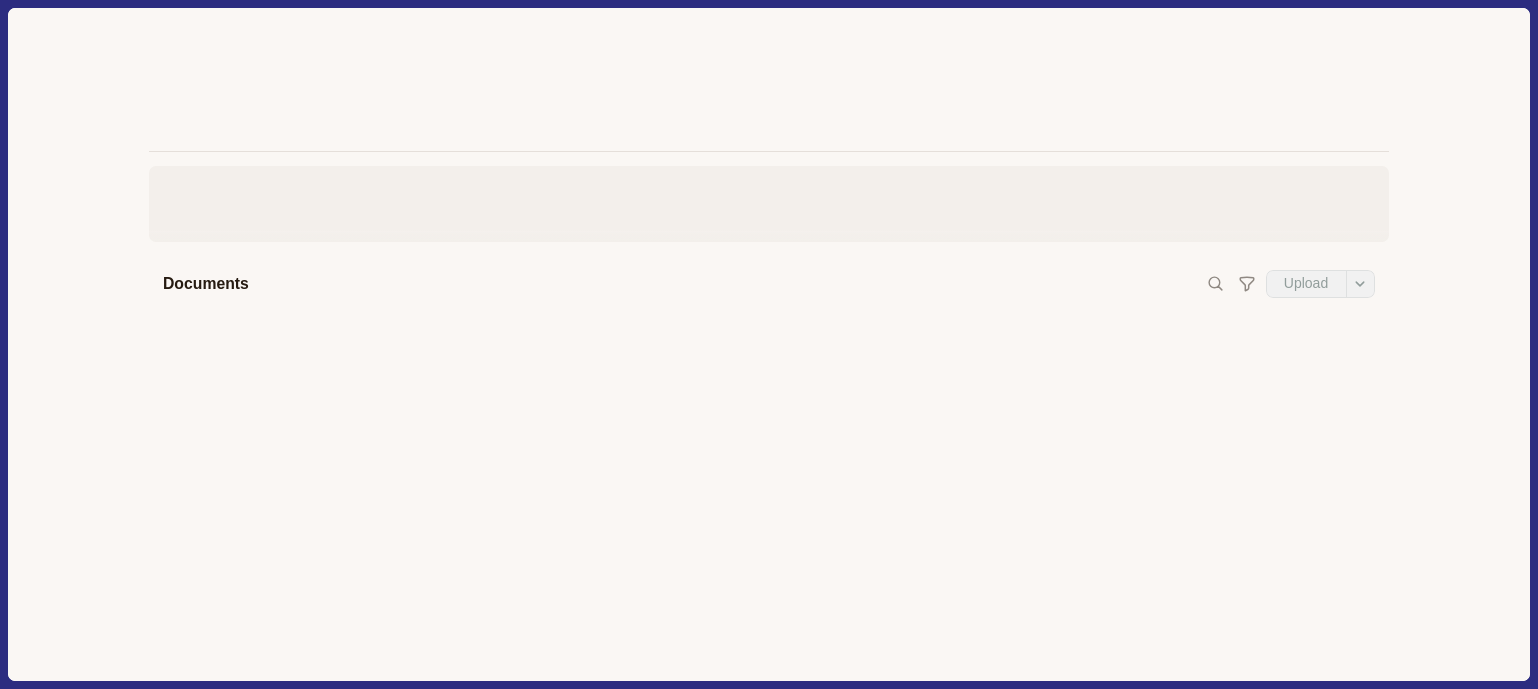 scroll, scrollTop: 0, scrollLeft: 0, axis: both 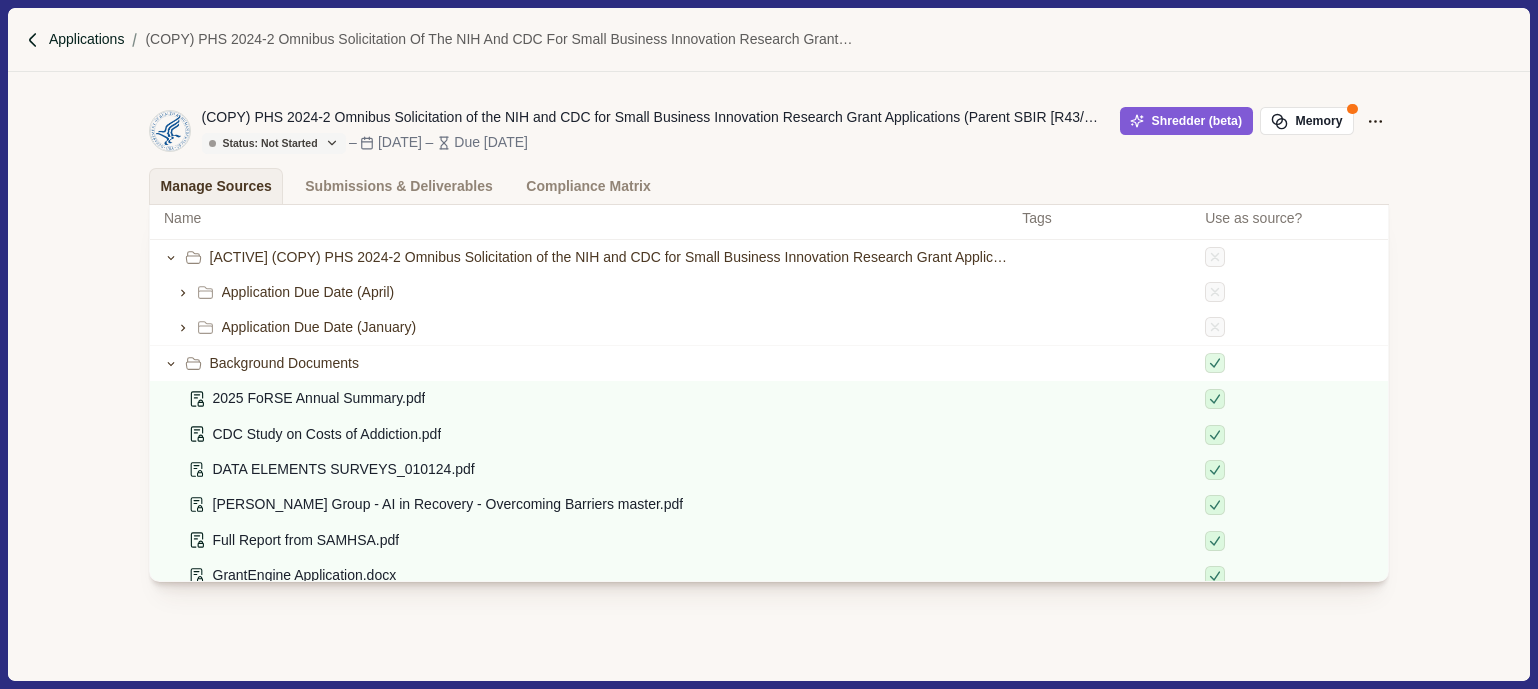 click on "Applications" at bounding box center (87, 39) 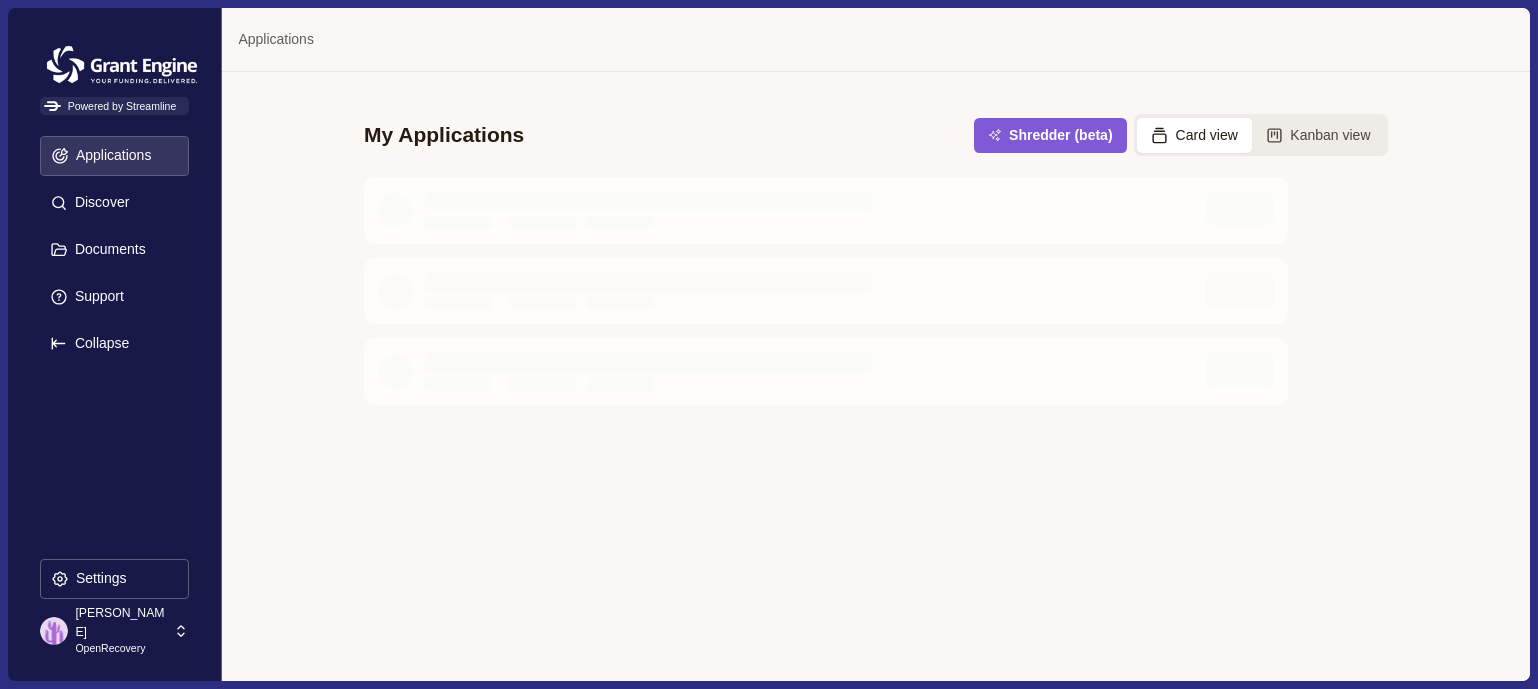 click on "[PERSON_NAME]" at bounding box center [121, 622] 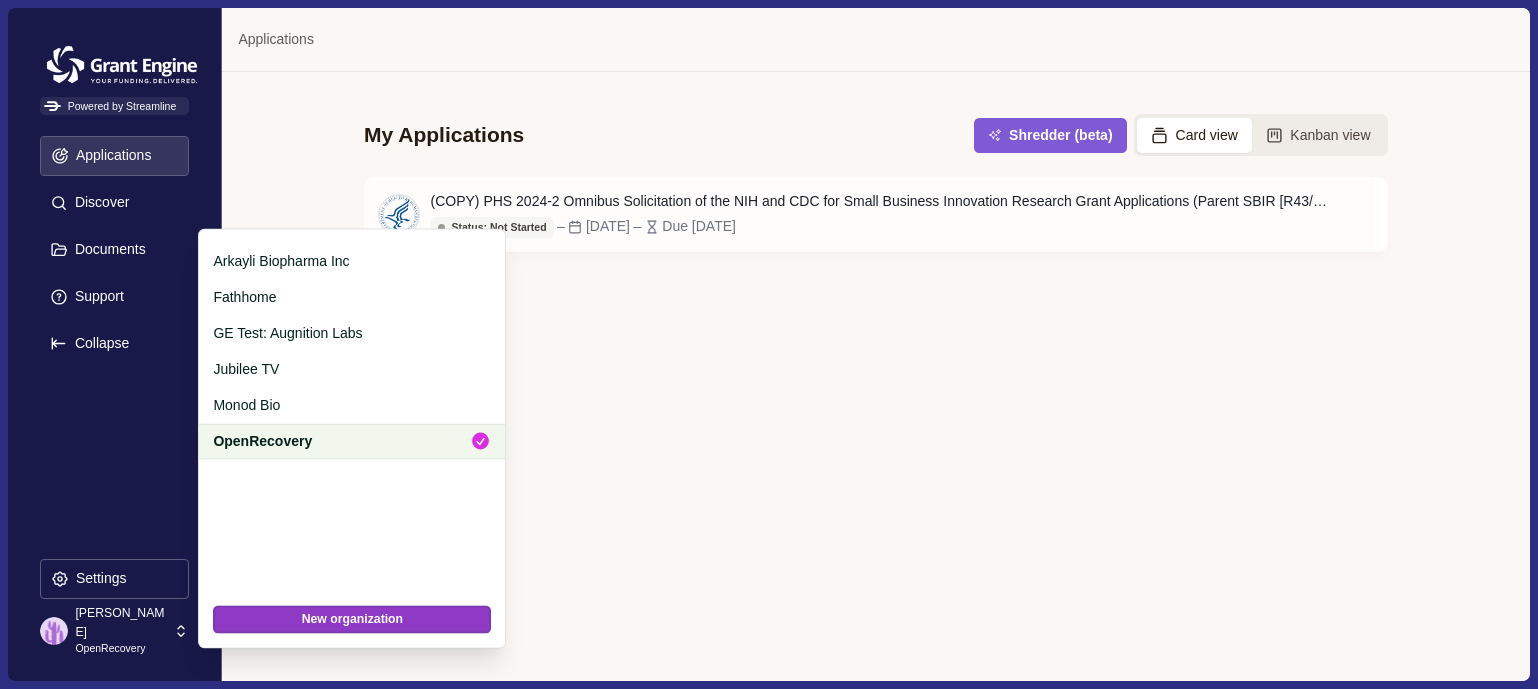 click on "OpenRecovery" at bounding box center [334, 441] 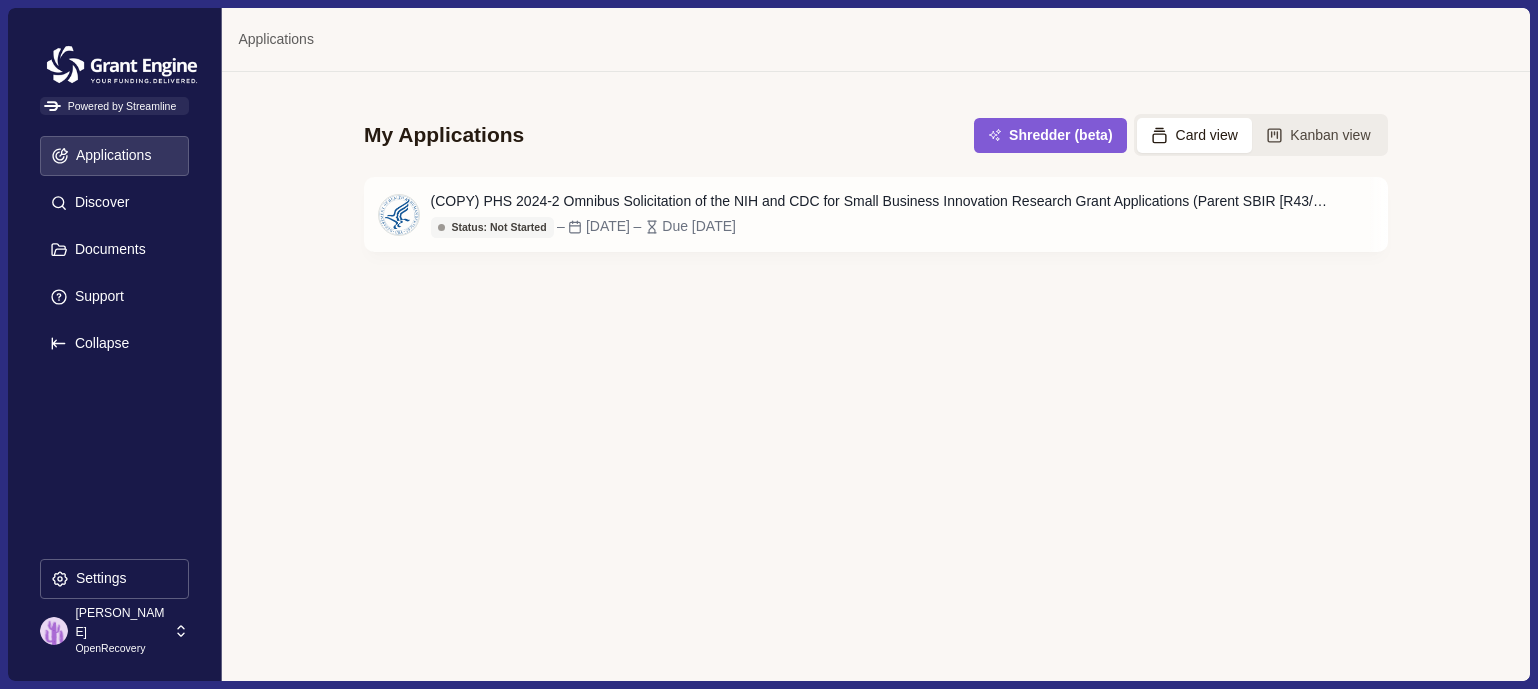 scroll, scrollTop: 0, scrollLeft: 0, axis: both 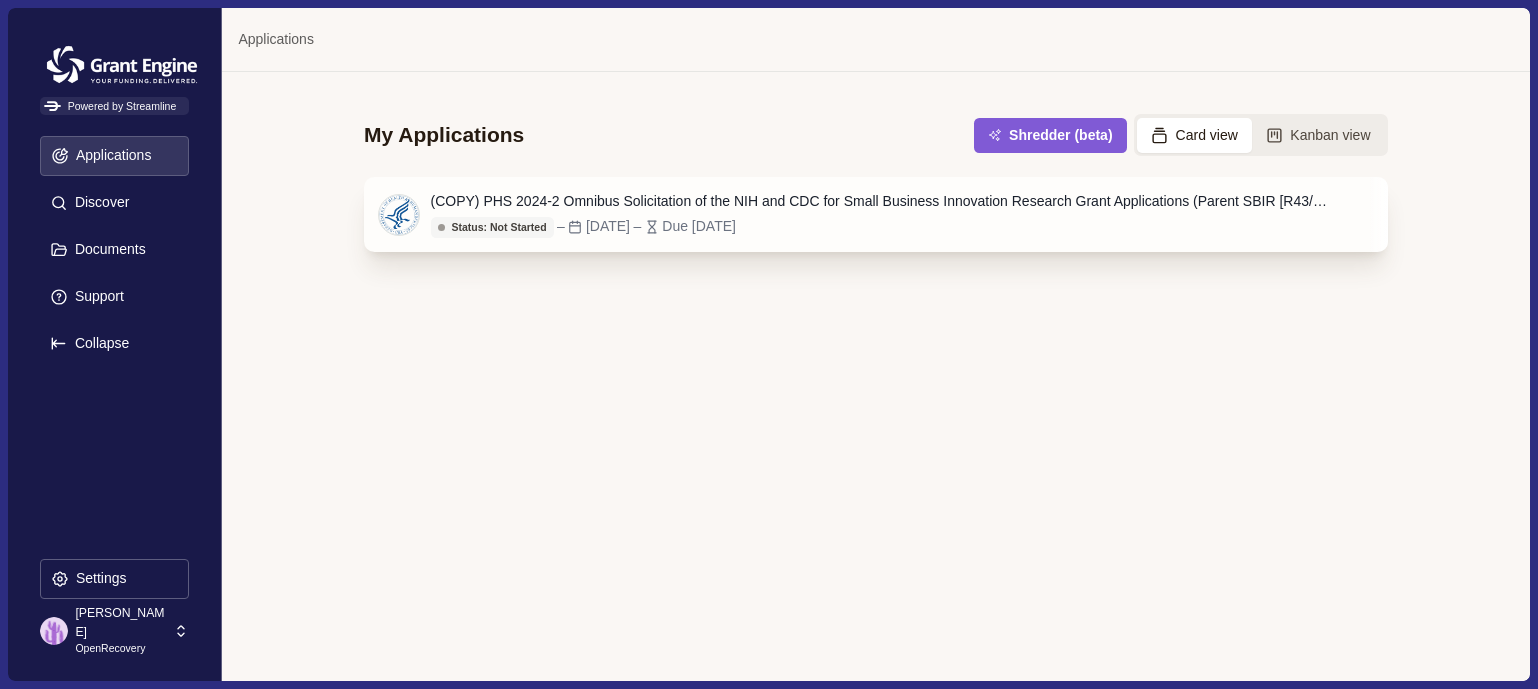 click on "(COPY) PHS 2024-2 Omnibus Solicitation of the NIH and CDC for Small Business Innovation Research Grant Applications (Parent SBIR [R43/R44] Clinical Trial Not Allowed)" at bounding box center (881, 201) 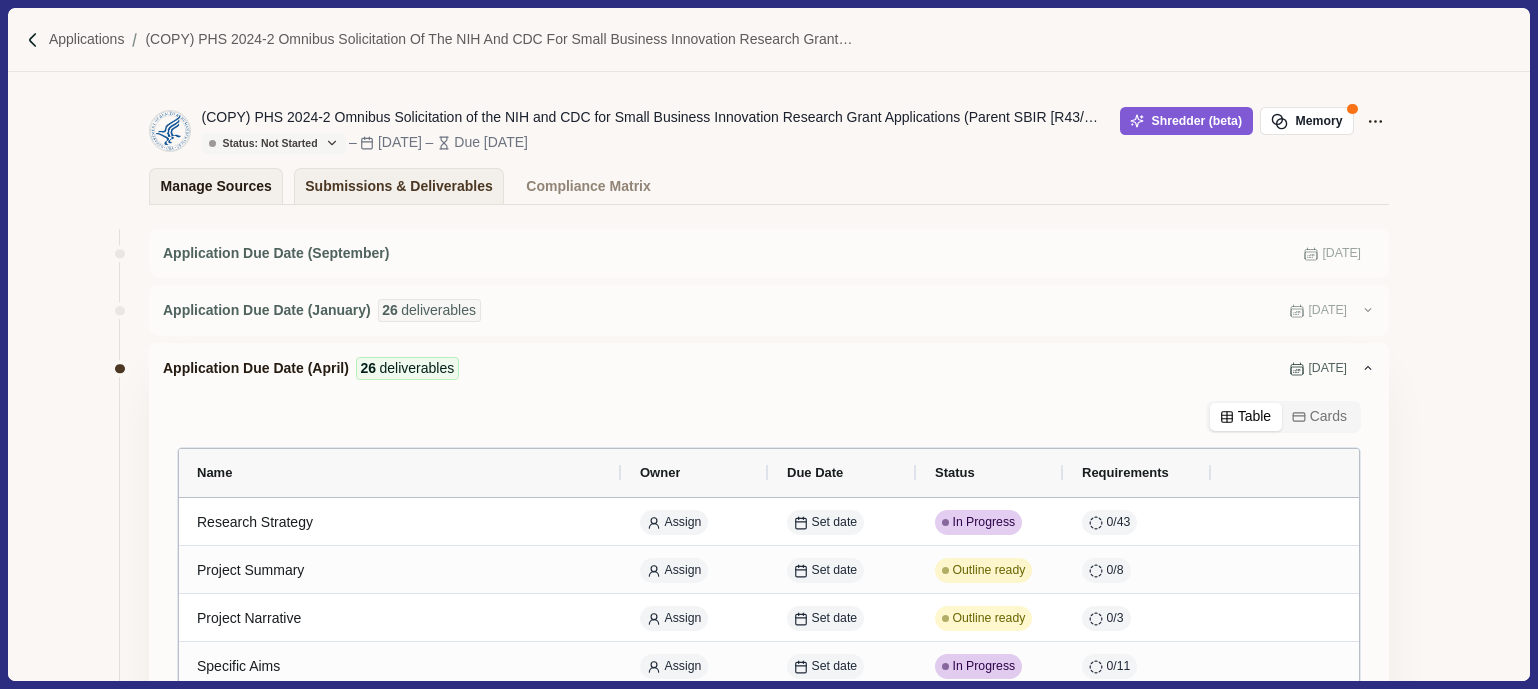 click on "Manage Sources" at bounding box center [216, 186] 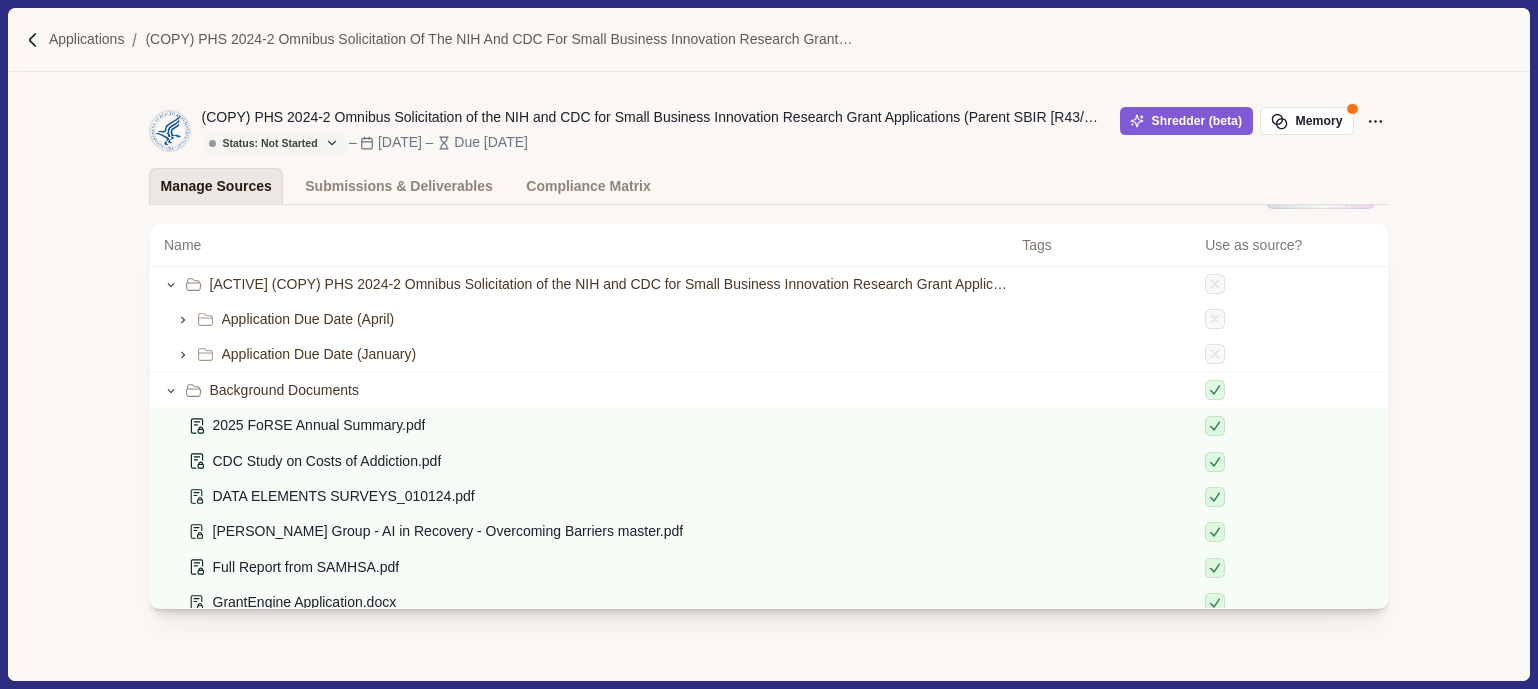 scroll, scrollTop: 150, scrollLeft: 0, axis: vertical 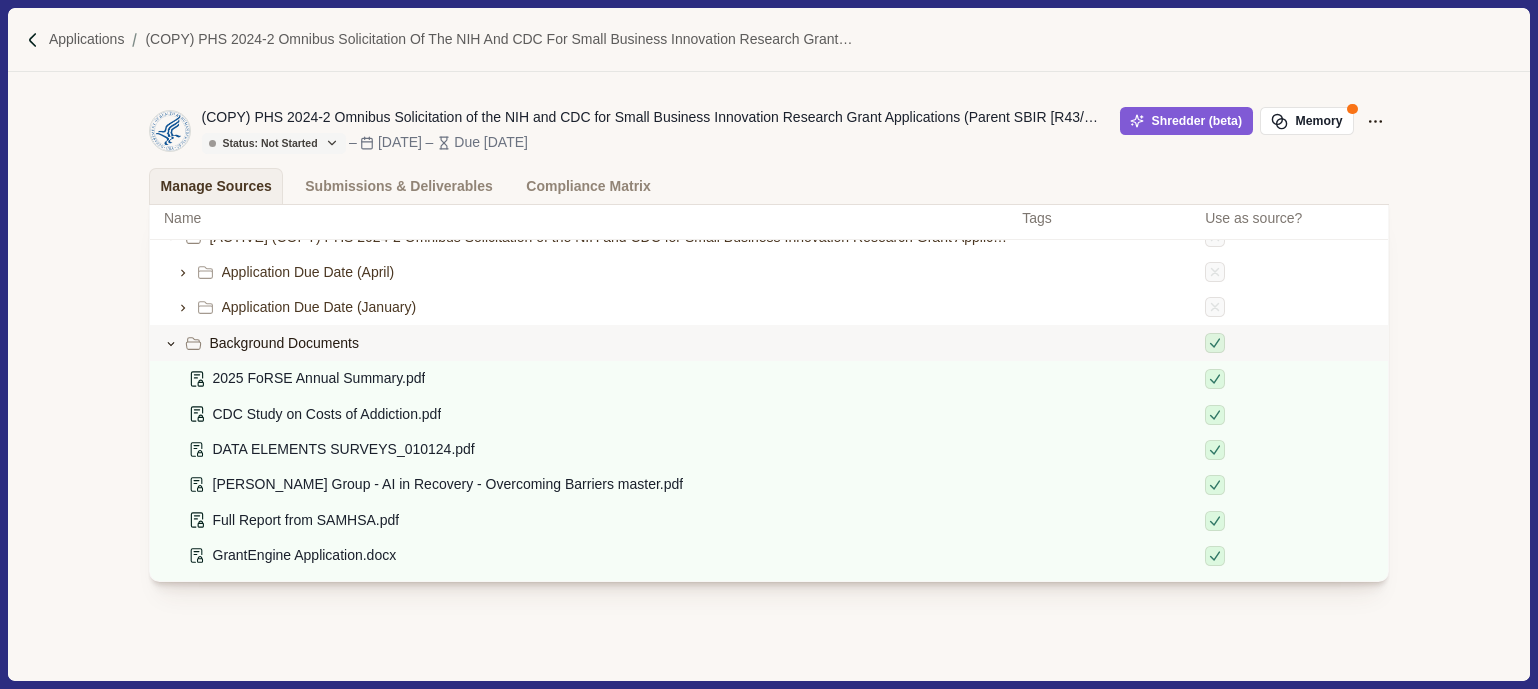 click on "Background Documents" at bounding box center (284, 343) 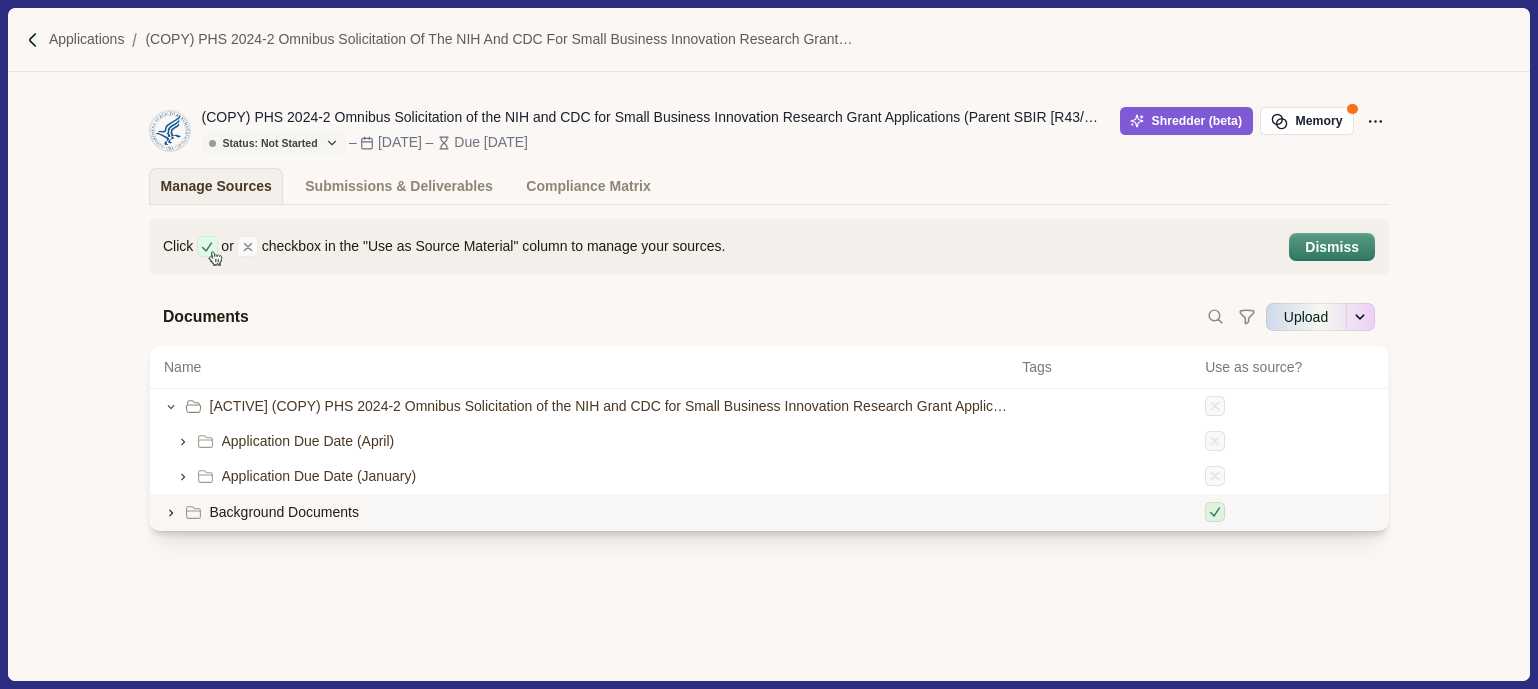 scroll, scrollTop: 0, scrollLeft: 0, axis: both 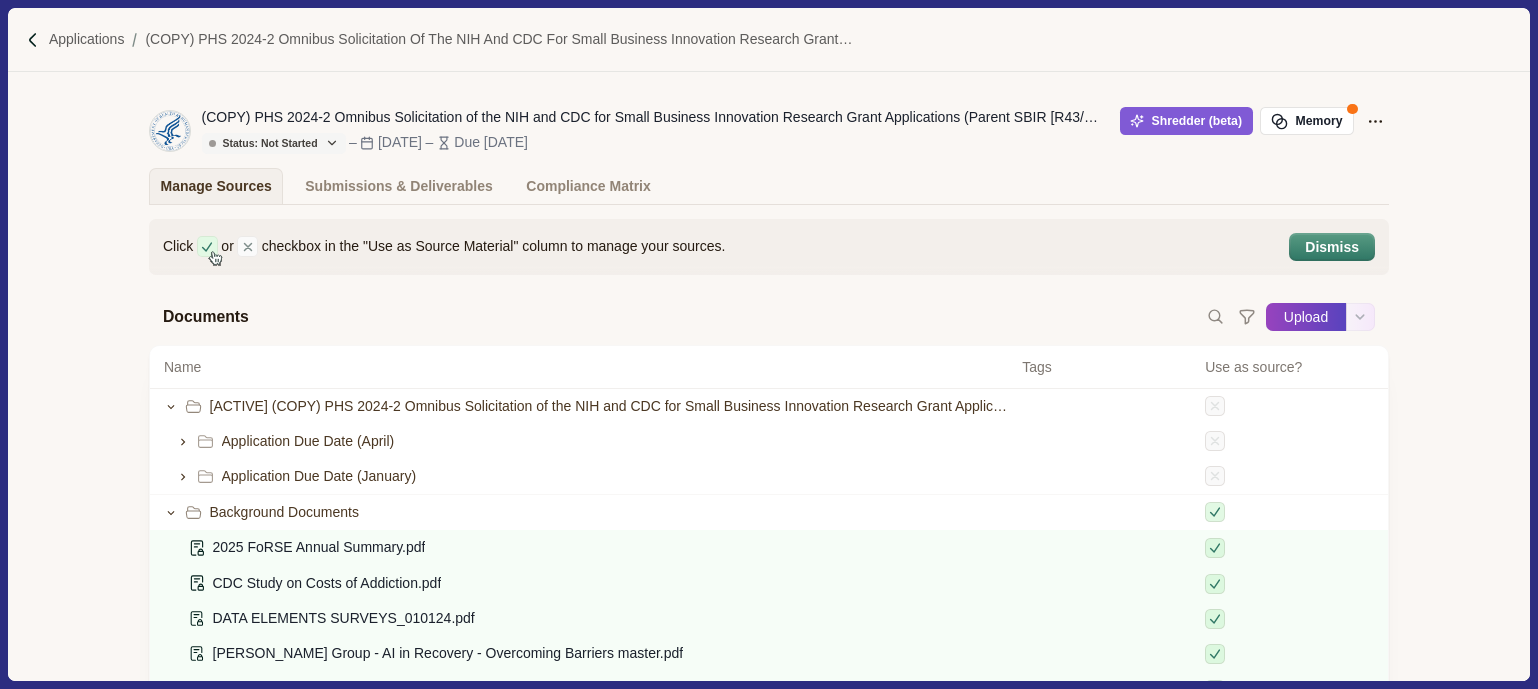 click on "Upload" at bounding box center [1306, 317] 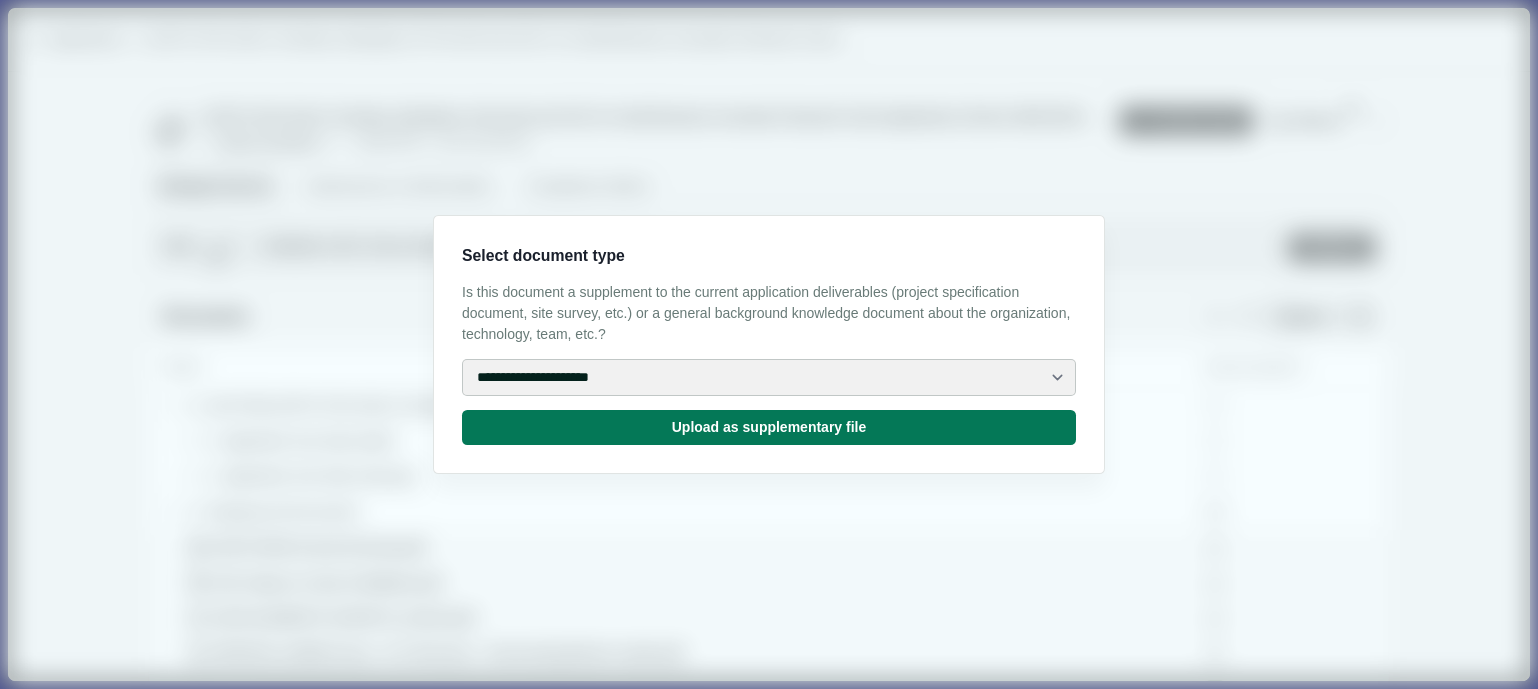 select on "**********" 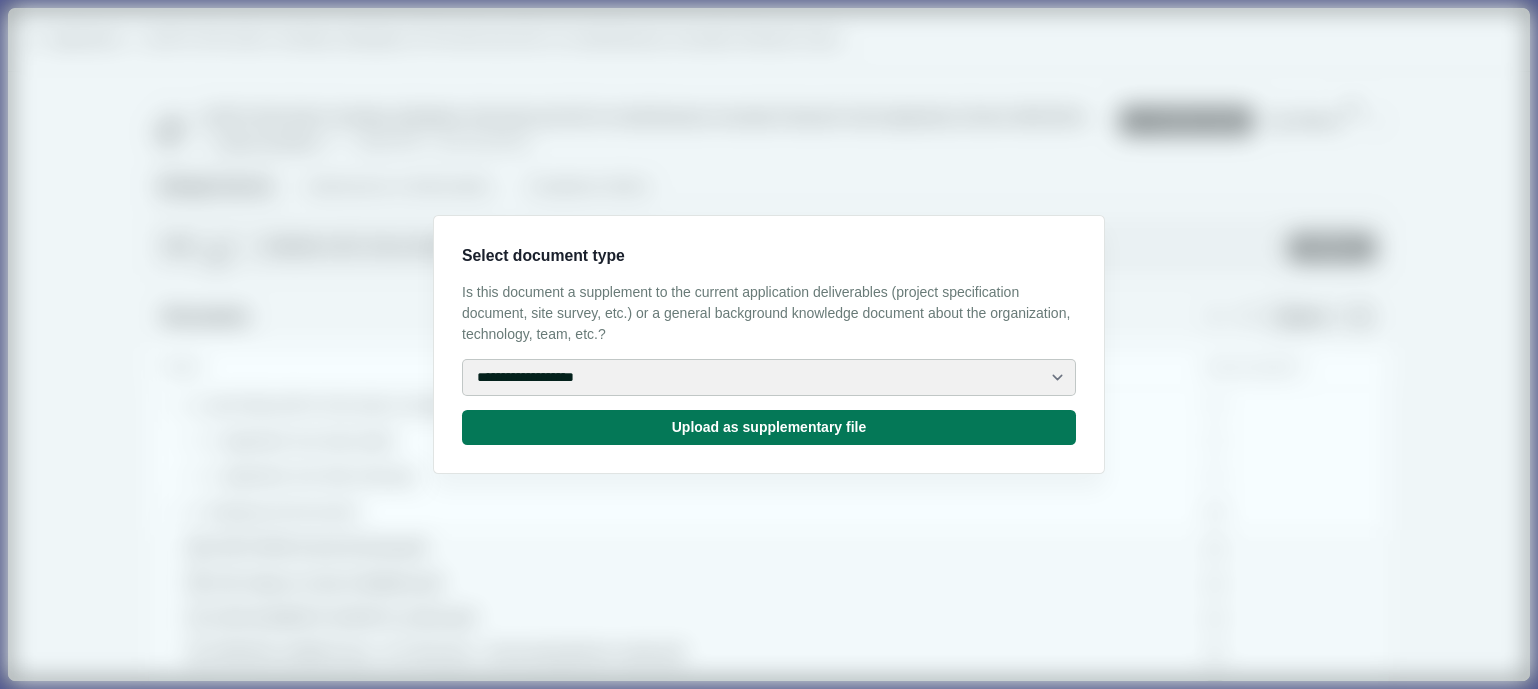 click on "**********" at bounding box center (0, 0) 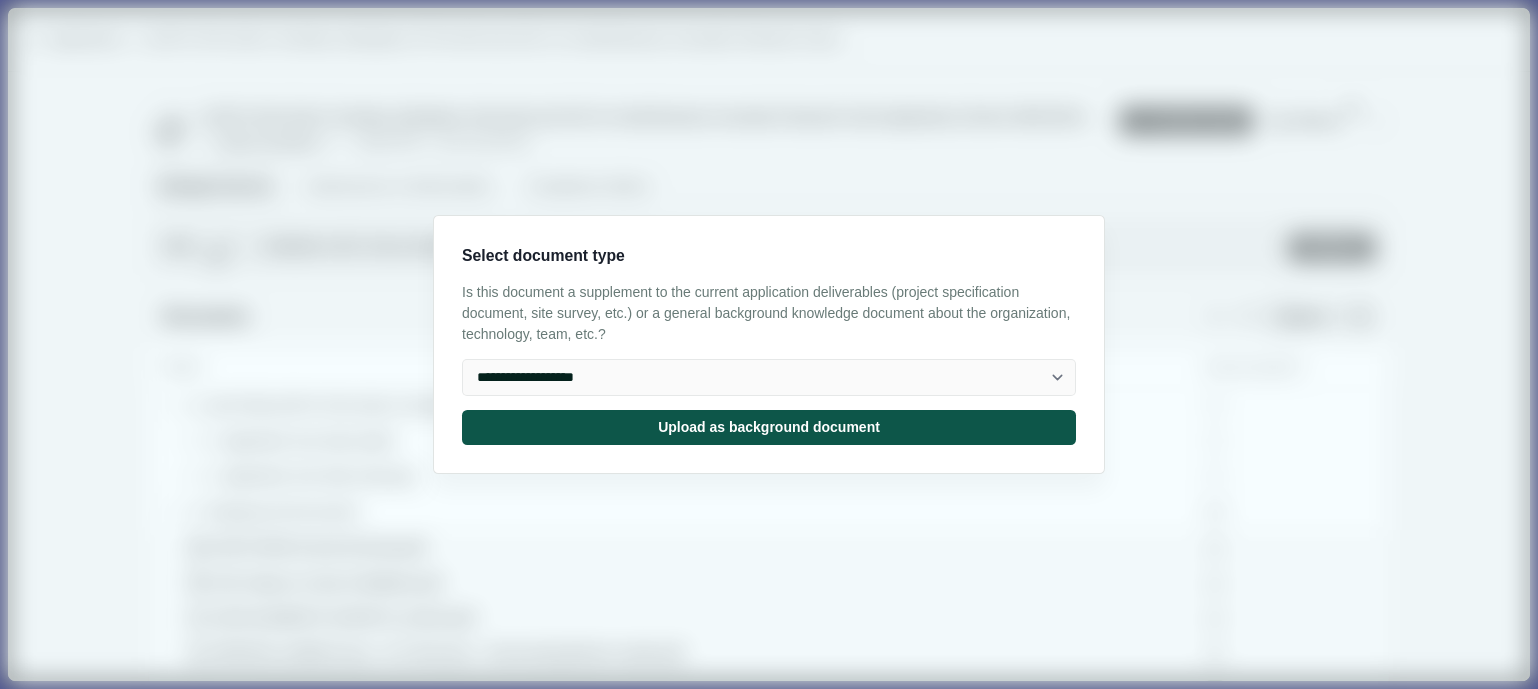 click on "Upload   as background document" at bounding box center (769, 427) 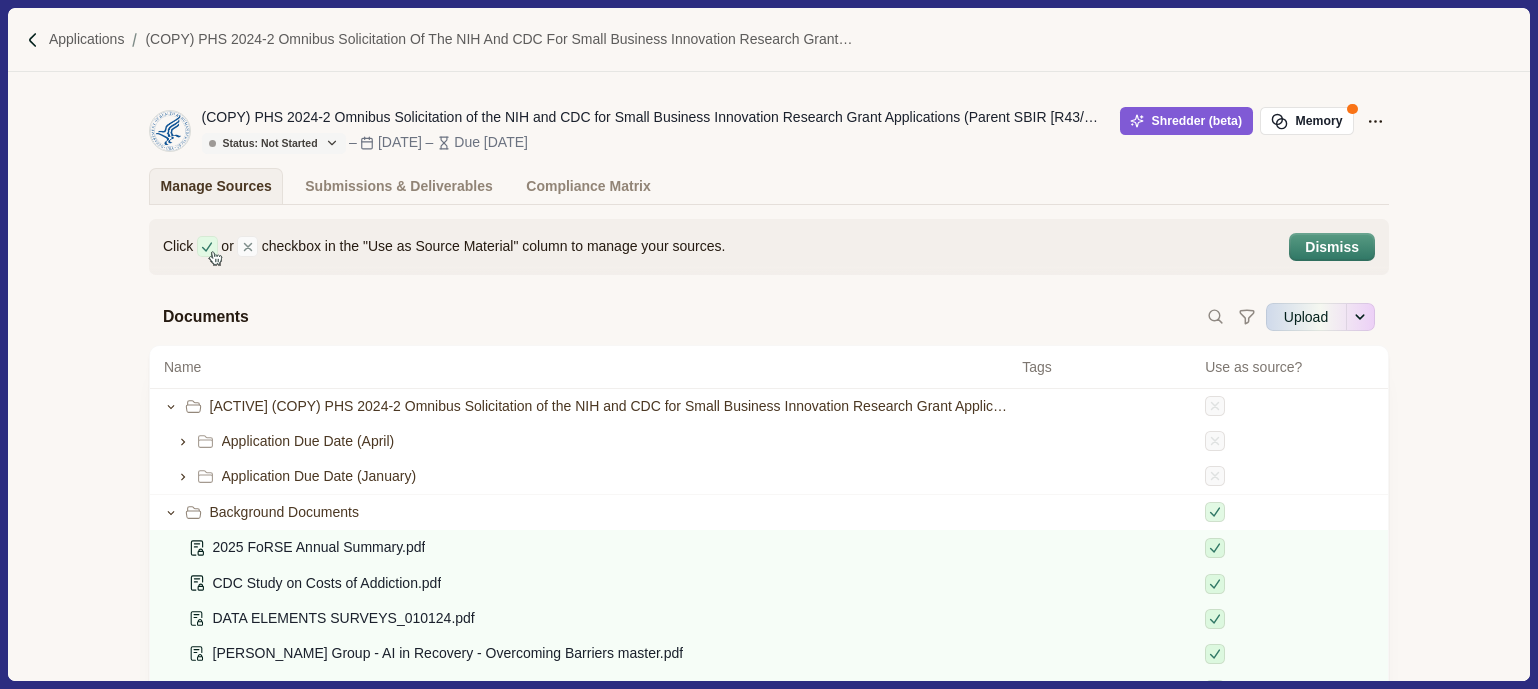 type on "**********" 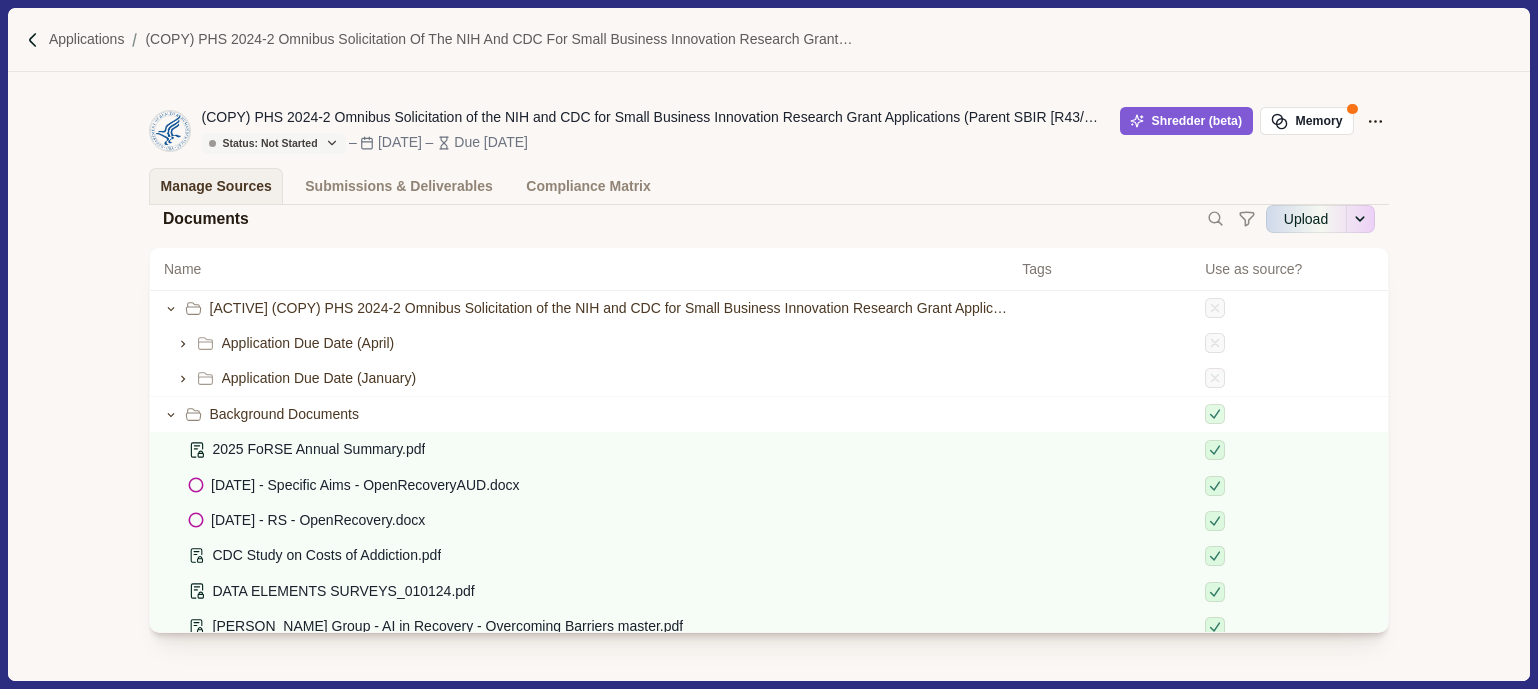 scroll, scrollTop: 150, scrollLeft: 0, axis: vertical 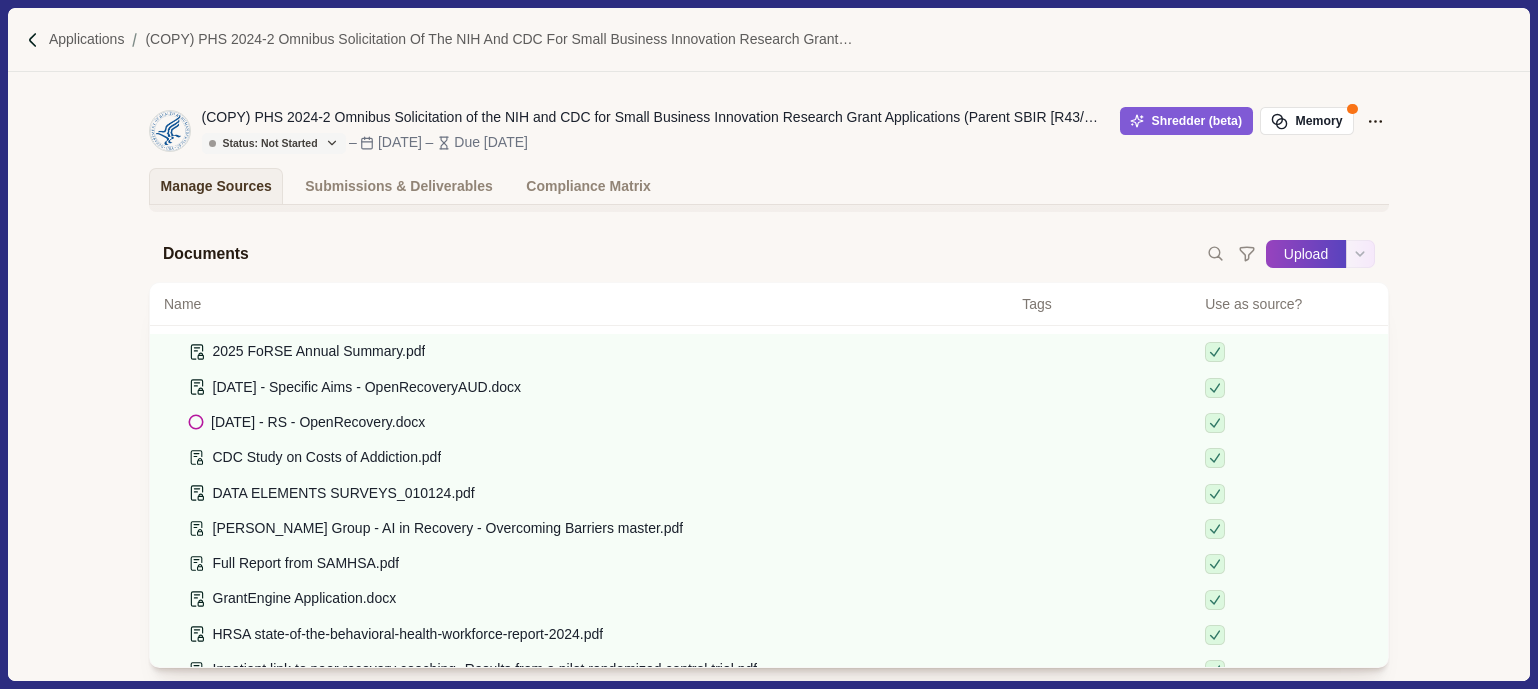 click on "Upload" at bounding box center [1306, 254] 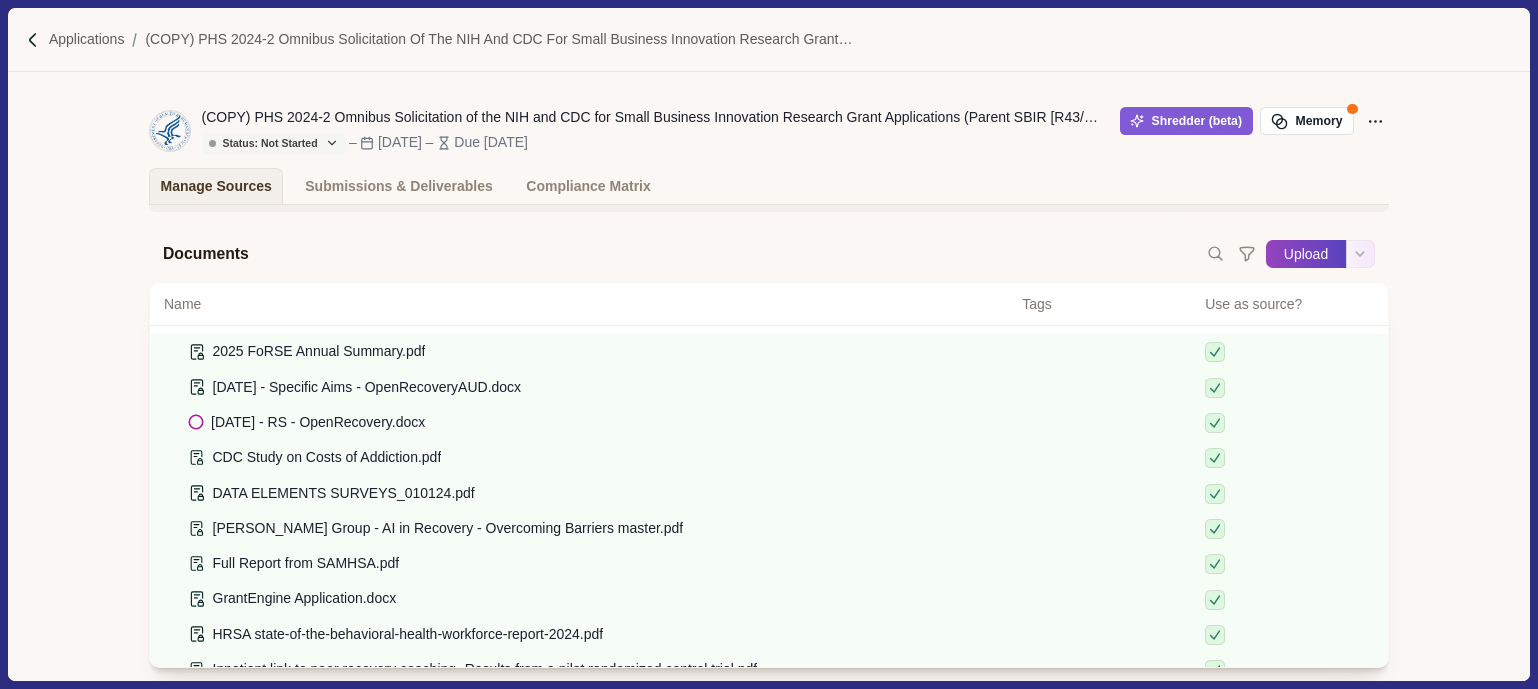 select on "**********" 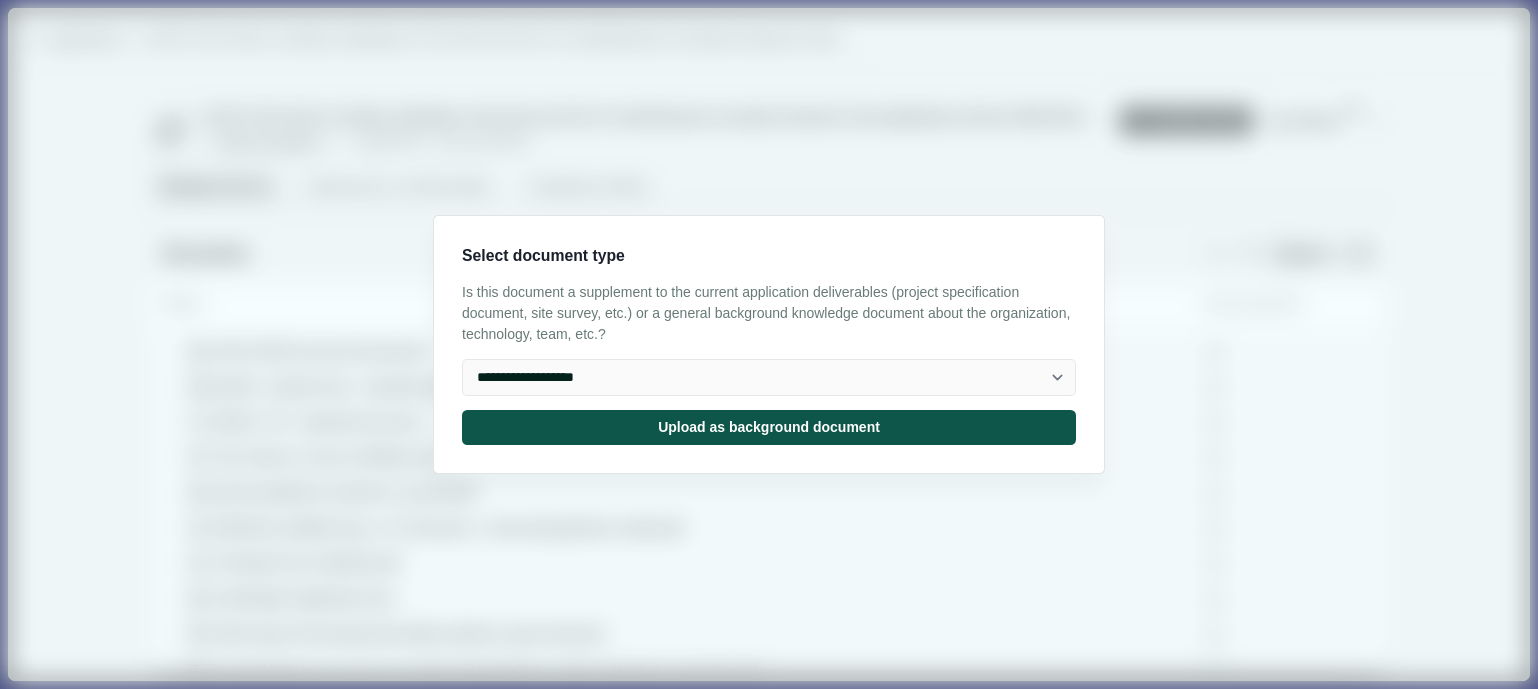 click on "Upload   as background document" at bounding box center [769, 427] 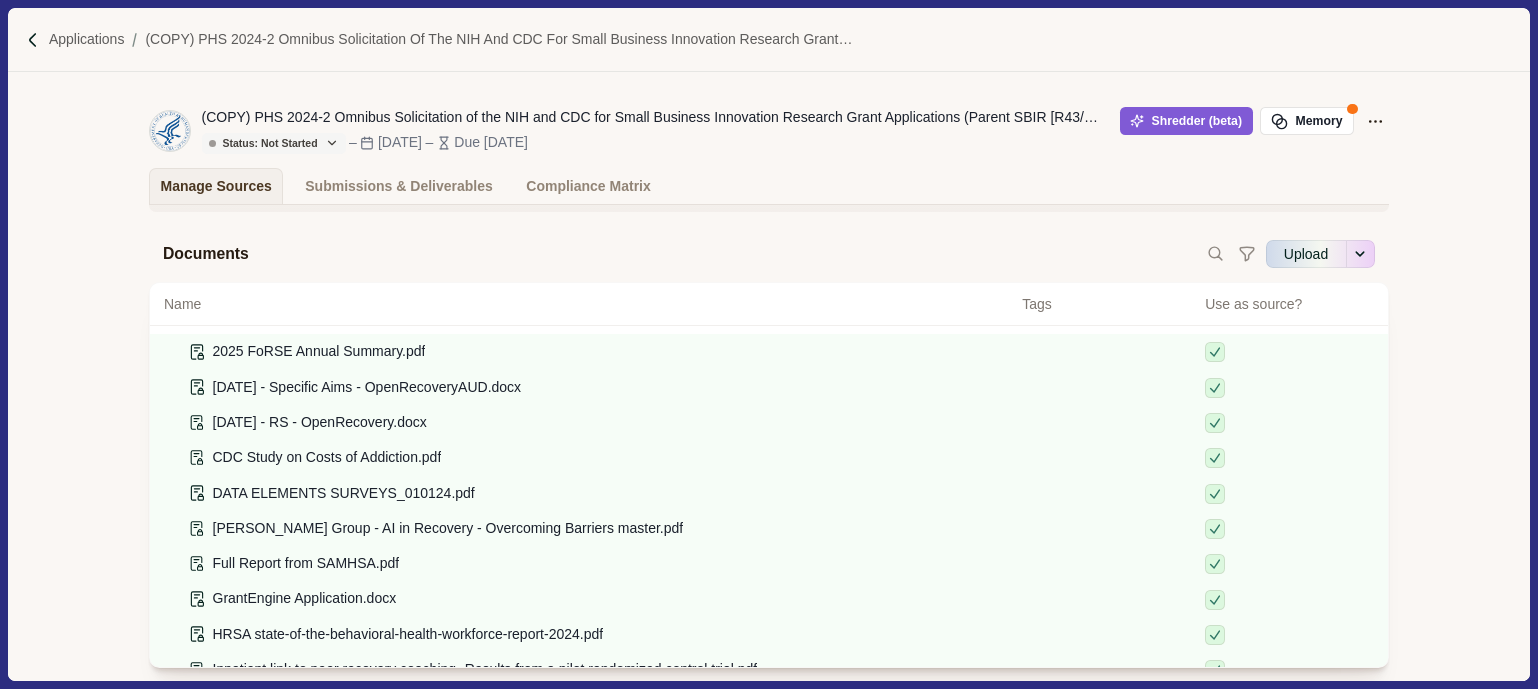 type on "**********" 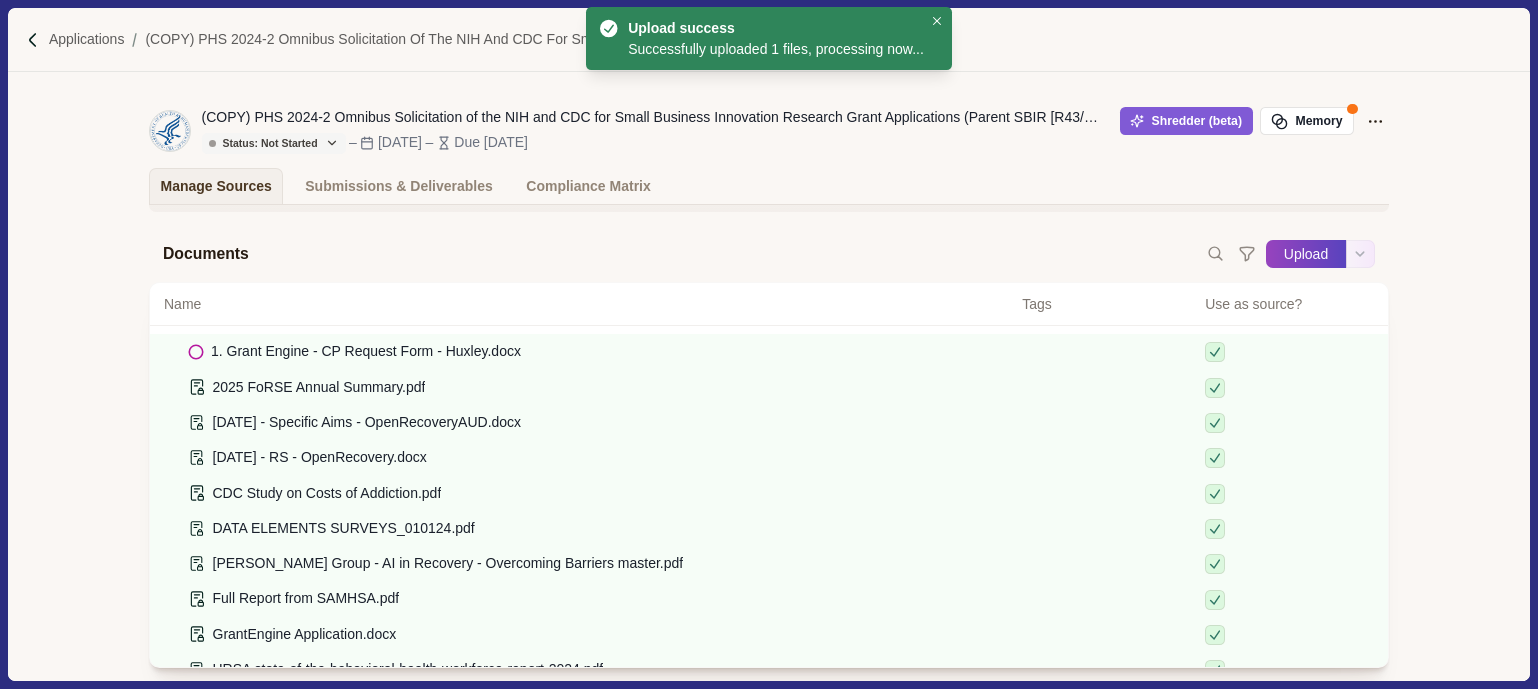 click on "Upload" at bounding box center [1306, 254] 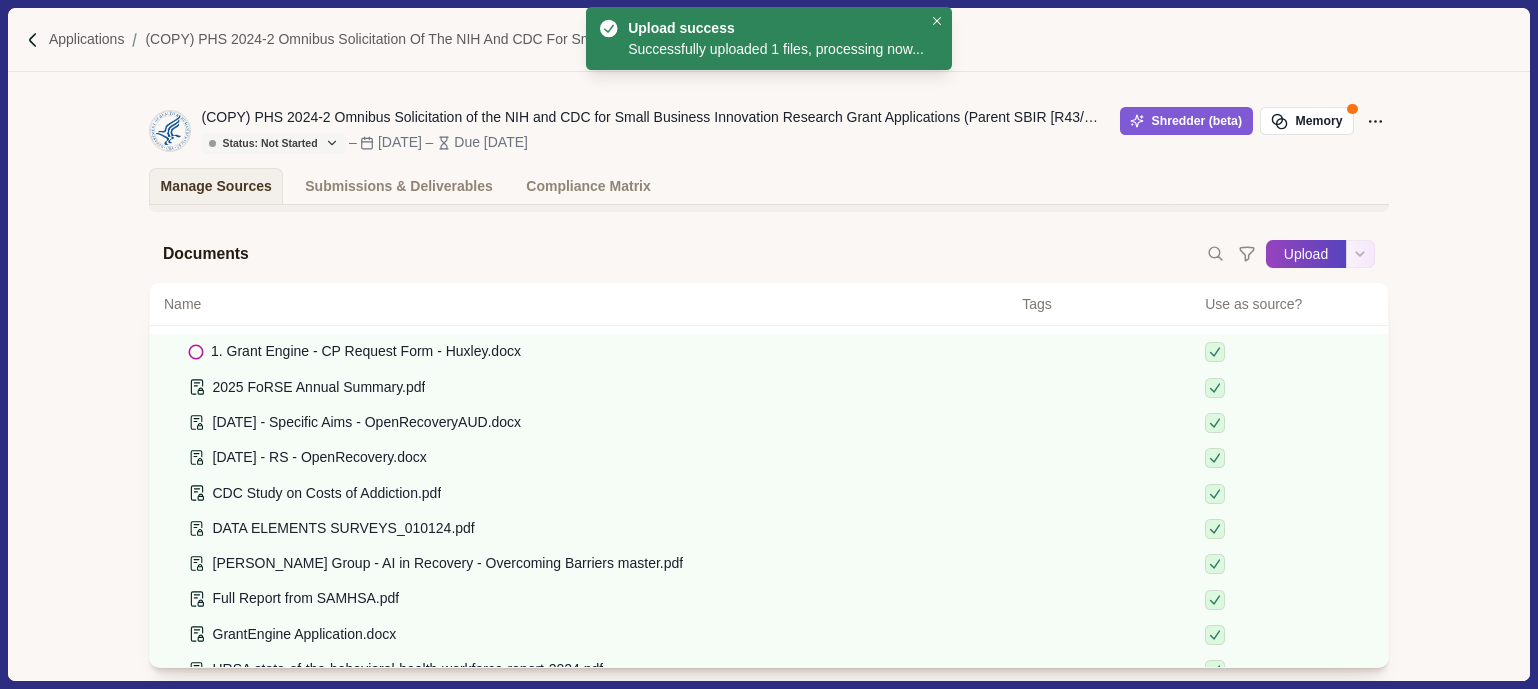 select on "**********" 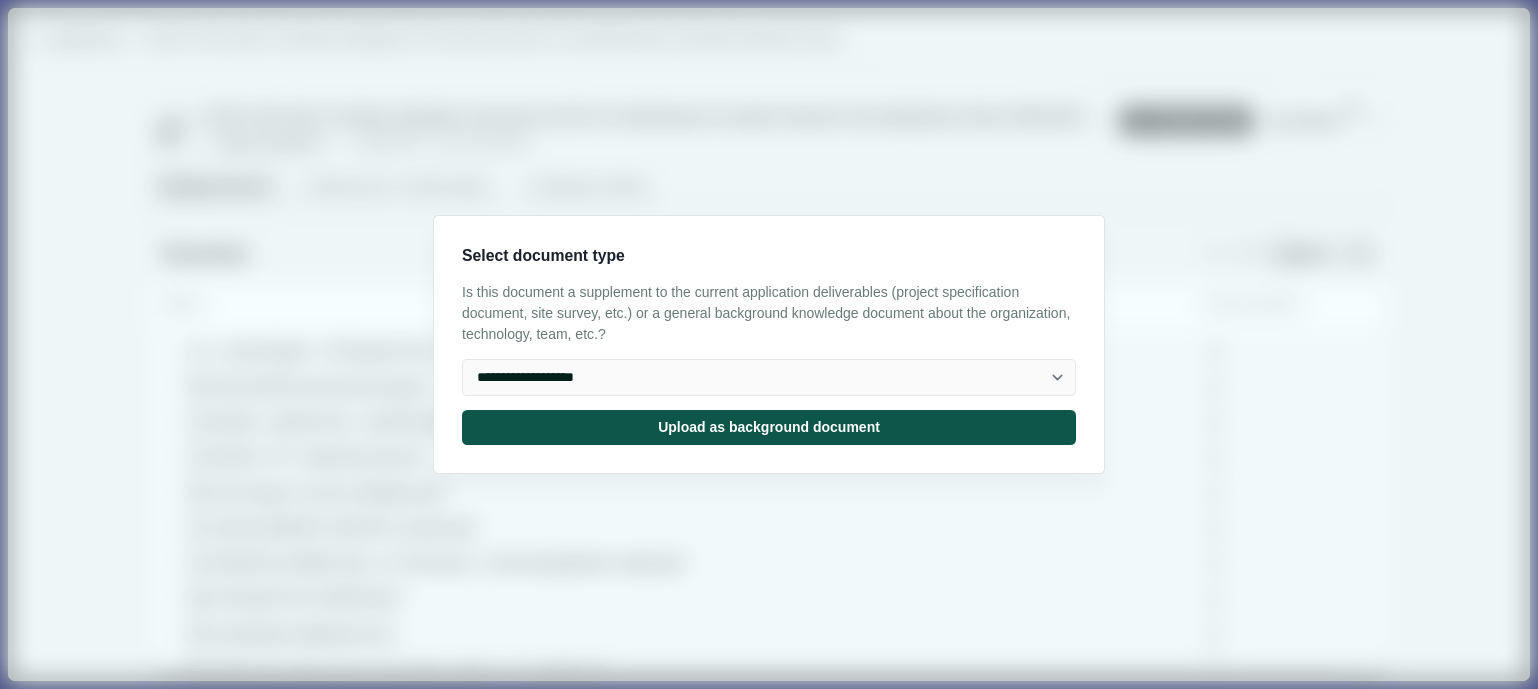 click on "Upload   as background document" at bounding box center (769, 427) 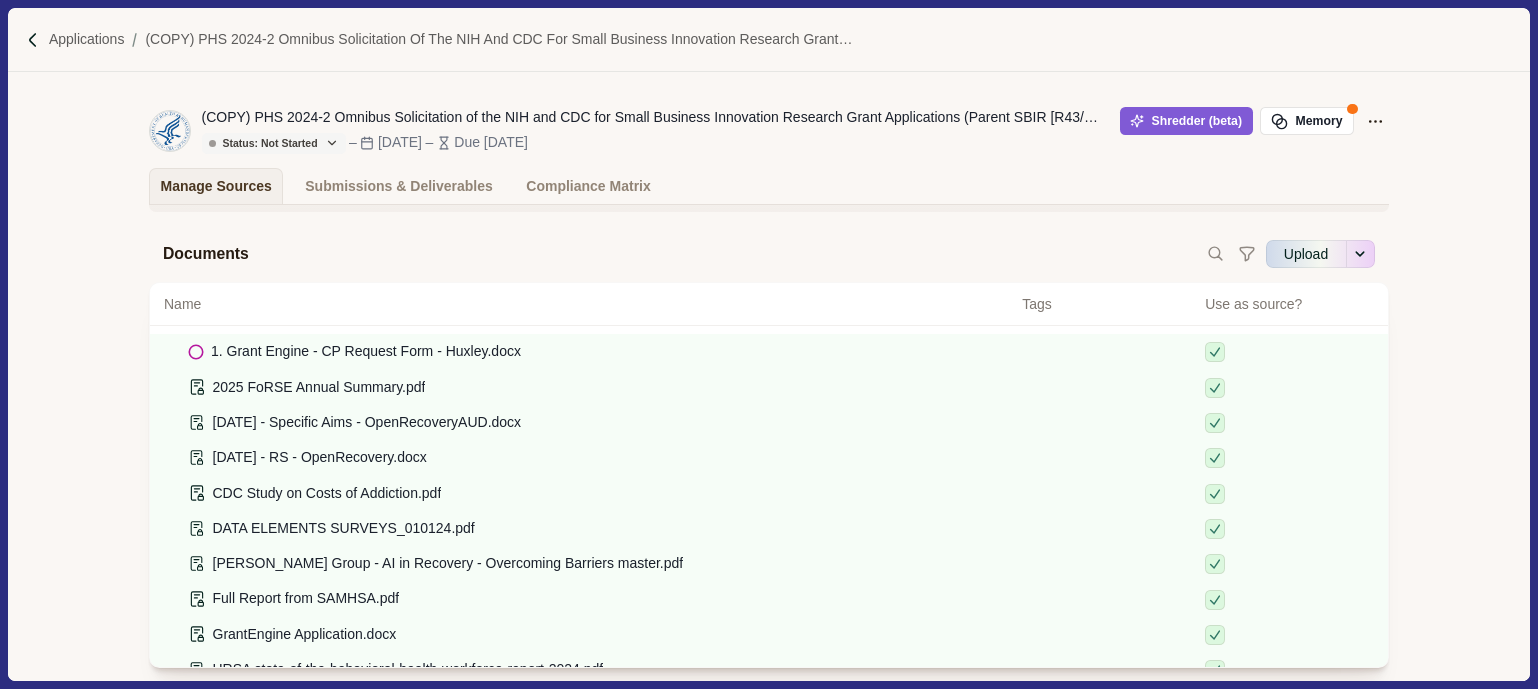 type on "**********" 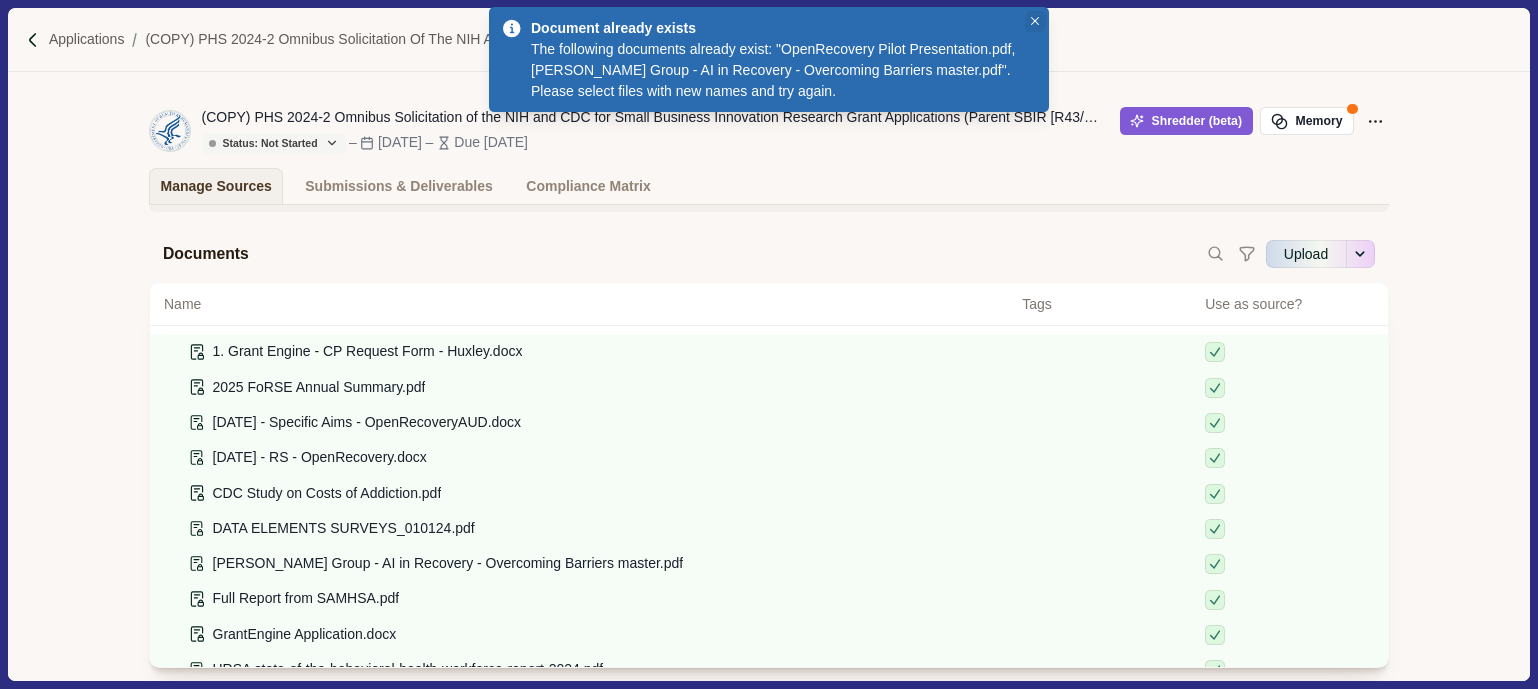 click 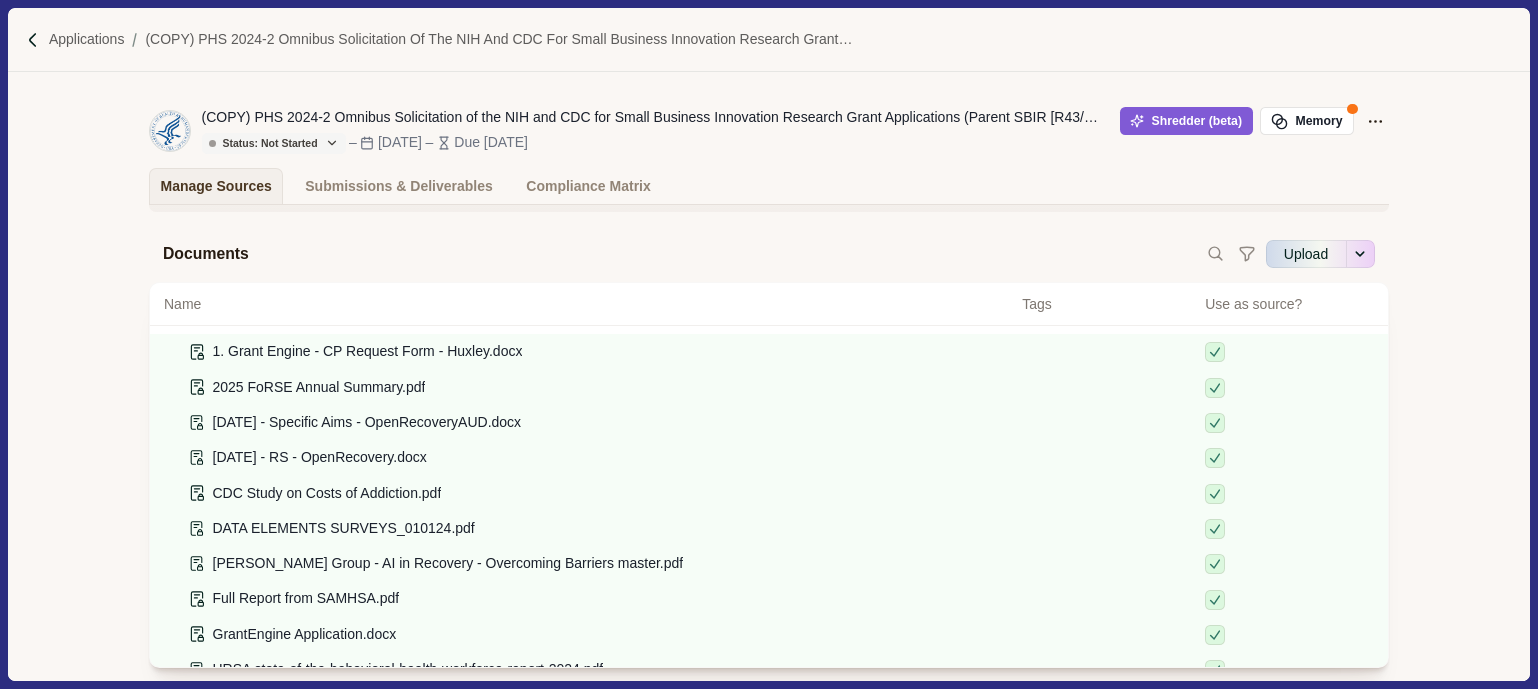 scroll, scrollTop: 150, scrollLeft: 0, axis: vertical 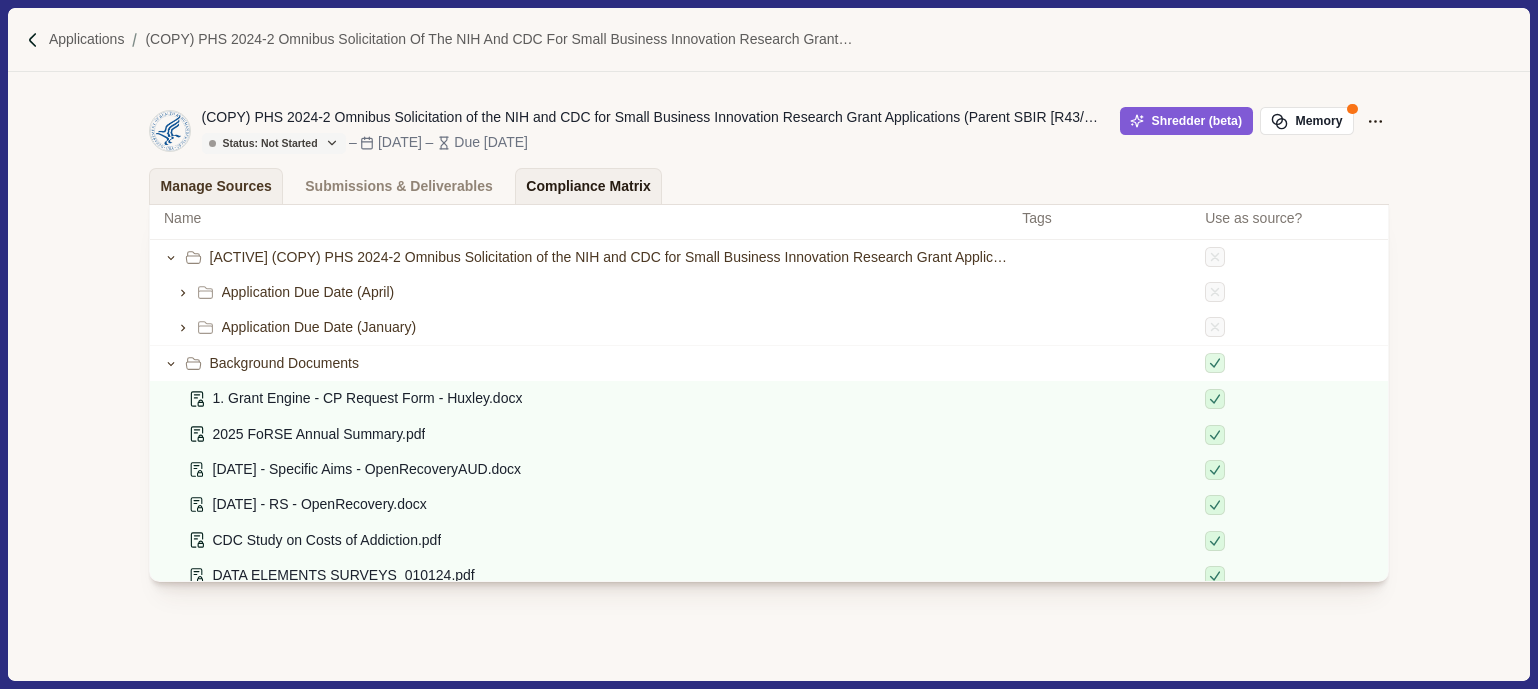 click on "Compliance Matrix" at bounding box center [588, 186] 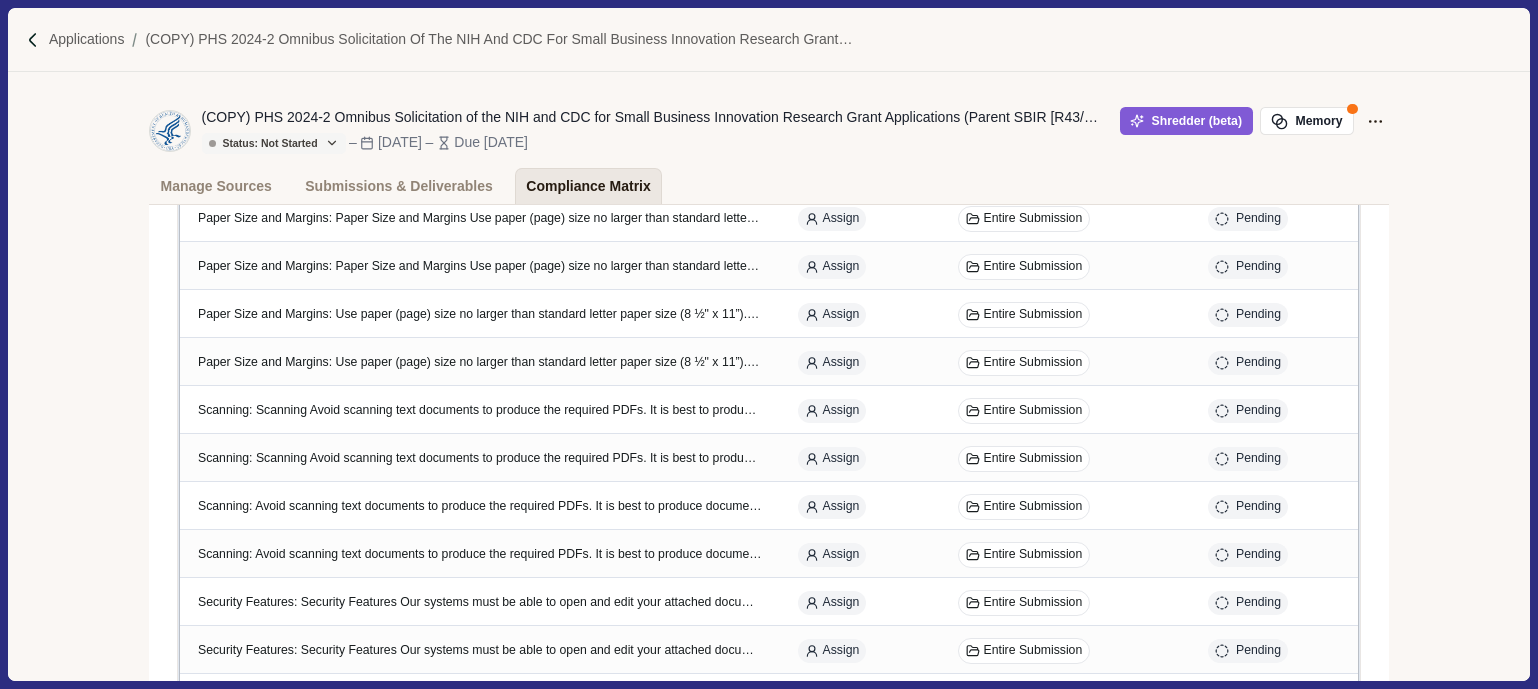 scroll, scrollTop: 0, scrollLeft: 0, axis: both 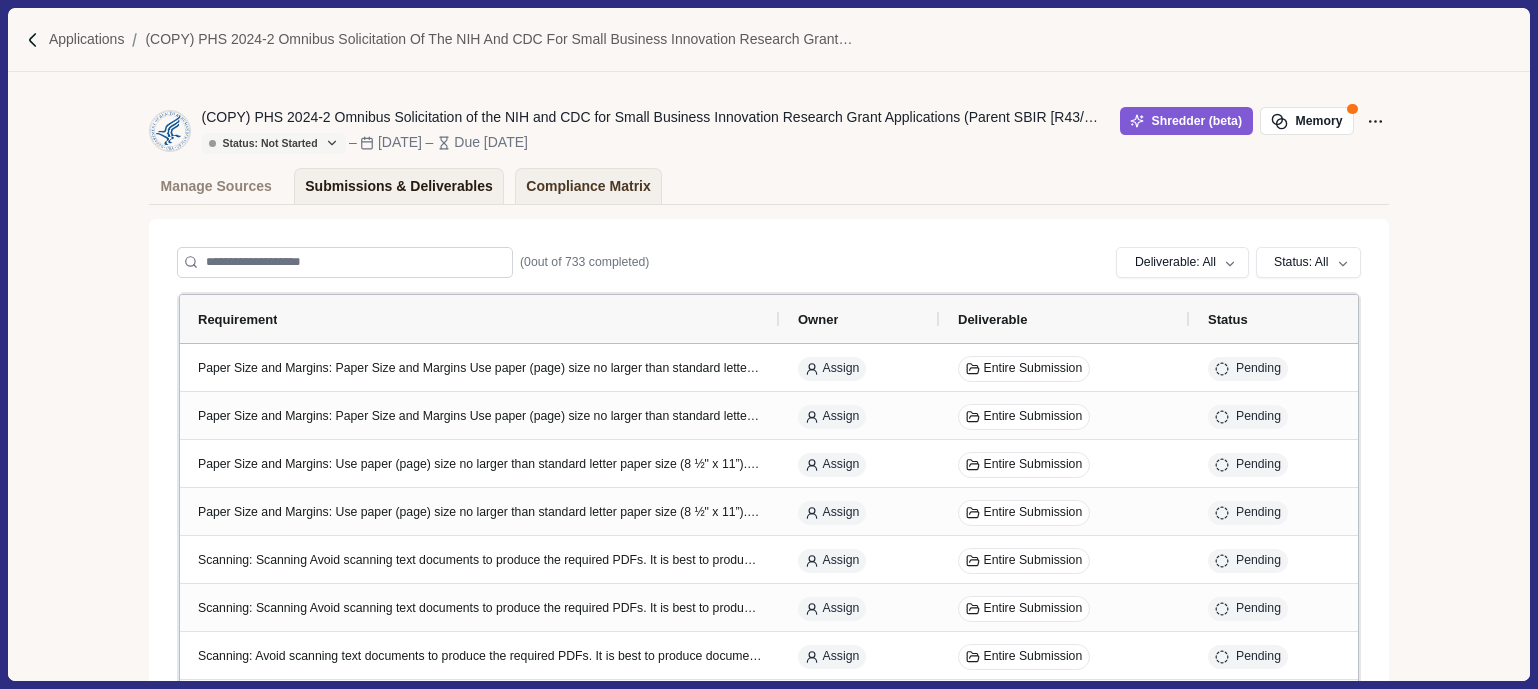 click on "Submissions & Deliverables" at bounding box center [399, 186] 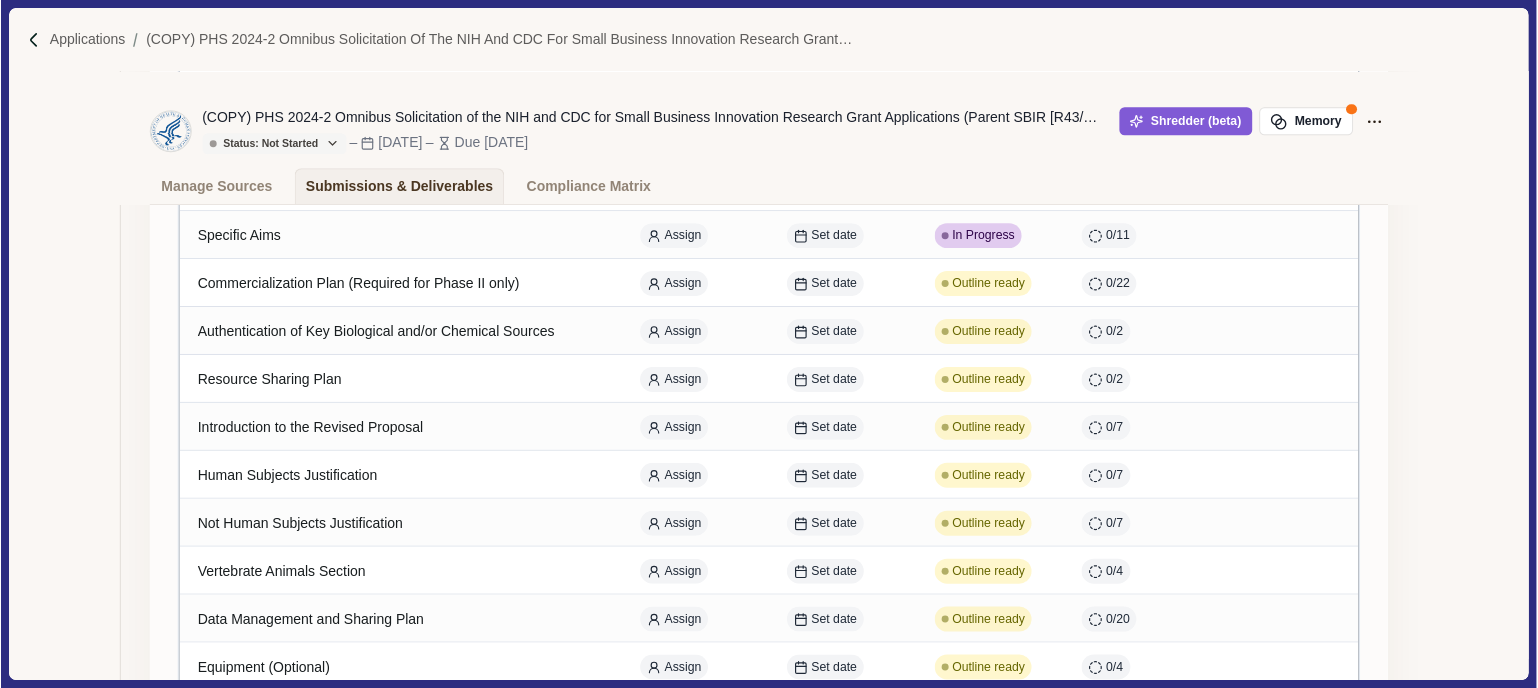 scroll, scrollTop: 436, scrollLeft: 0, axis: vertical 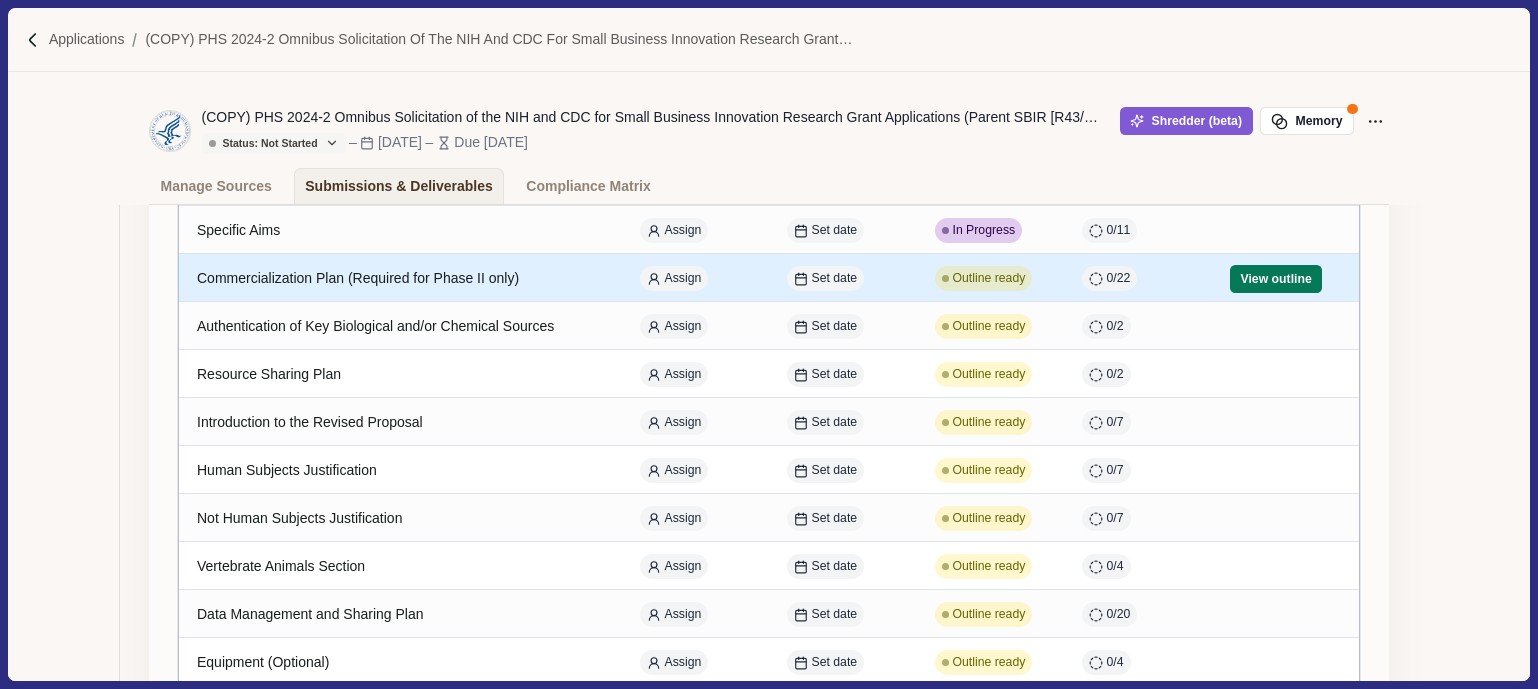 click on "Commercialization Plan (Required for Phase II only)" at bounding box center [400, 278] 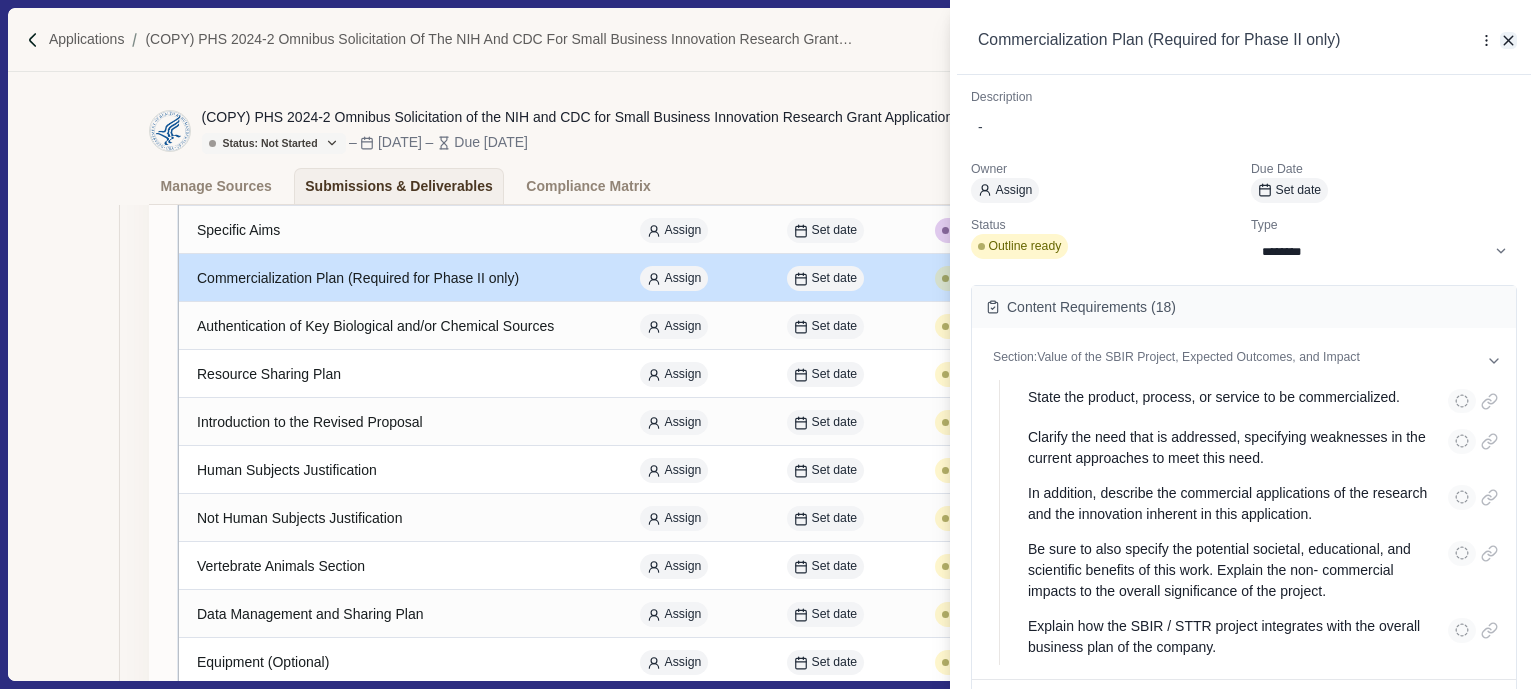 click 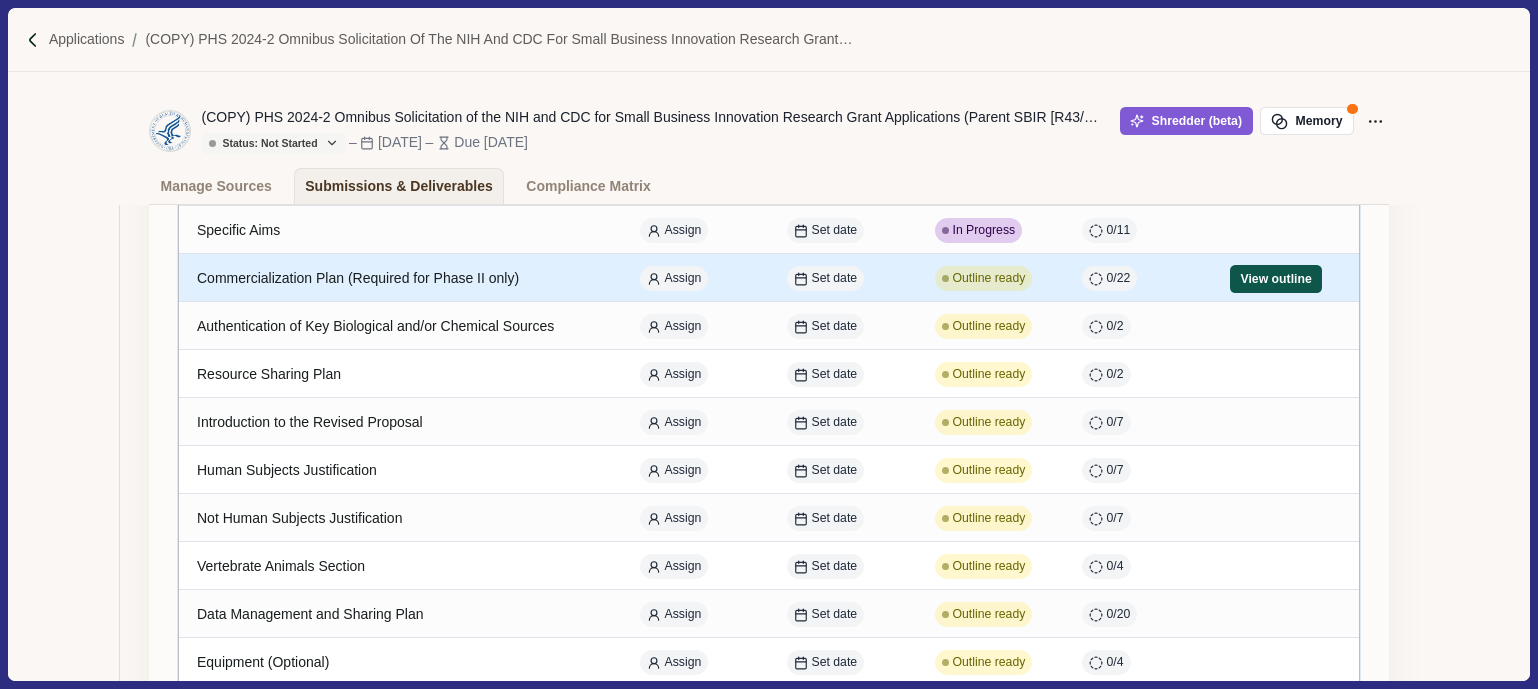 click on "View outline" at bounding box center [1276, 279] 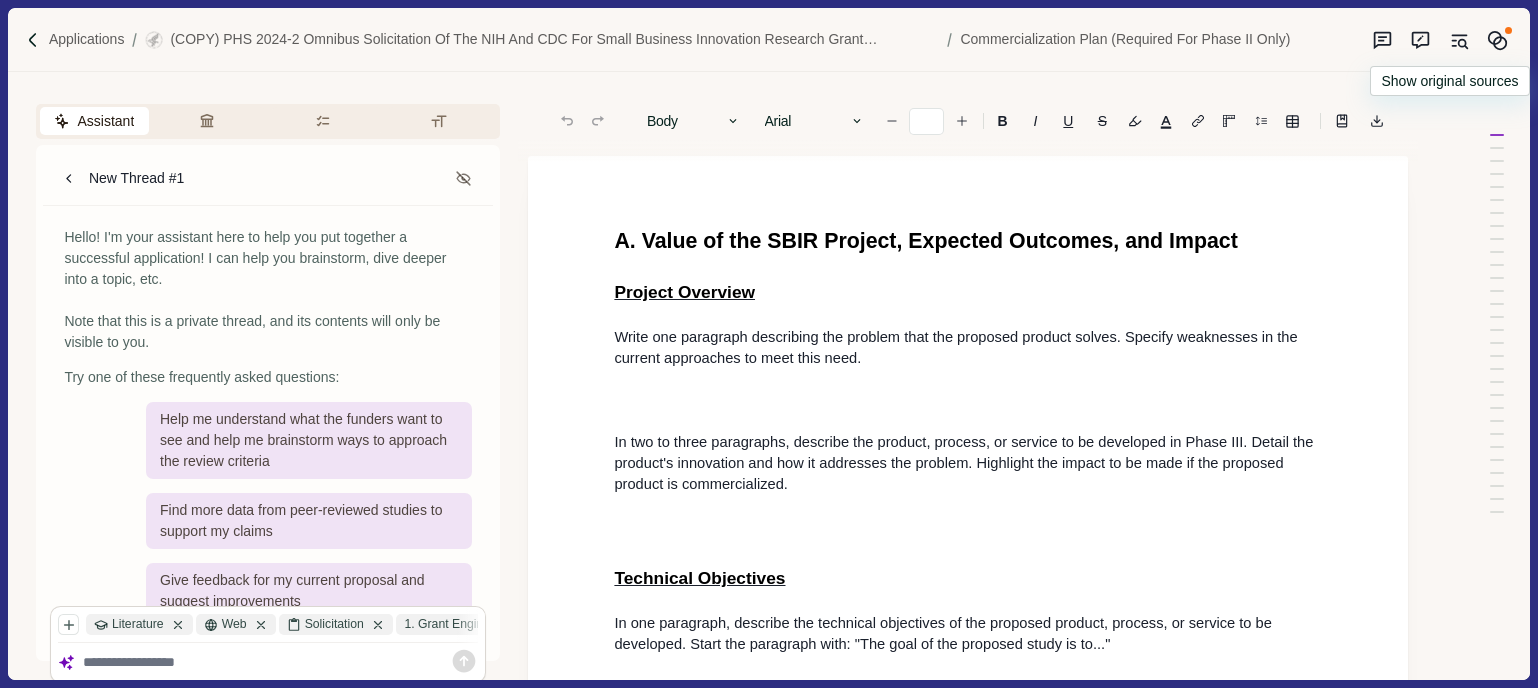 click 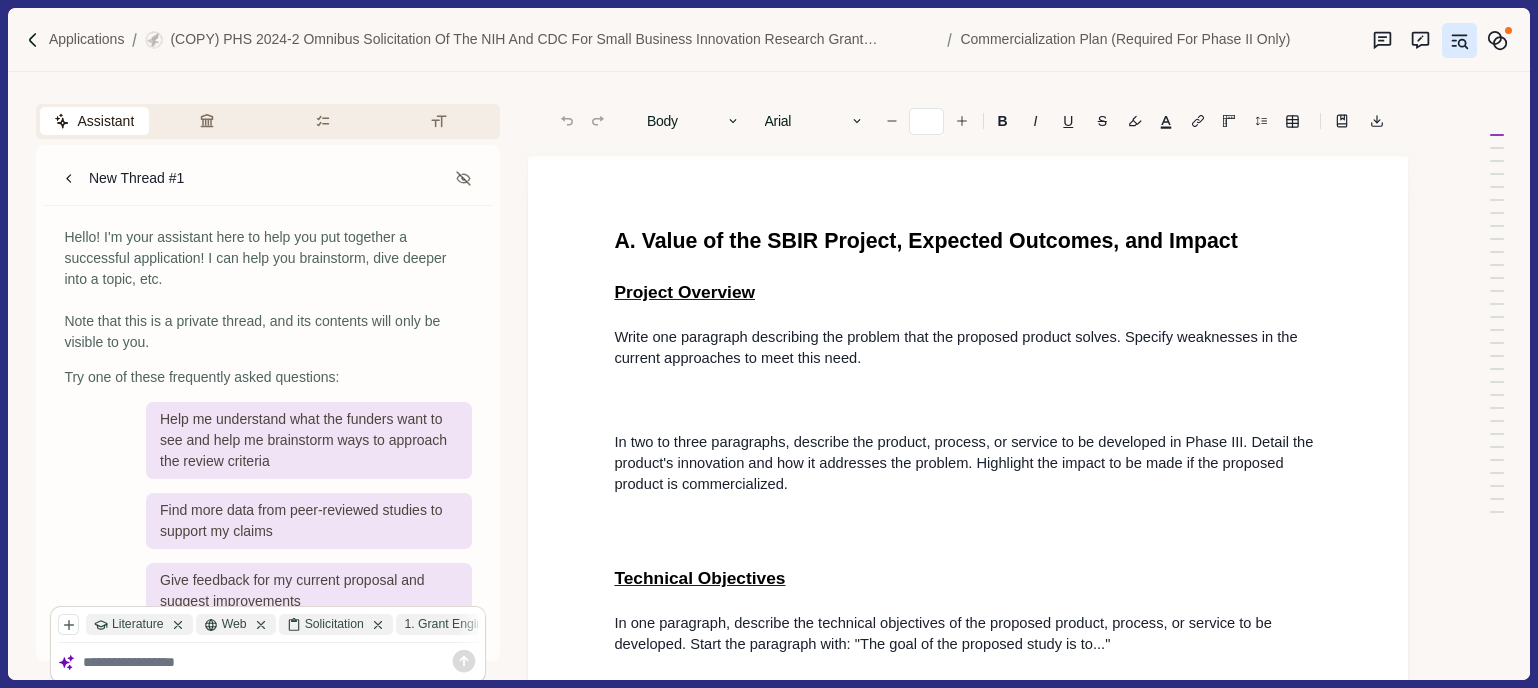 scroll, scrollTop: 97, scrollLeft: 0, axis: vertical 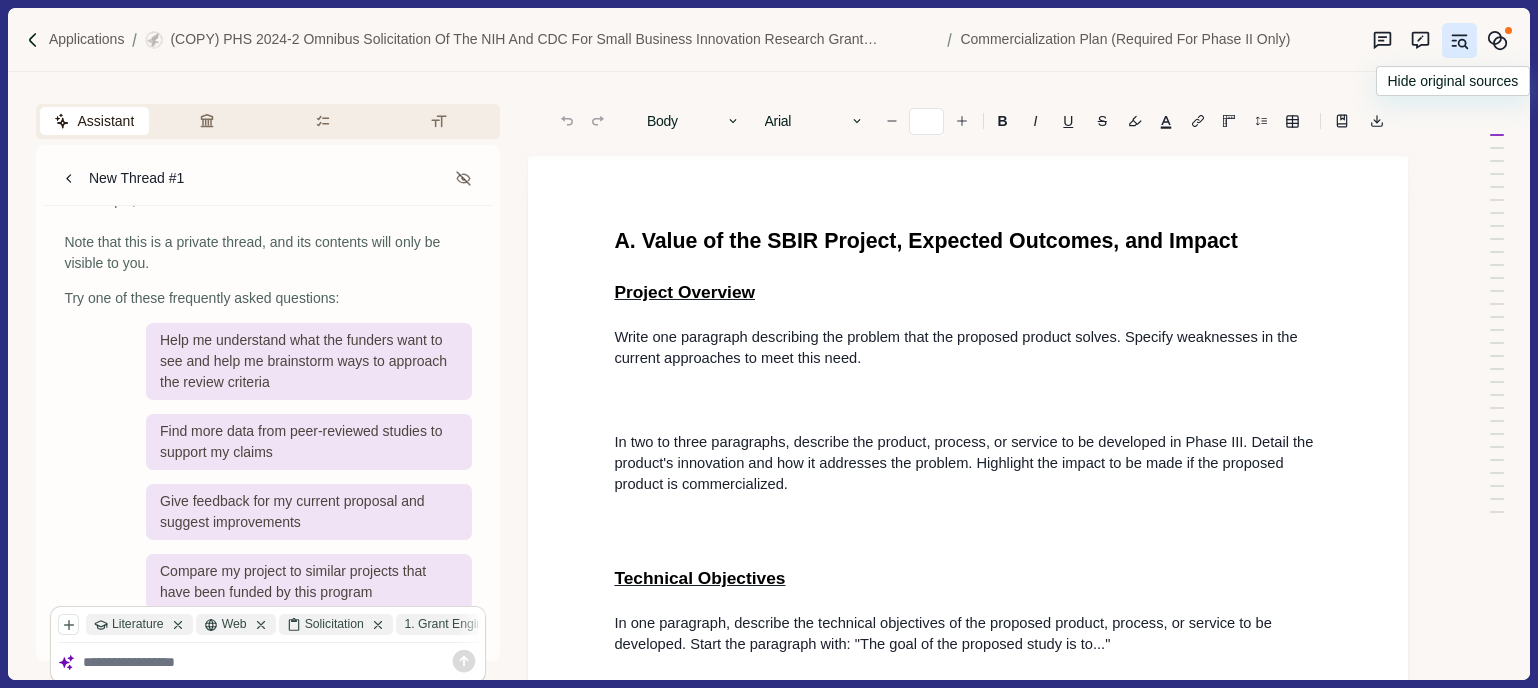 click on "A. Value of the SBIR Project, Expected Outcomes, and Impact Project Overview Write one paragraph describing the problem that the proposed product solves. Specify weaknesses in the current approaches to meet this need. In two to three paragraphs, describe the product, process, or service to be developed in Phase III. Detail the product's innovation and how it addresses the problem. Highlight the impact to be made if the proposed product is commercialized. Technical Objectives In one paragraph, describe the technical objectives of the proposed product, process, or service to be developed. Start the paragraph with: "The goal of the proposed study is to..." PHASE I For each project aim in Phase I, describe key goals and metrics. Use the template below. Aim 1.  [Insert Name of Aim] In two to three sentences, describe what the aim entails and the planned process for achieving the aim. Goal:  [insert the success metric(s) for achieving the aim] Aim 2. ... PHASE II Aim 1.  [Insert Name of Aim] Goal: Aim 2. ... Impact" at bounding box center (968, 3578) 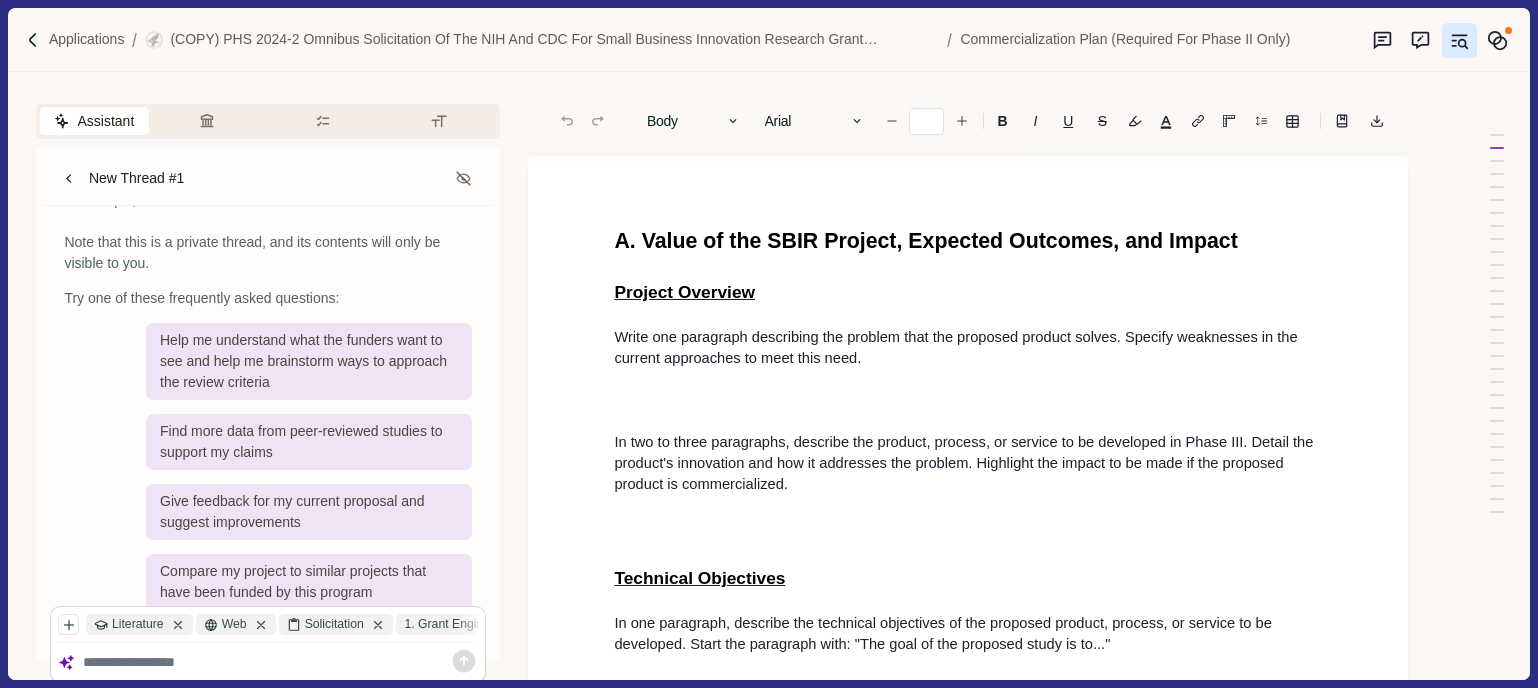 click at bounding box center (968, 533) 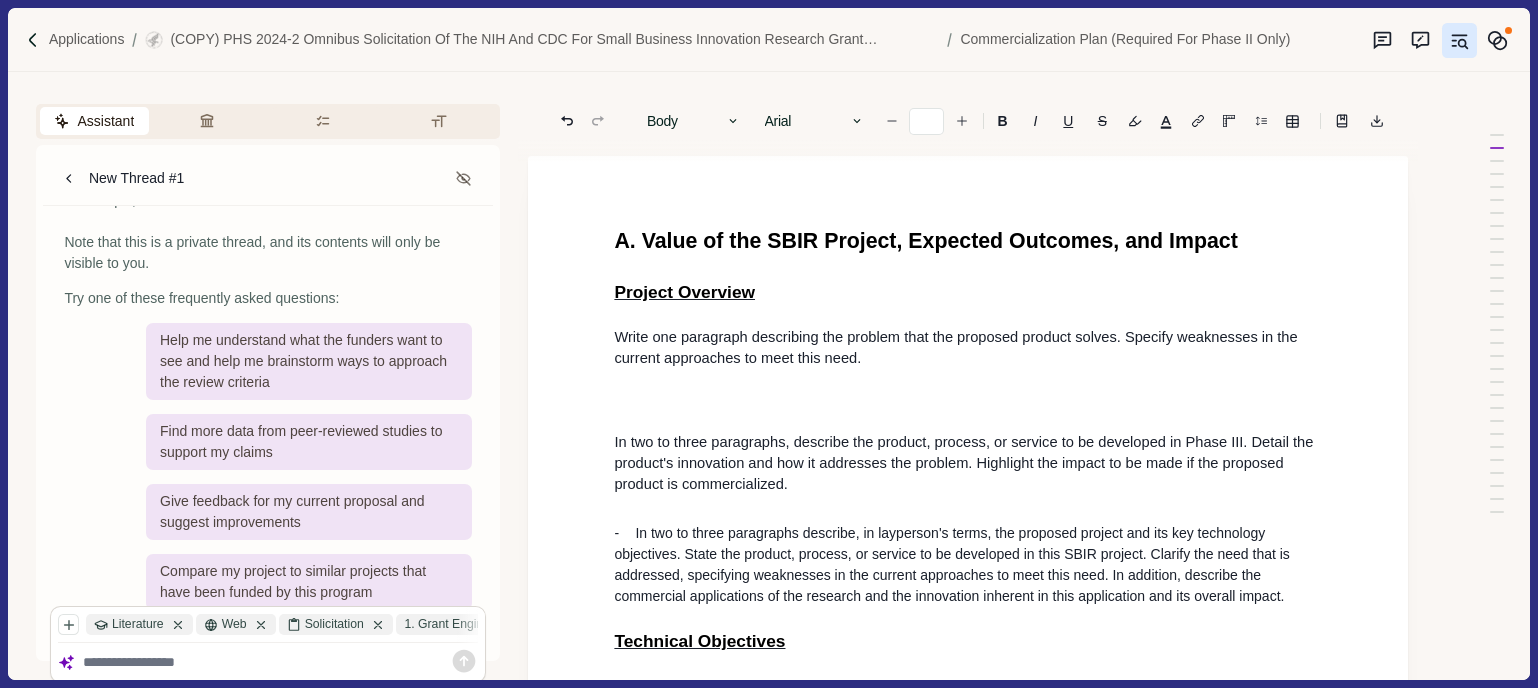 click on "-         In two to three paragraphs describe, in layperson's terms, the proposed project and its key technology objectives. State the product, process, or service to be developed in this SBIR project. Clarify the need that is addressed, specifying weaknesses in the current approaches to meet this need. In addition, describe the commercial applications of the research and the innovation inherent in this application and its overall impact." at bounding box center [968, 565] 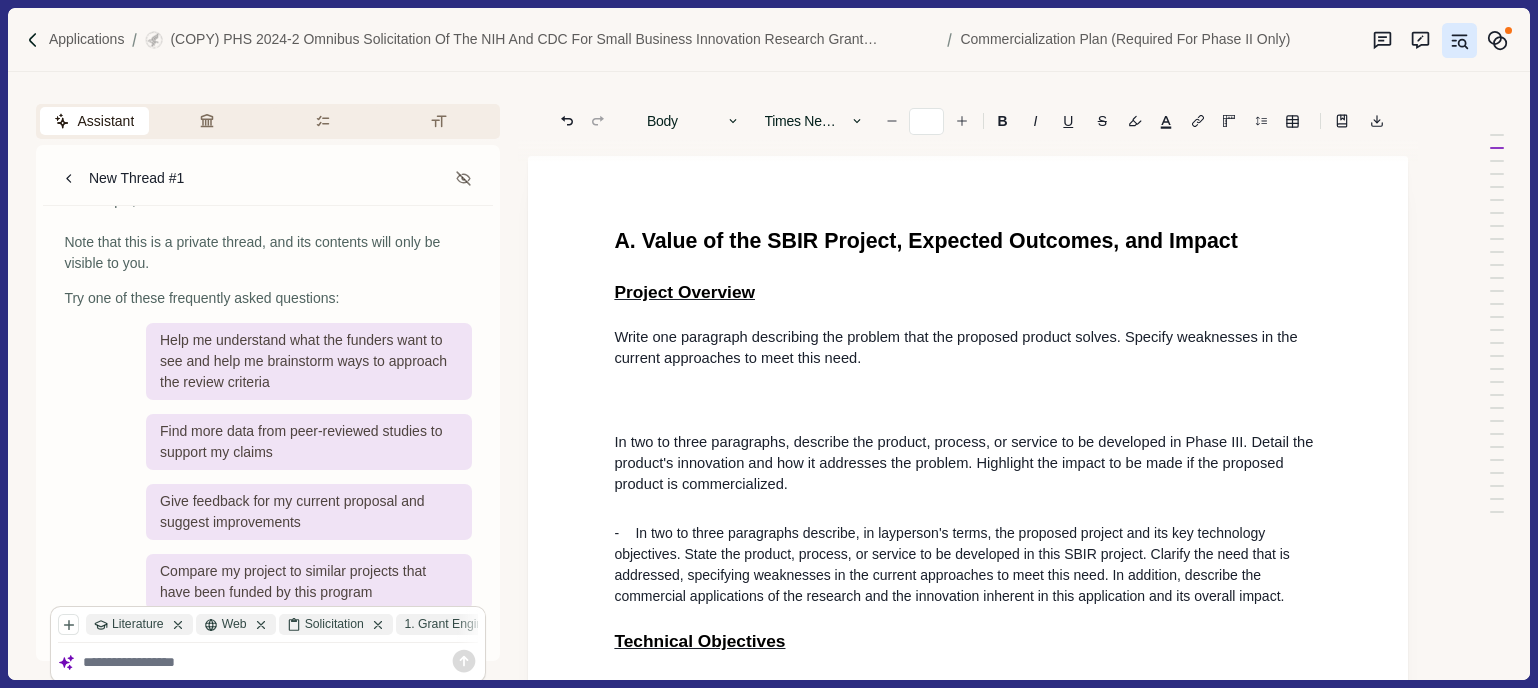 type 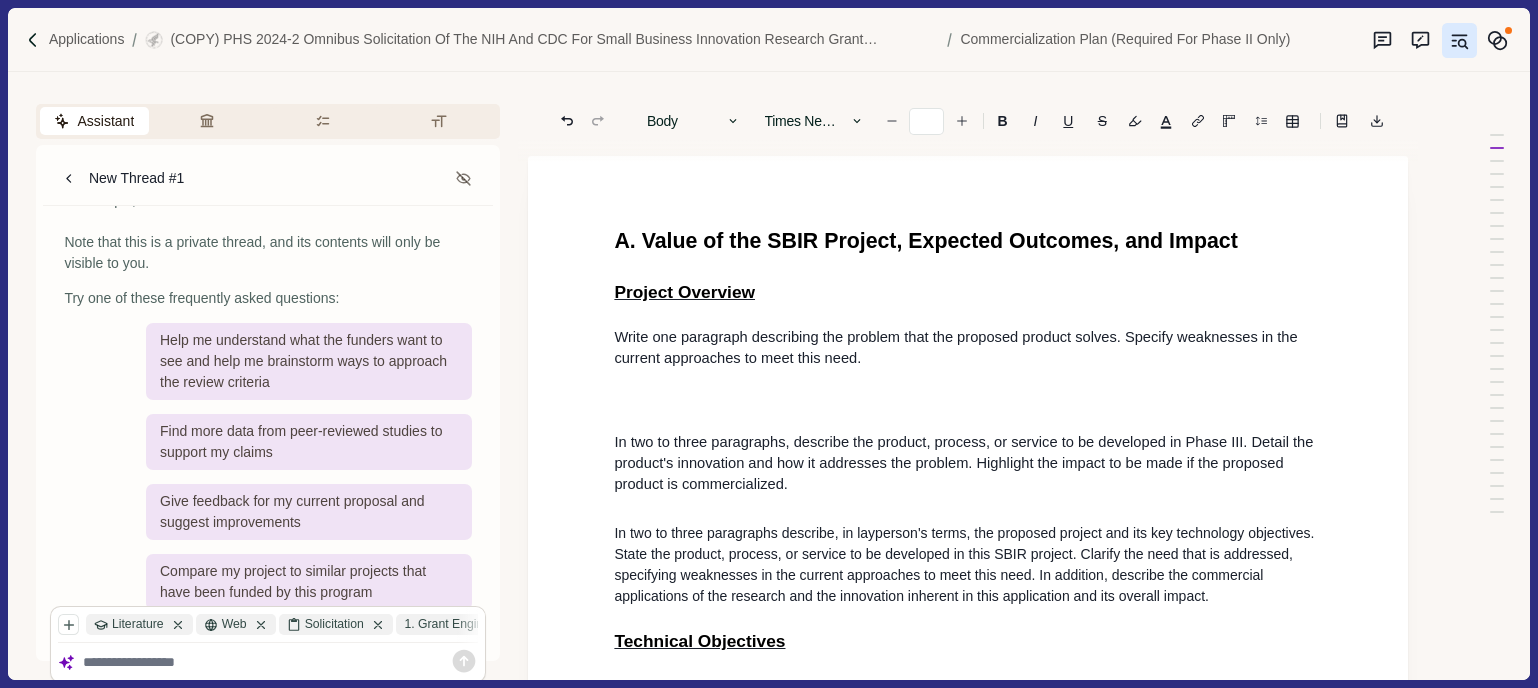 type on "**" 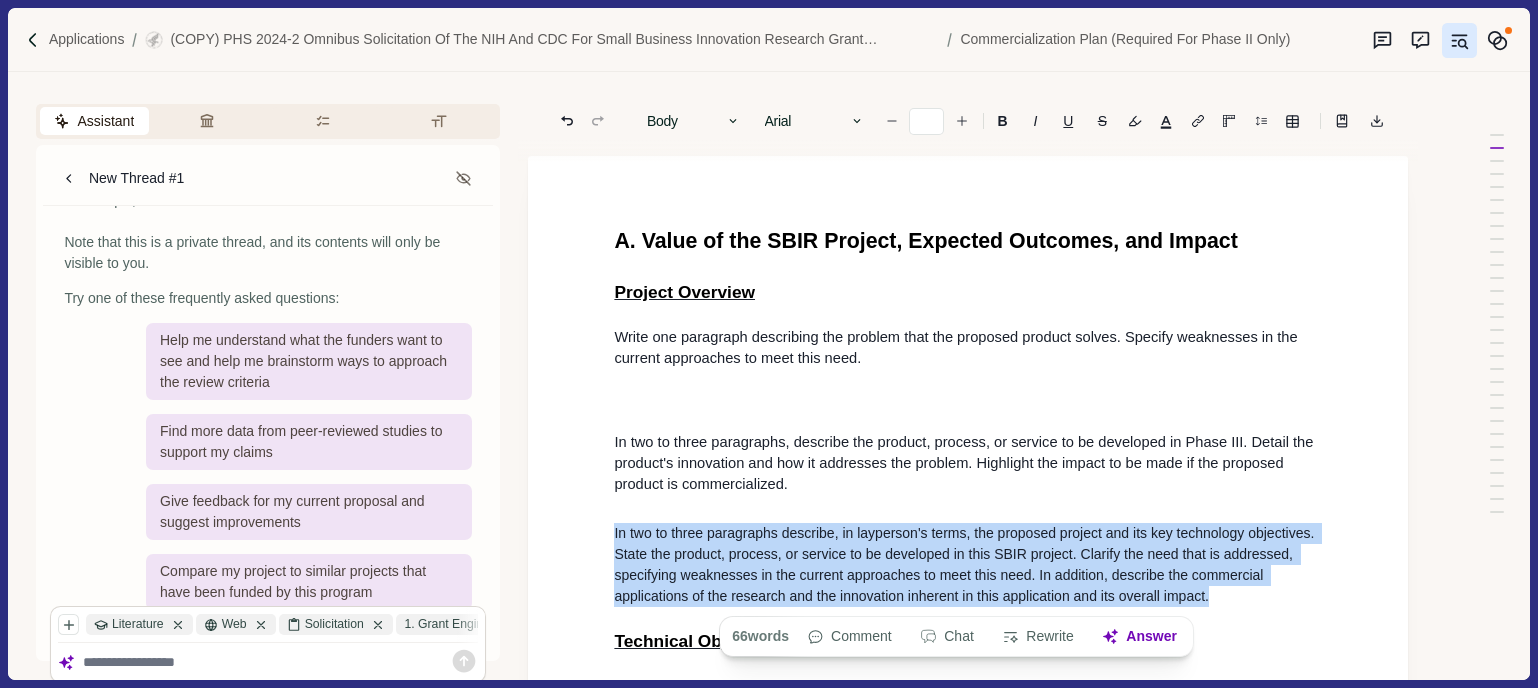 drag, startPoint x: 612, startPoint y: 538, endPoint x: 1338, endPoint y: 596, distance: 728.3131 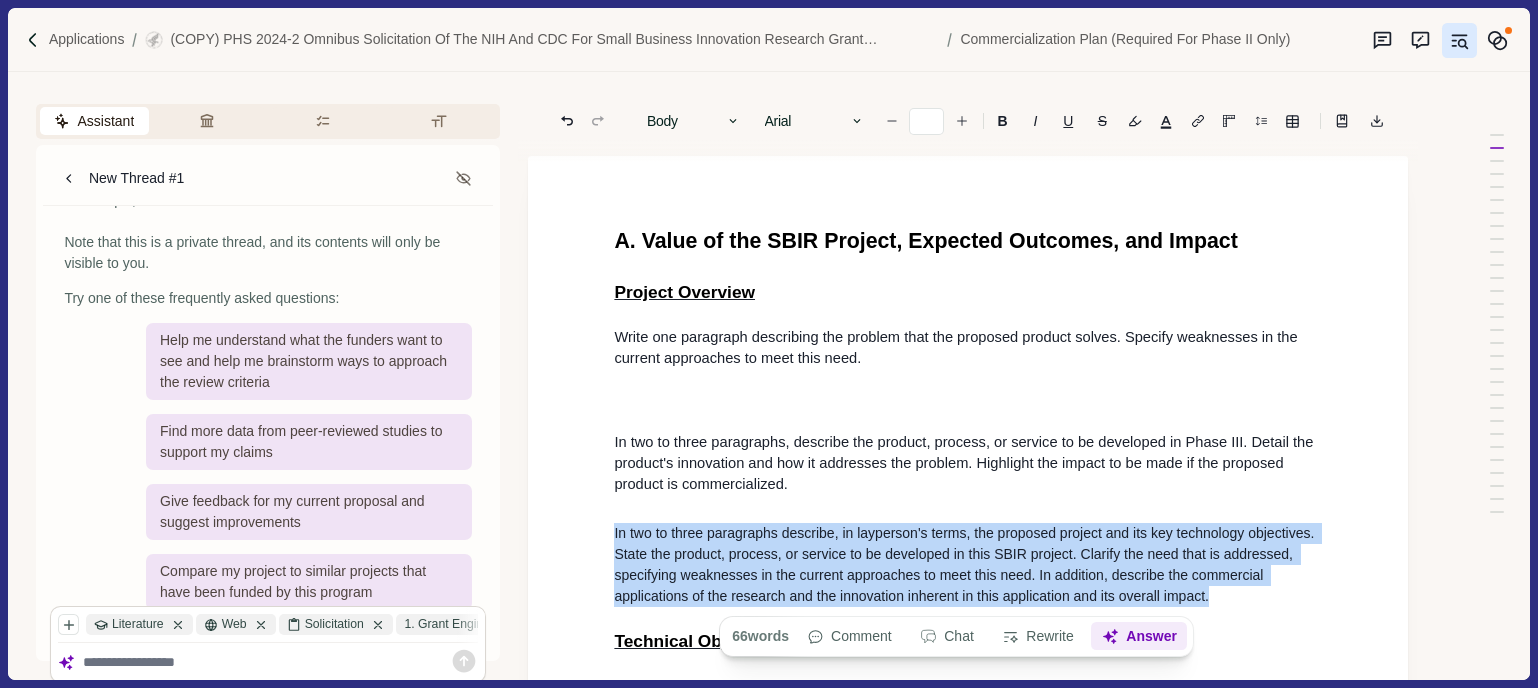 click on "Answer" at bounding box center [1140, 637] 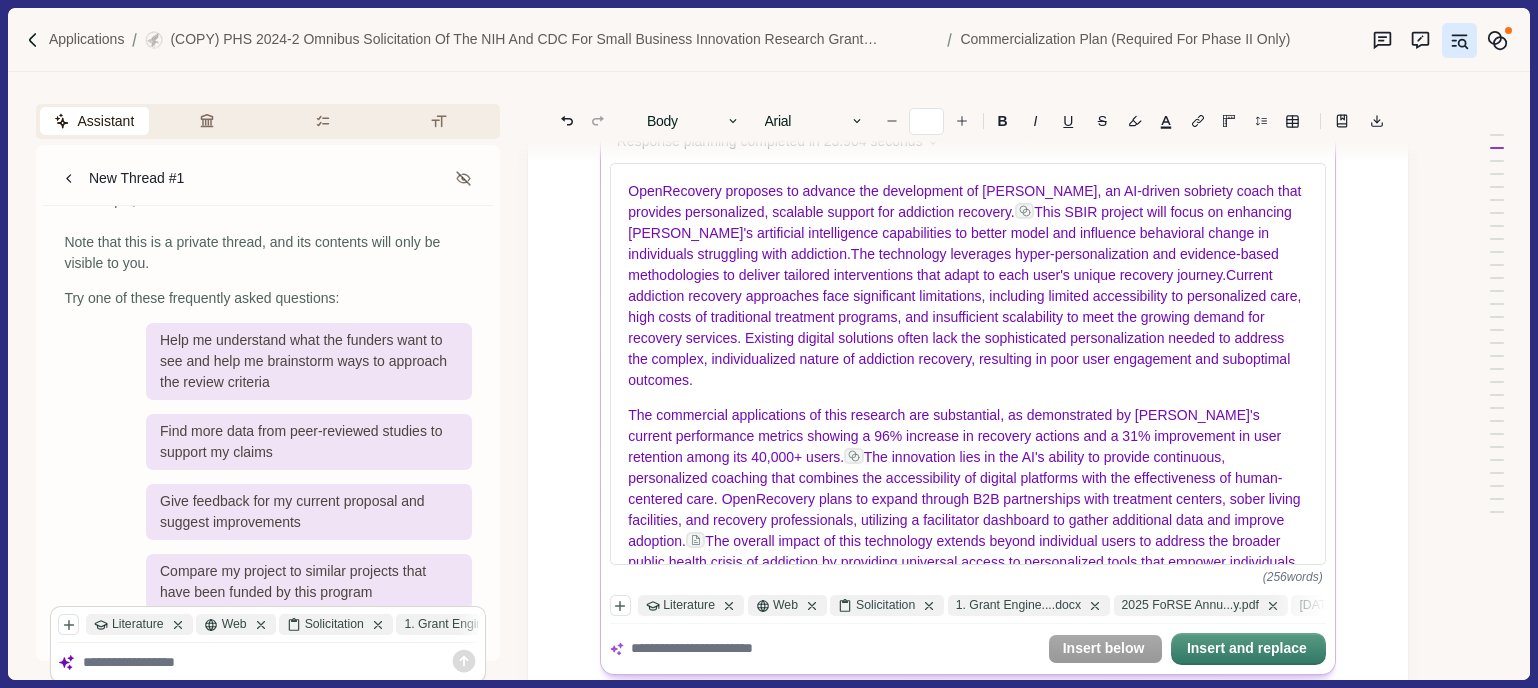 scroll, scrollTop: 543, scrollLeft: 0, axis: vertical 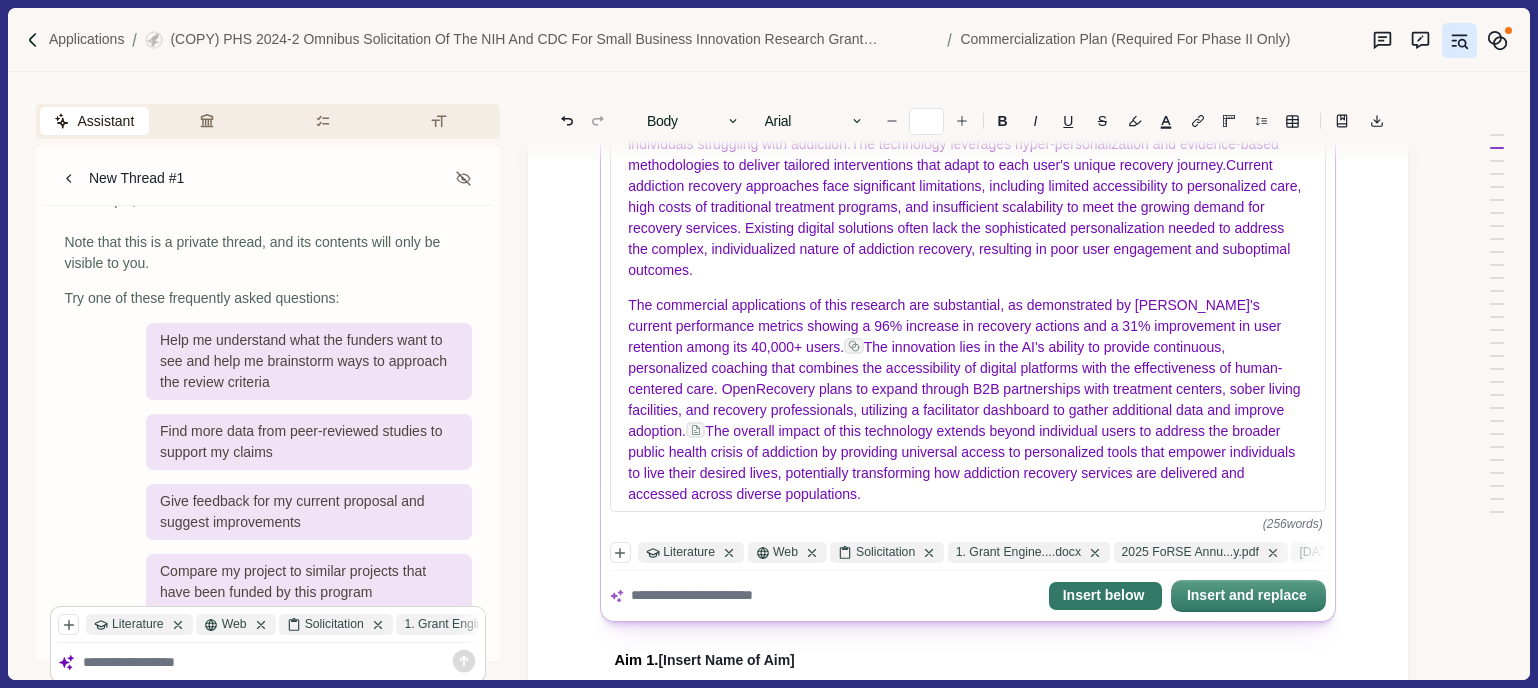 click on "Insert below" at bounding box center (1105, 596) 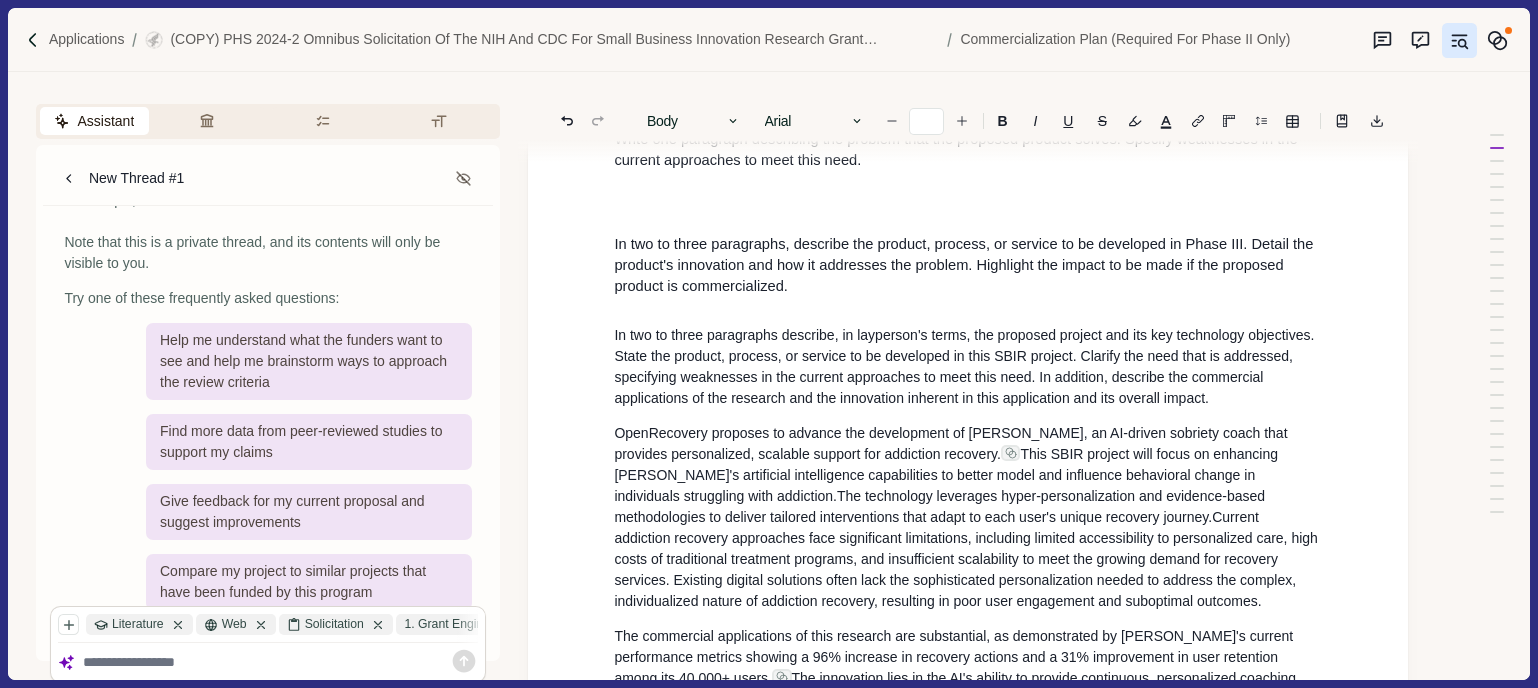 scroll, scrollTop: 197, scrollLeft: 0, axis: vertical 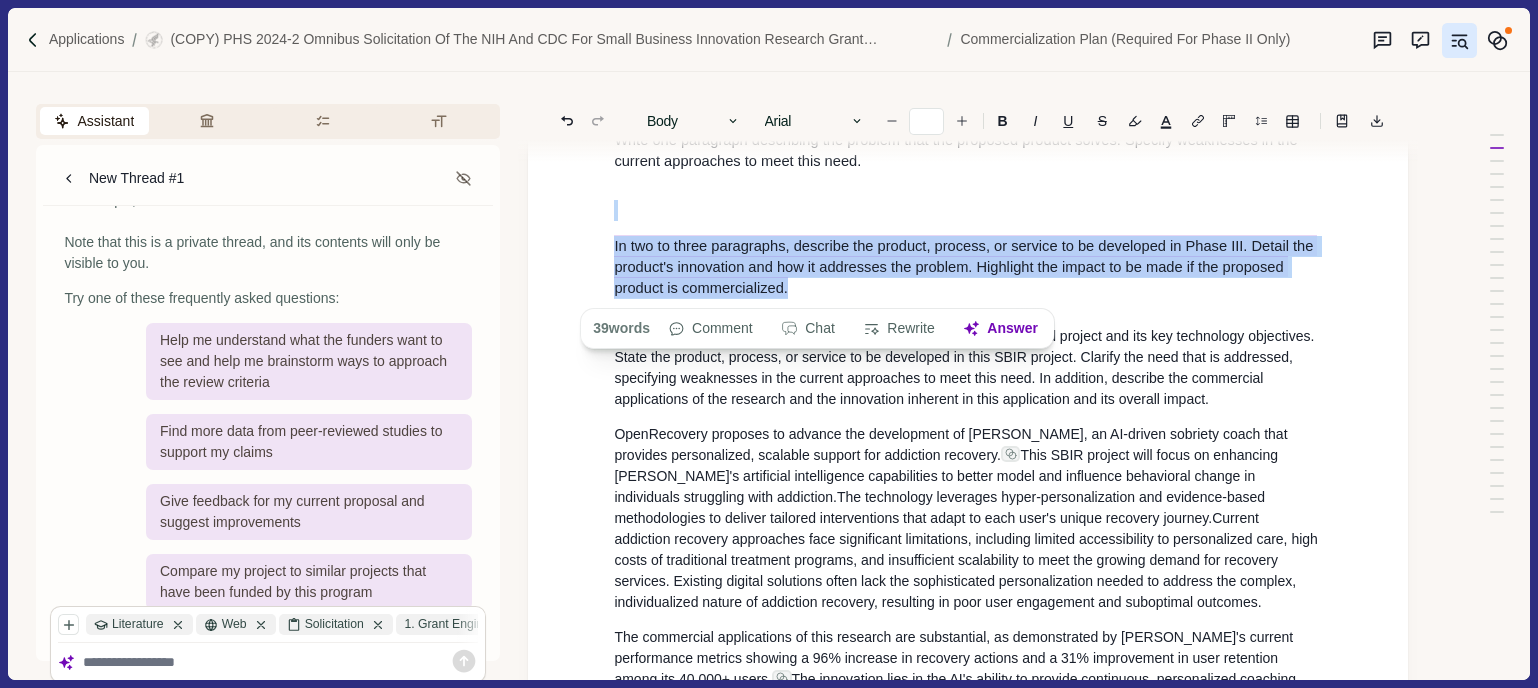 drag, startPoint x: 800, startPoint y: 291, endPoint x: 636, endPoint y: 180, distance: 198.03282 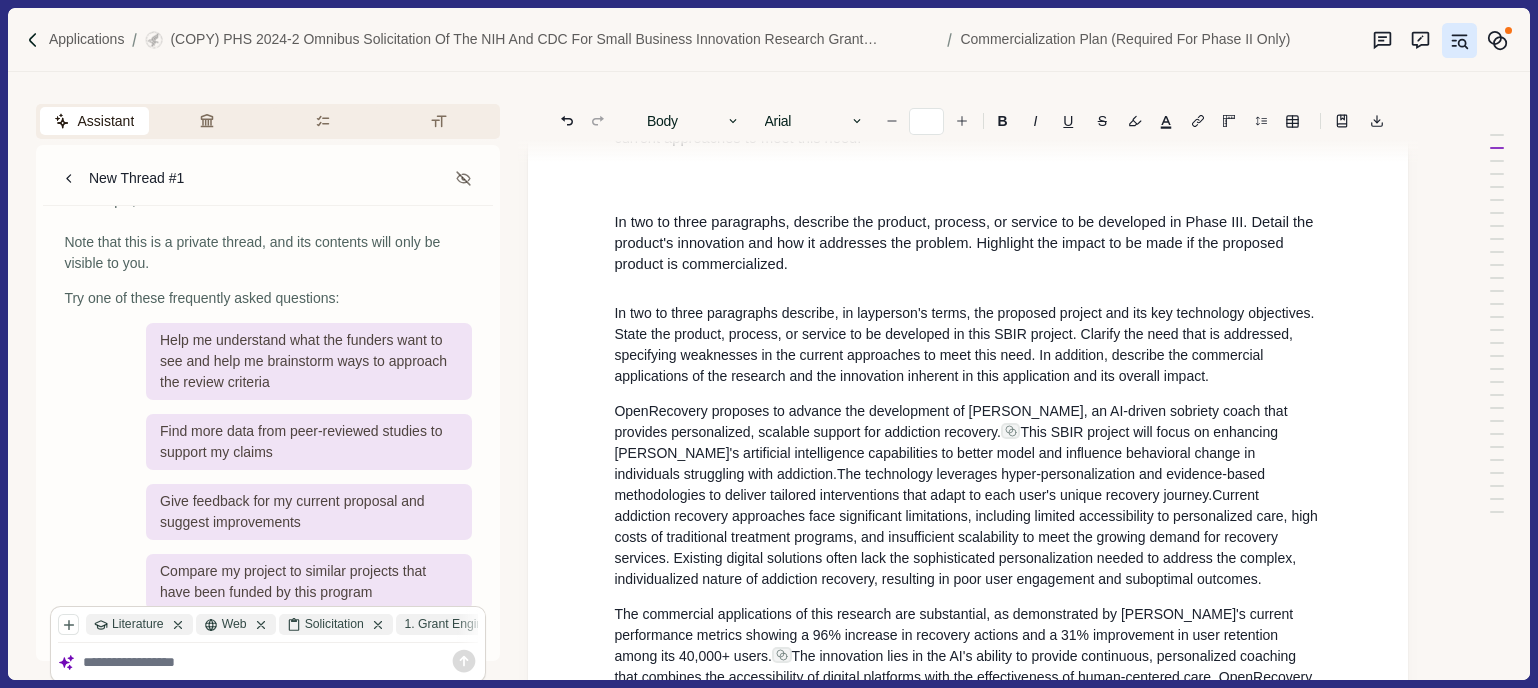 scroll, scrollTop: 249, scrollLeft: 0, axis: vertical 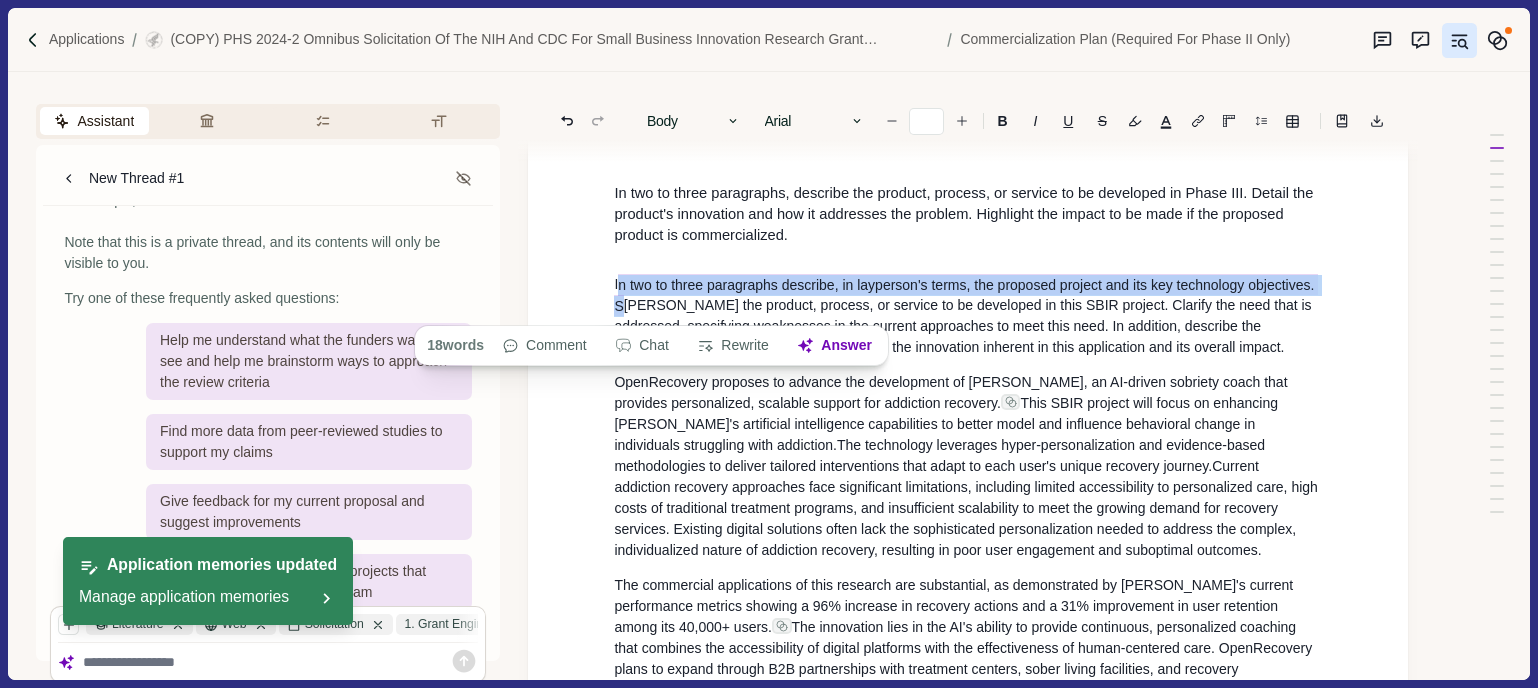 drag, startPoint x: 618, startPoint y: 291, endPoint x: 695, endPoint y: 311, distance: 79.555016 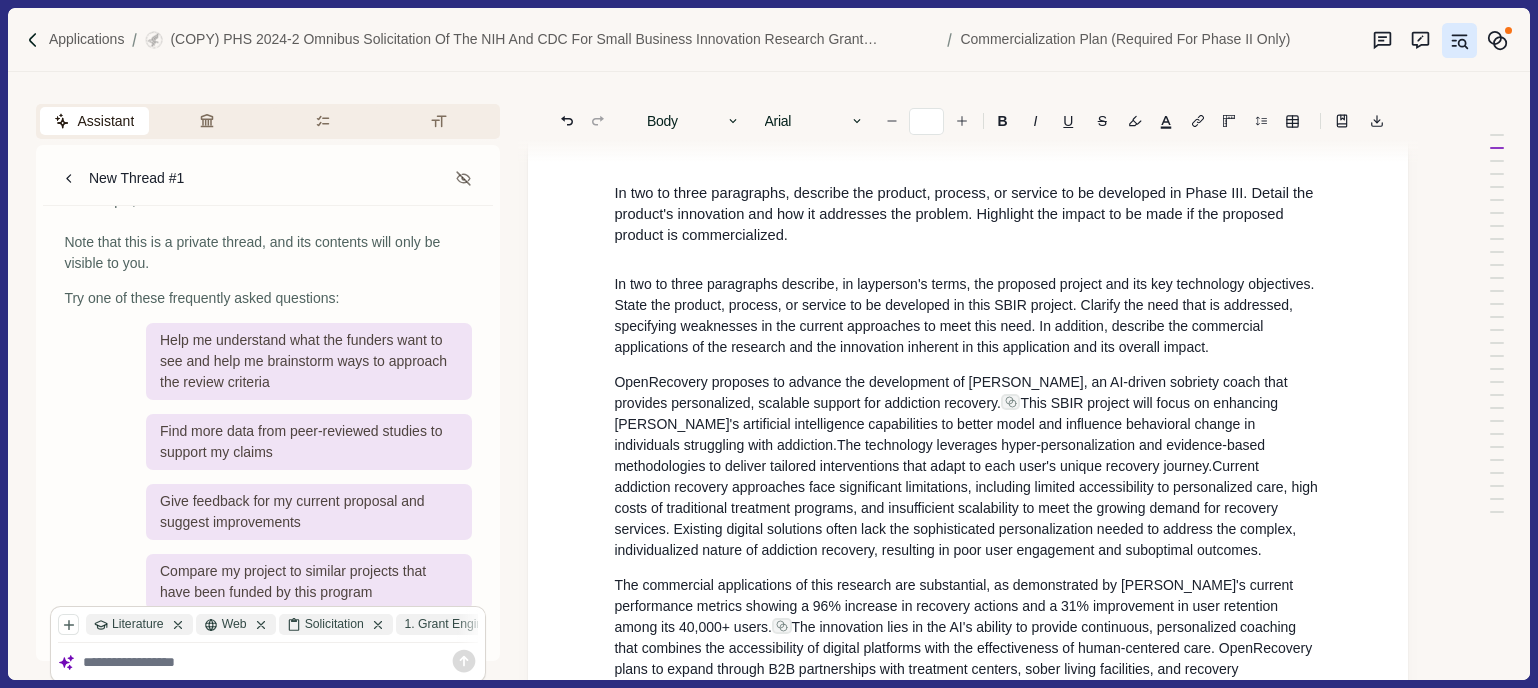 click on "A. Value of the SBIR Project, Expected Outcomes, and Impact Project Overview Write one paragraph describing the problem that the proposed product solves. Specify weaknesses in the current approaches to meet this need. In two to three paragraphs, describe the product, process, or service to be developed in Phase III. Detail the product's innovation and how it addresses the problem. Highlight the impact to be made if the proposed product is commercialized. In two to three paragraphs describe, in layperson's terms, the proposed project and its key technology objectives. State the product, process, or service to be developed in this SBIR project. Clarify the need that is addressed, specifying weaknesses in the current approaches to meet this need. In addition, describe the commercial applications of the research and the innovation inherent in this application and its overall impact. , potentially transforming how addiction recovery services are delivered and accessed across diverse populations. PHASE I Aim 1.   :" at bounding box center [968, 3564] 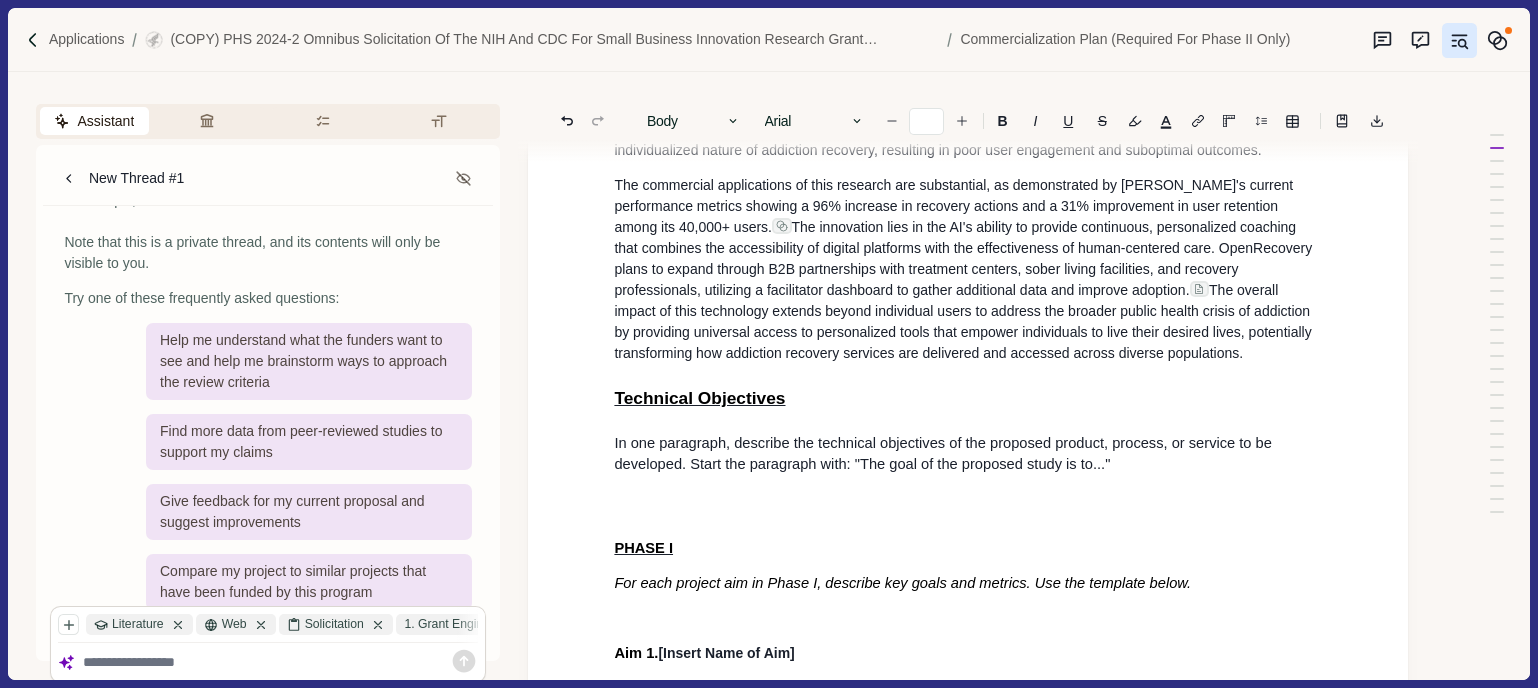 scroll, scrollTop: 677, scrollLeft: 0, axis: vertical 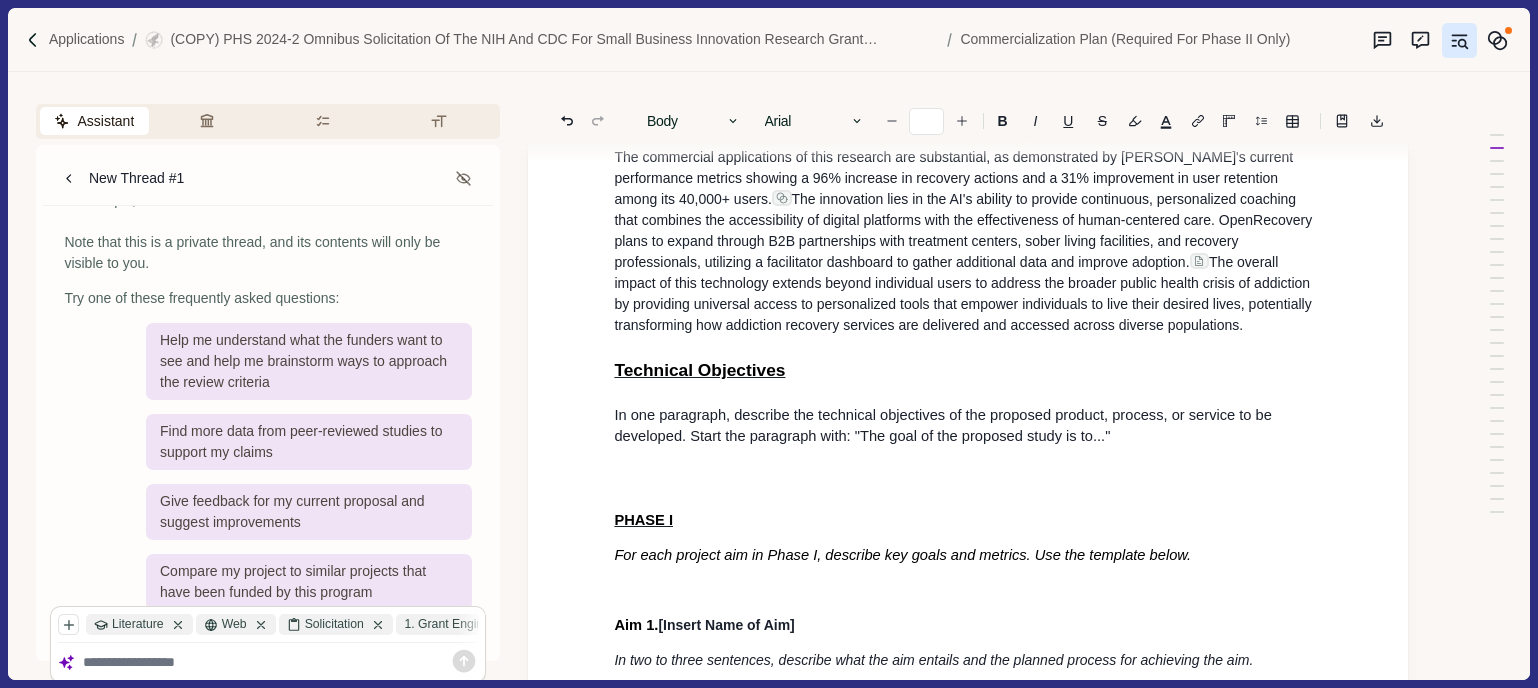 click on "In one paragraph, describe the technical objectives of the proposed product, process, or service to be developed. Start the paragraph with: "The goal of the proposed study is to..."" at bounding box center (945, 425) 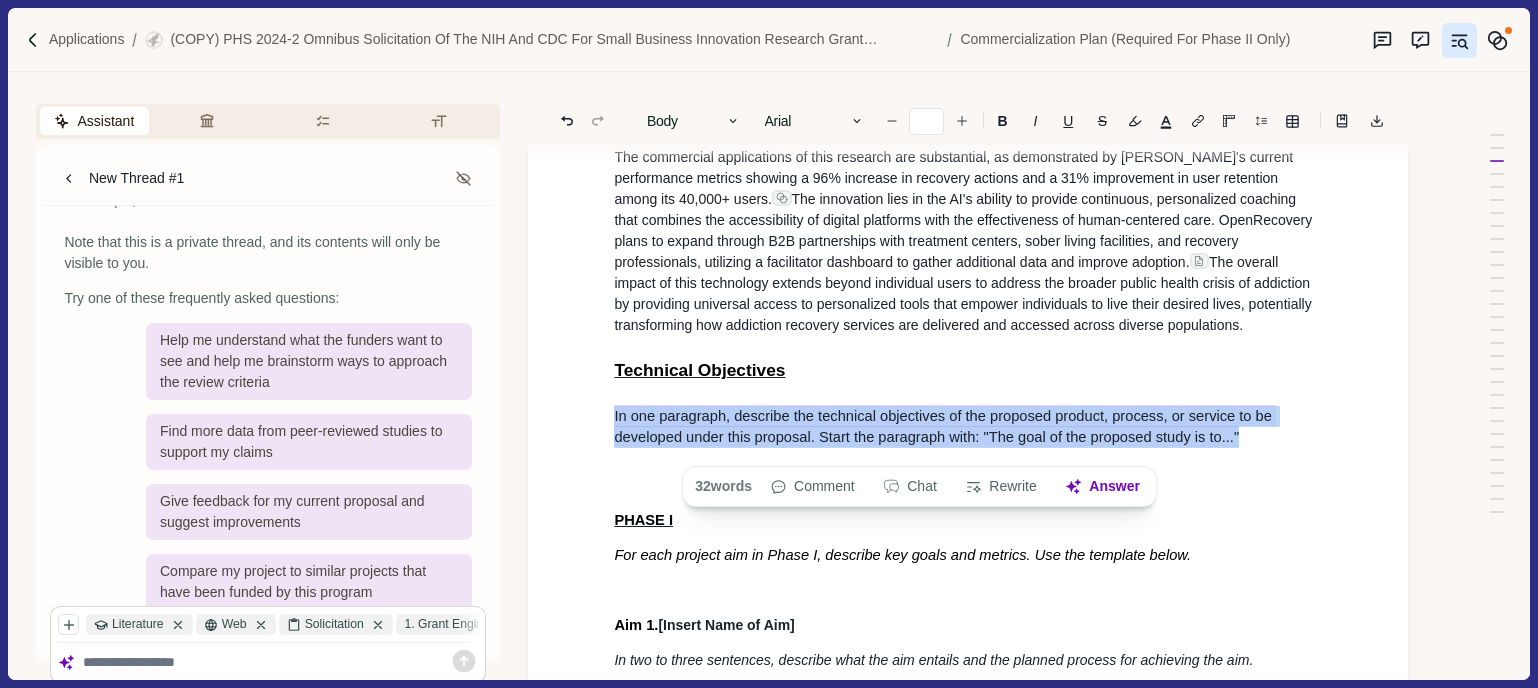 drag, startPoint x: 615, startPoint y: 428, endPoint x: 1242, endPoint y: 454, distance: 627.5388 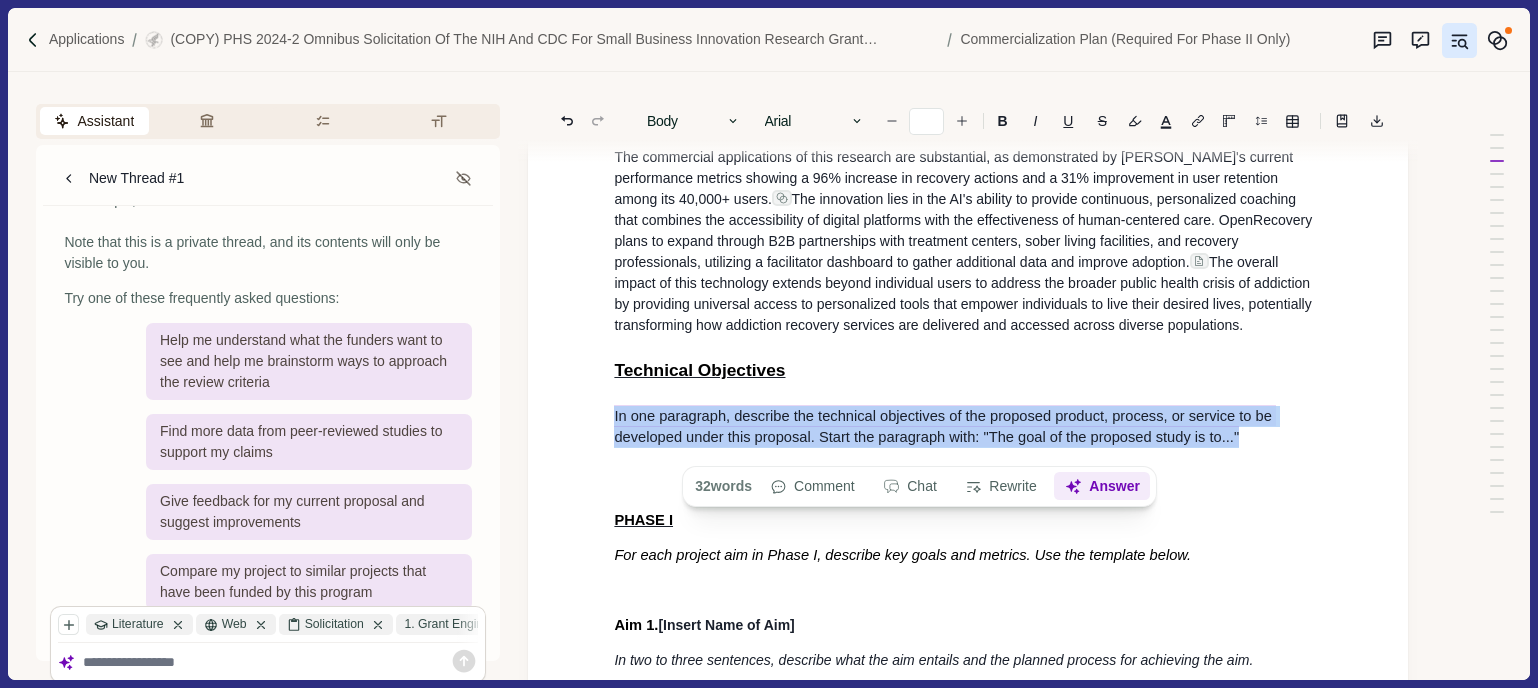 click on "Answer" at bounding box center [1103, 487] 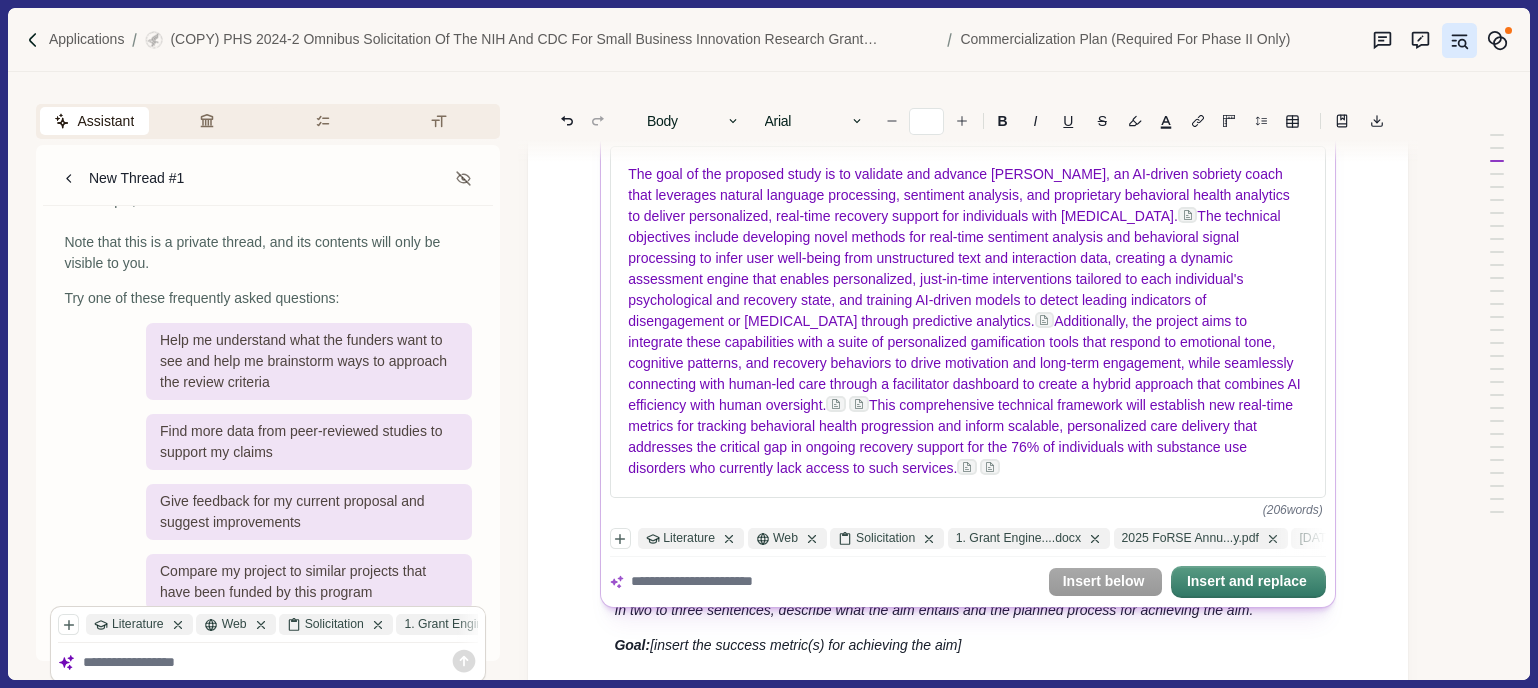 scroll, scrollTop: 1085, scrollLeft: 0, axis: vertical 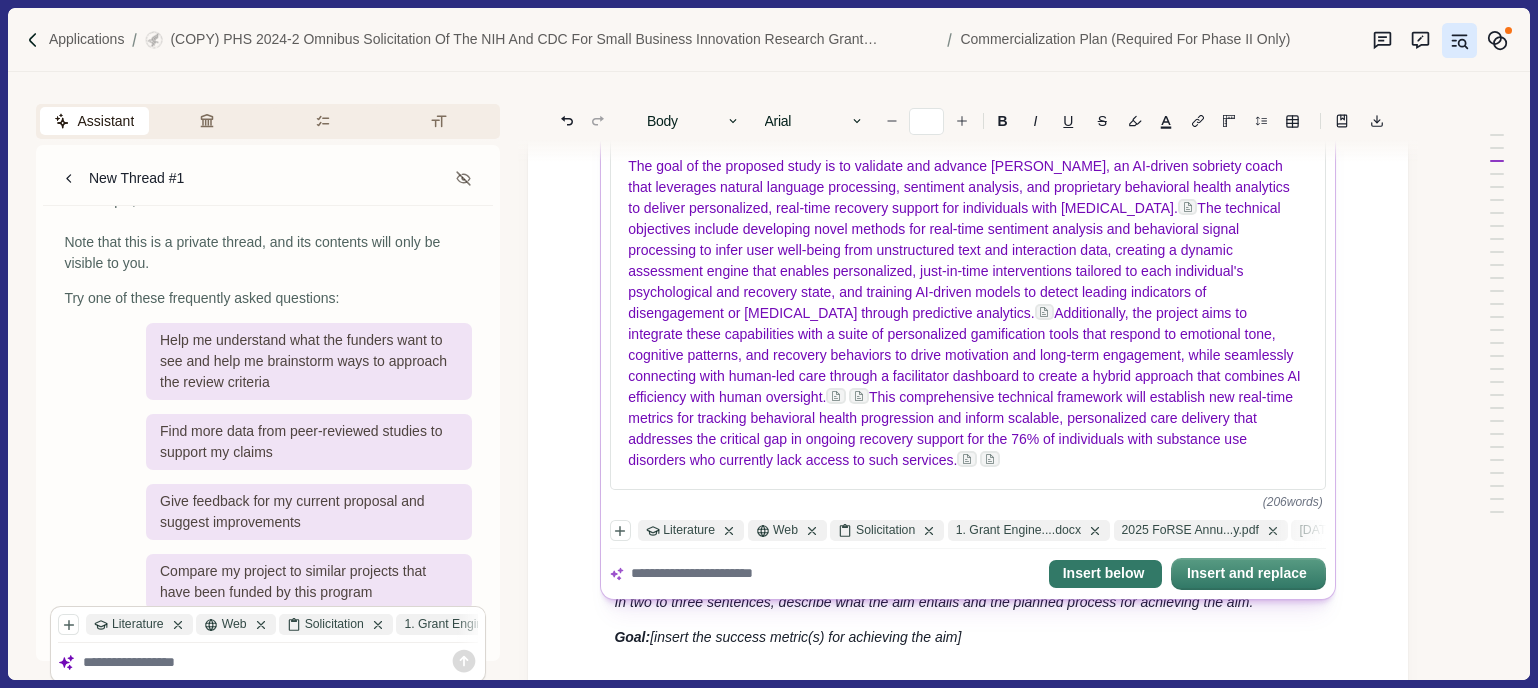 click on "Insert below" at bounding box center [1105, 574] 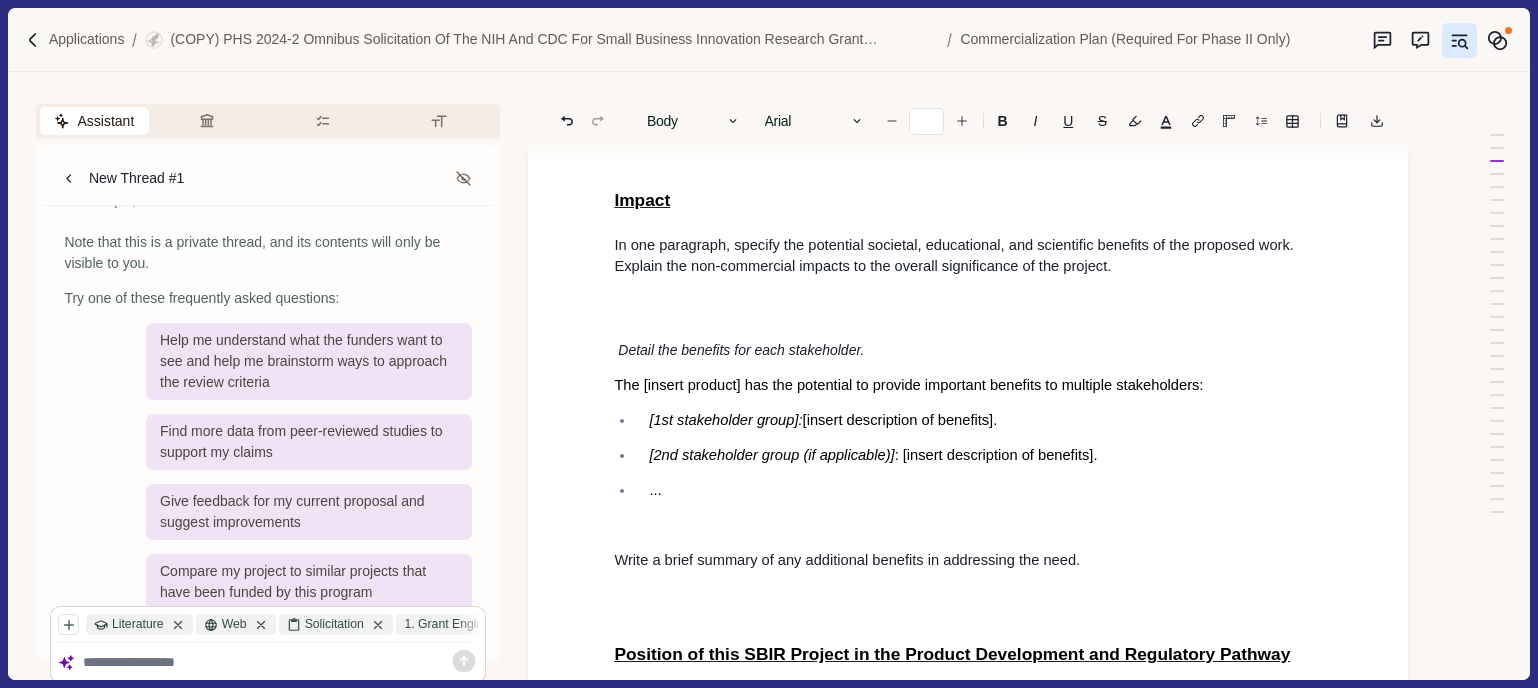 scroll, scrollTop: 2145, scrollLeft: 0, axis: vertical 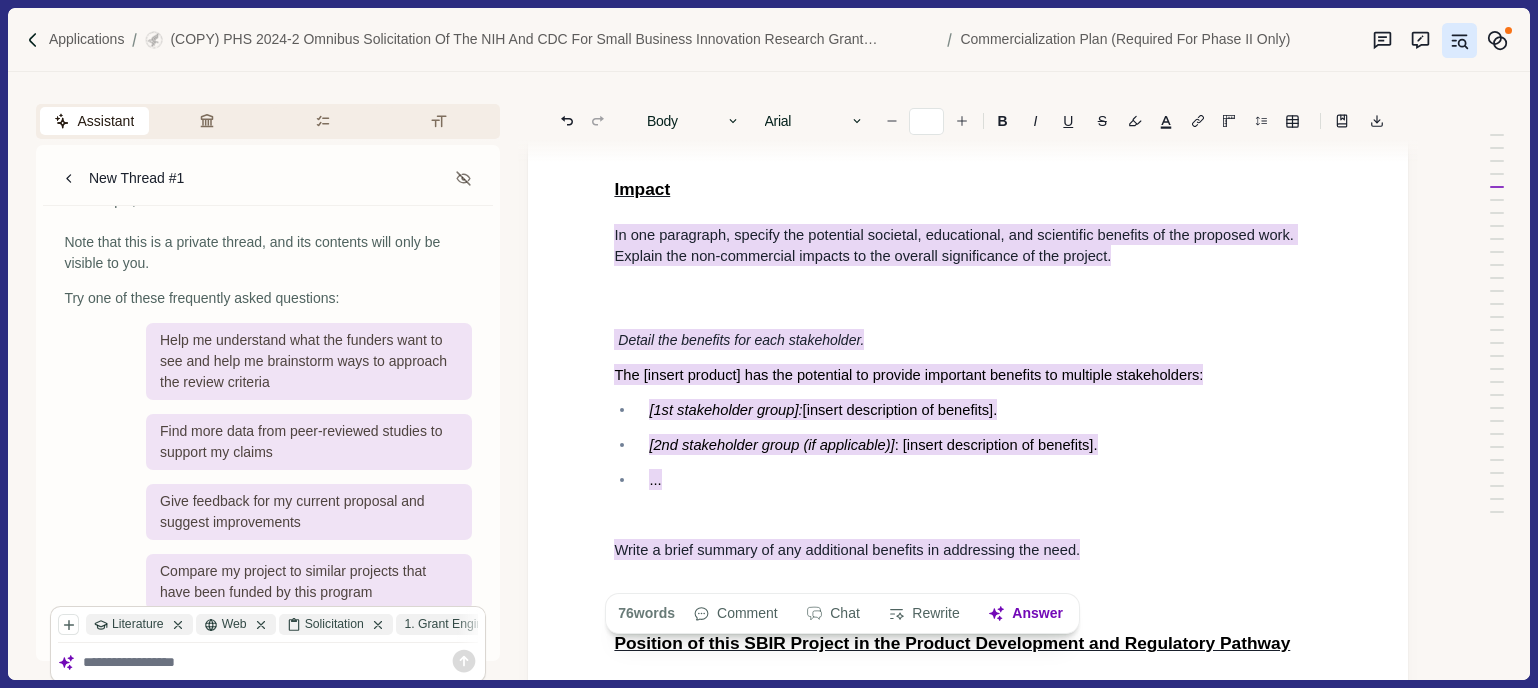 drag, startPoint x: 21, startPoint y: 578, endPoint x: 1121, endPoint y: 576, distance: 1100.0018 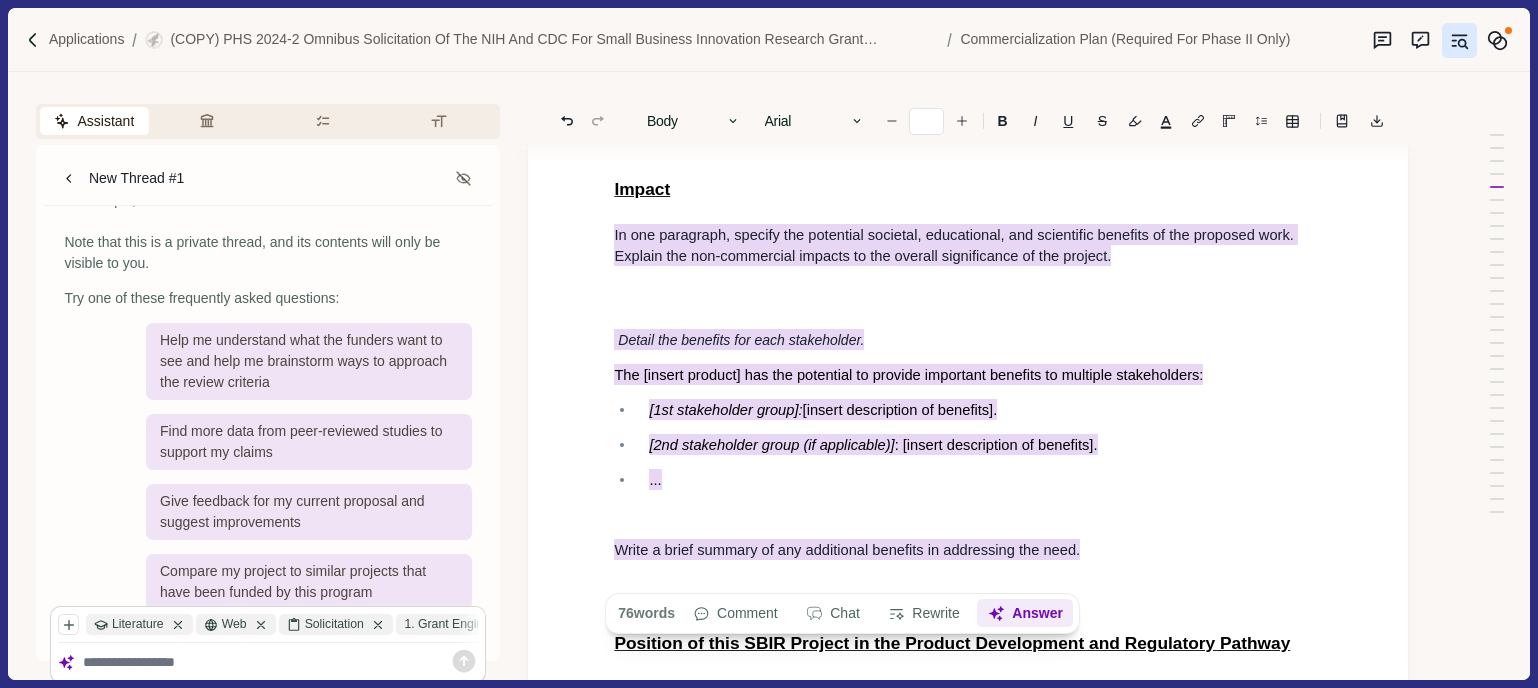 click on "Answer" at bounding box center (1026, 614) 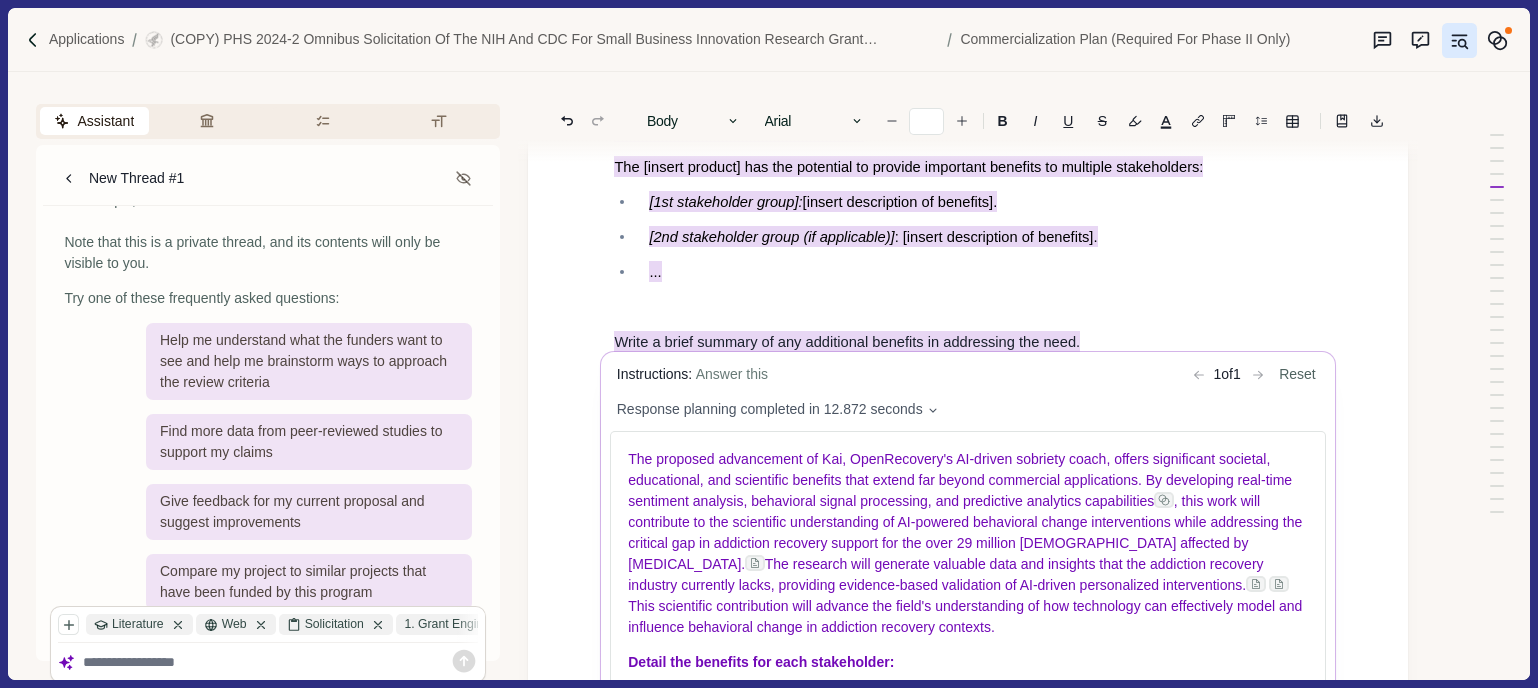 scroll, scrollTop: 2386, scrollLeft: 0, axis: vertical 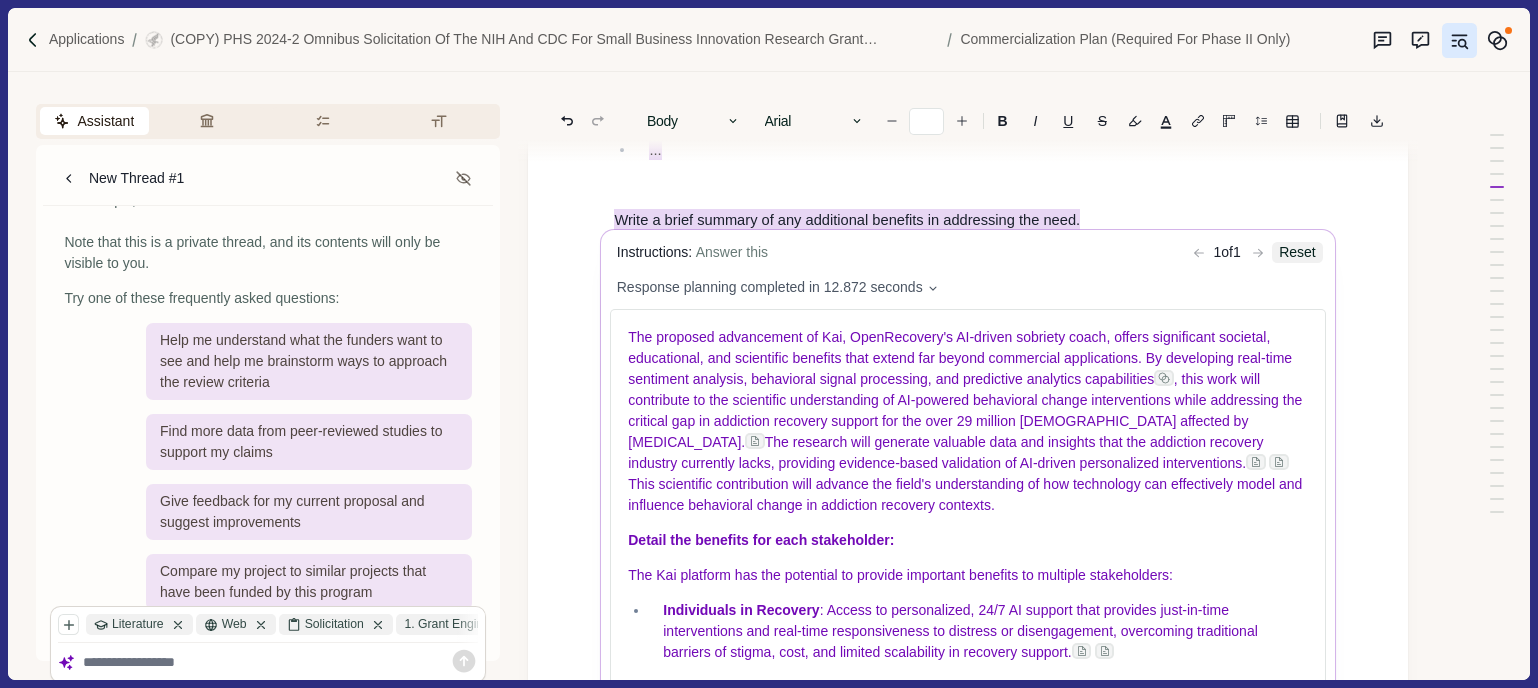 click on "Reset" at bounding box center (1298, 253) 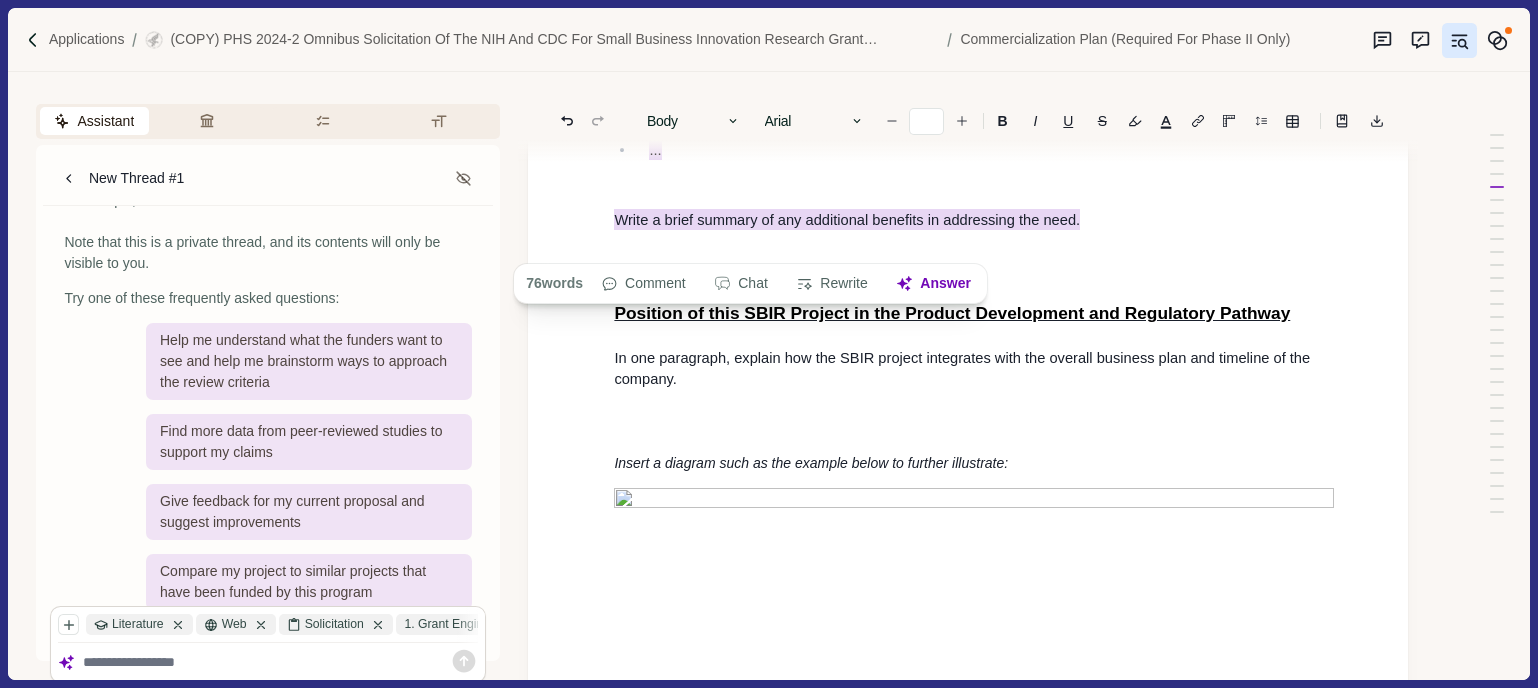 click on "A. Value of the SBIR Project, Expected Outcomes, and Impact Project Overview Write one paragraph describing the problem that the proposed product solves. Specify weaknesses in the current approaches to meet this need. In two to three paragraphs, describe the product, process, or service to be developed in Phase III. Detail the product's innovation and how it addresses the problem. Highlight the impact to be made if the proposed product is commercialized. In two to three paragraphs describe, in layperson's terms, the proposed project and its key technology objectives. State the product, process, or service to be developed in this SBIR project. Clarify the need that is addressed, specifying weaknesses in the current approaches to meet this need. In addition, describe the commercial applications of the research and the innovation inherent in this application and its overall impact. , potentially transforming how addiction recovery services are delivered and accessed across diverse populations. PHASE I Aim 1.   :" at bounding box center [968, 1502] 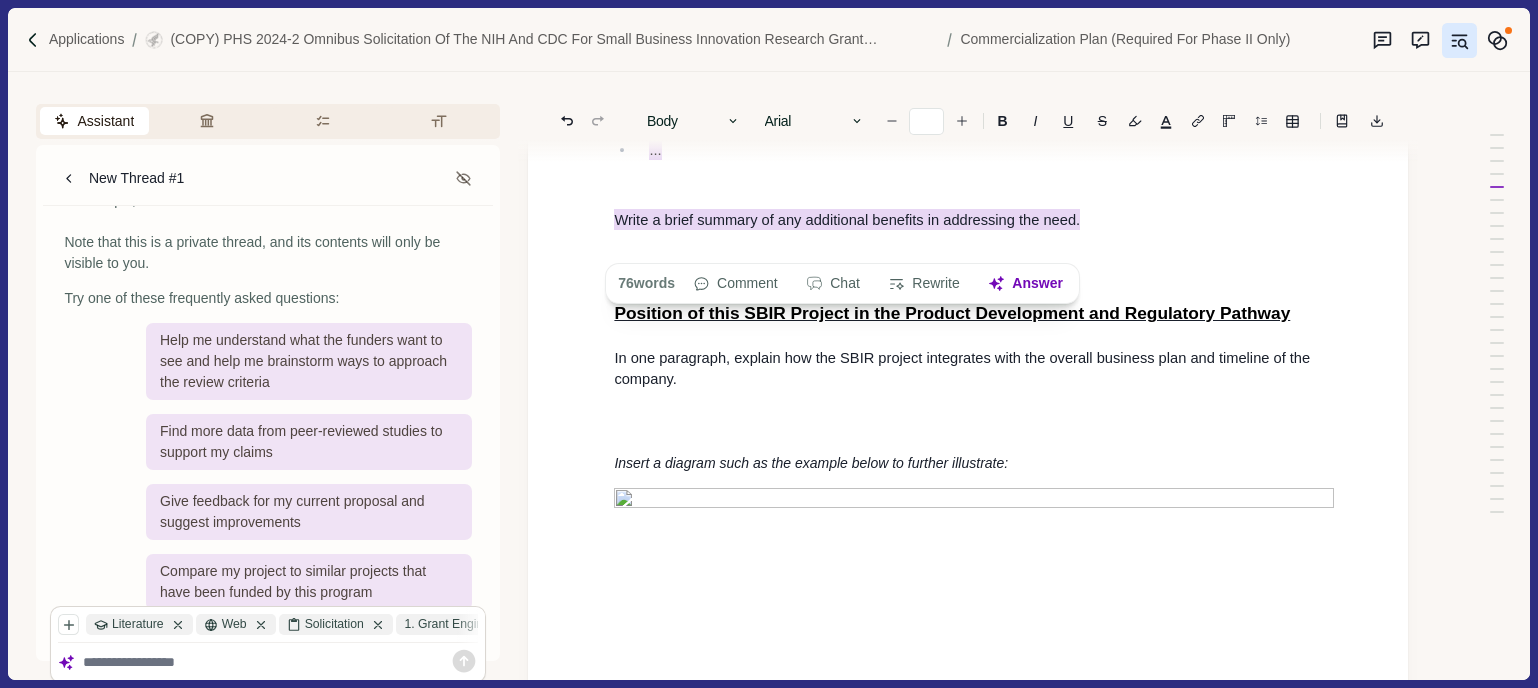 click on "A. Value of the SBIR Project, Expected Outcomes, and Impact Project Overview Write one paragraph describing the problem that the proposed product solves. Specify weaknesses in the current approaches to meet this need. In two to three paragraphs, describe the product, process, or service to be developed in Phase III. Detail the product's innovation and how it addresses the problem. Highlight the impact to be made if the proposed product is commercialized. In two to three paragraphs describe, in layperson's terms, the proposed project and its key technology objectives. State the product, process, or service to be developed in this SBIR project. Clarify the need that is addressed, specifying weaknesses in the current approaches to meet this need. In addition, describe the commercial applications of the research and the innovation inherent in this application and its overall impact. , potentially transforming how addiction recovery services are delivered and accessed across diverse populations. PHASE I Aim 1.   :" at bounding box center [968, 1502] 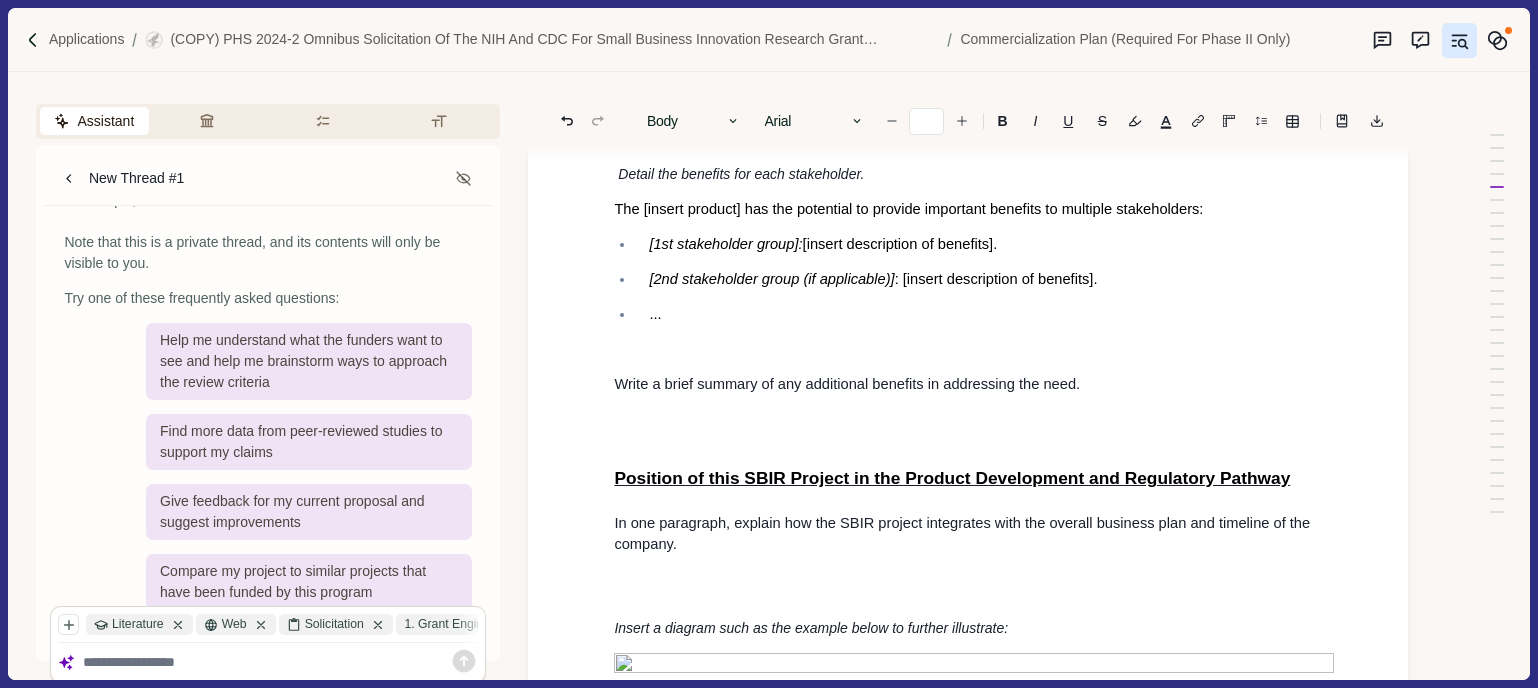 scroll, scrollTop: 2347, scrollLeft: 0, axis: vertical 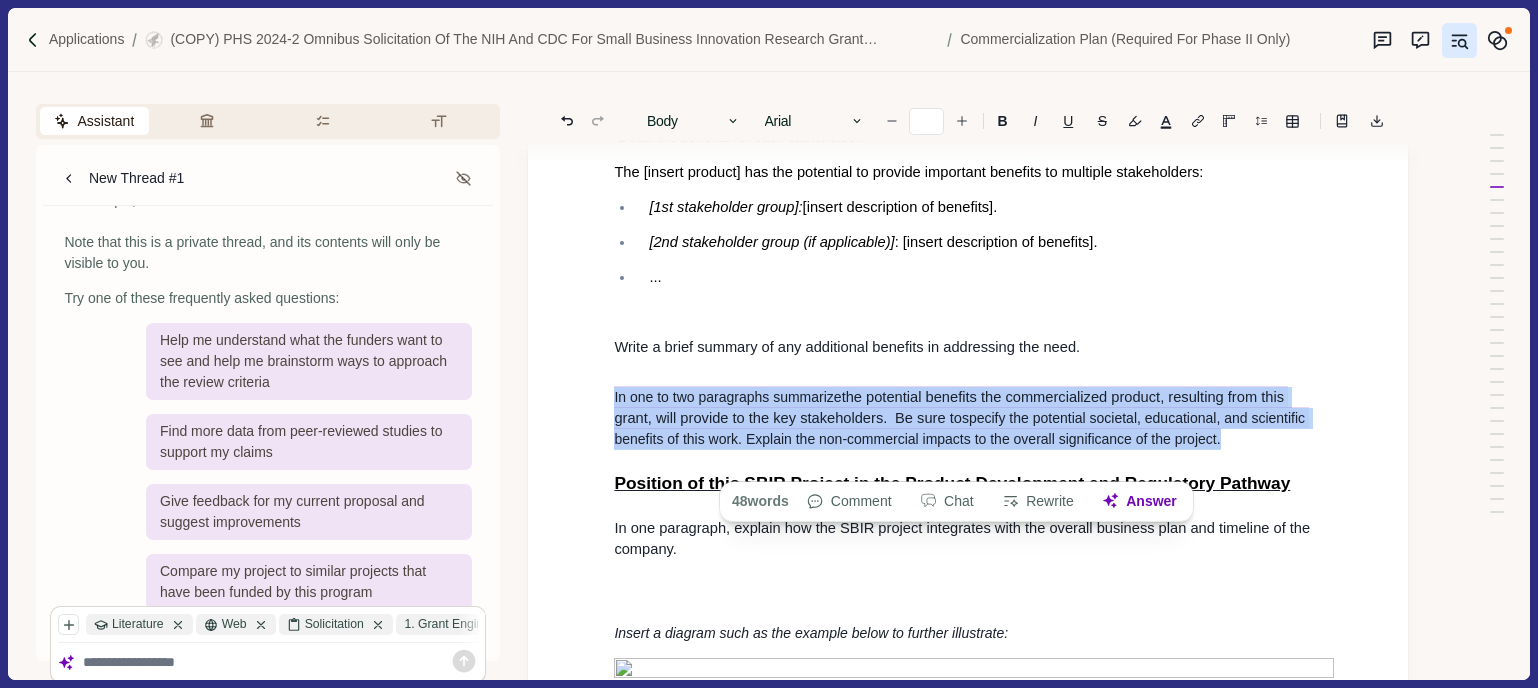 drag, startPoint x: 616, startPoint y: 424, endPoint x: 1333, endPoint y: 465, distance: 718.17126 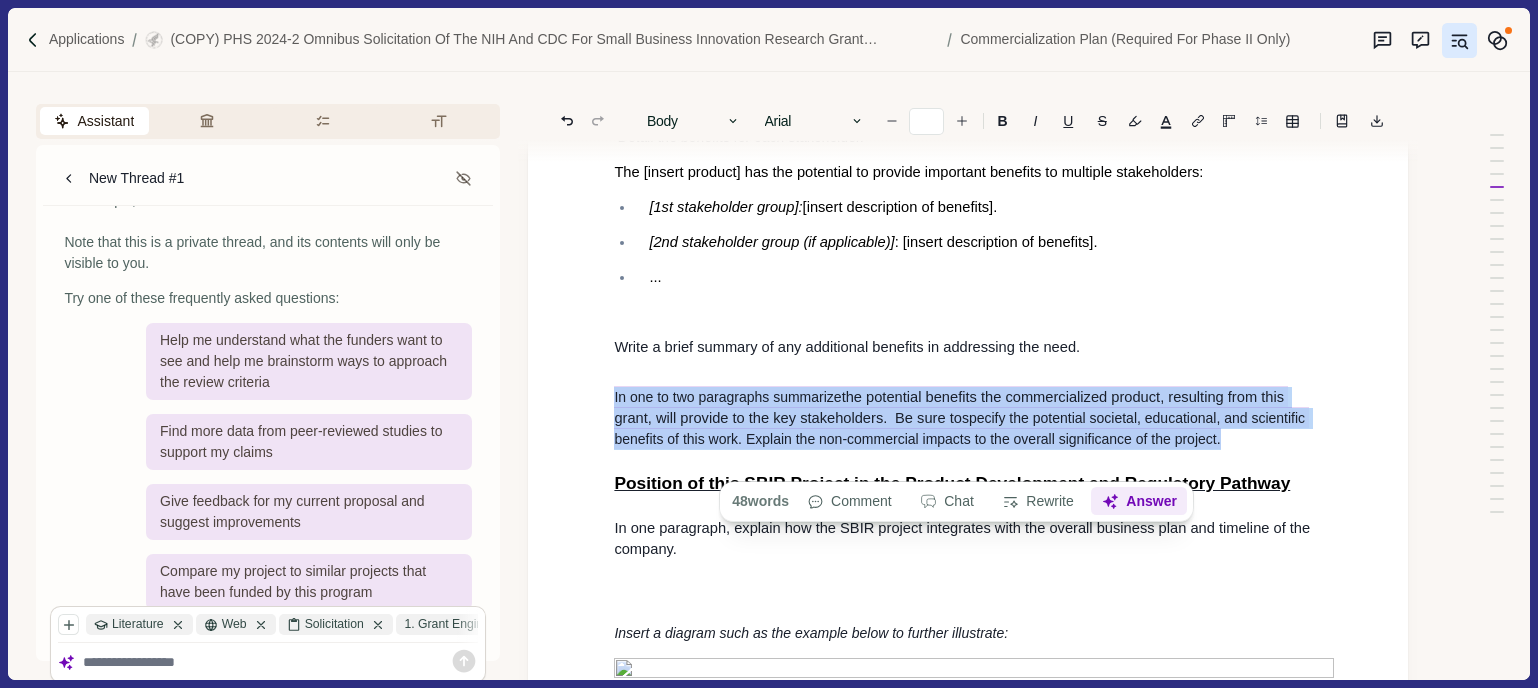 click on "Answer" at bounding box center (1140, 502) 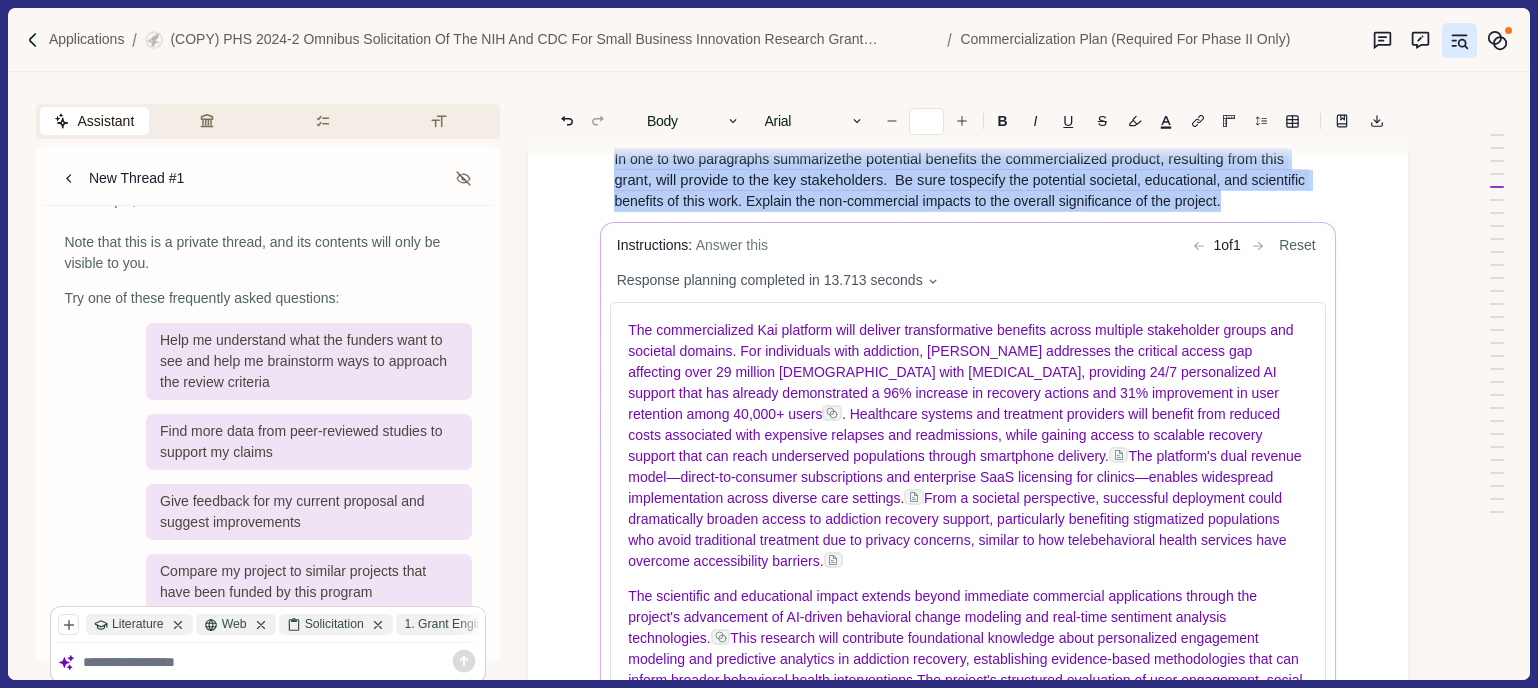 scroll, scrollTop: 2609, scrollLeft: 0, axis: vertical 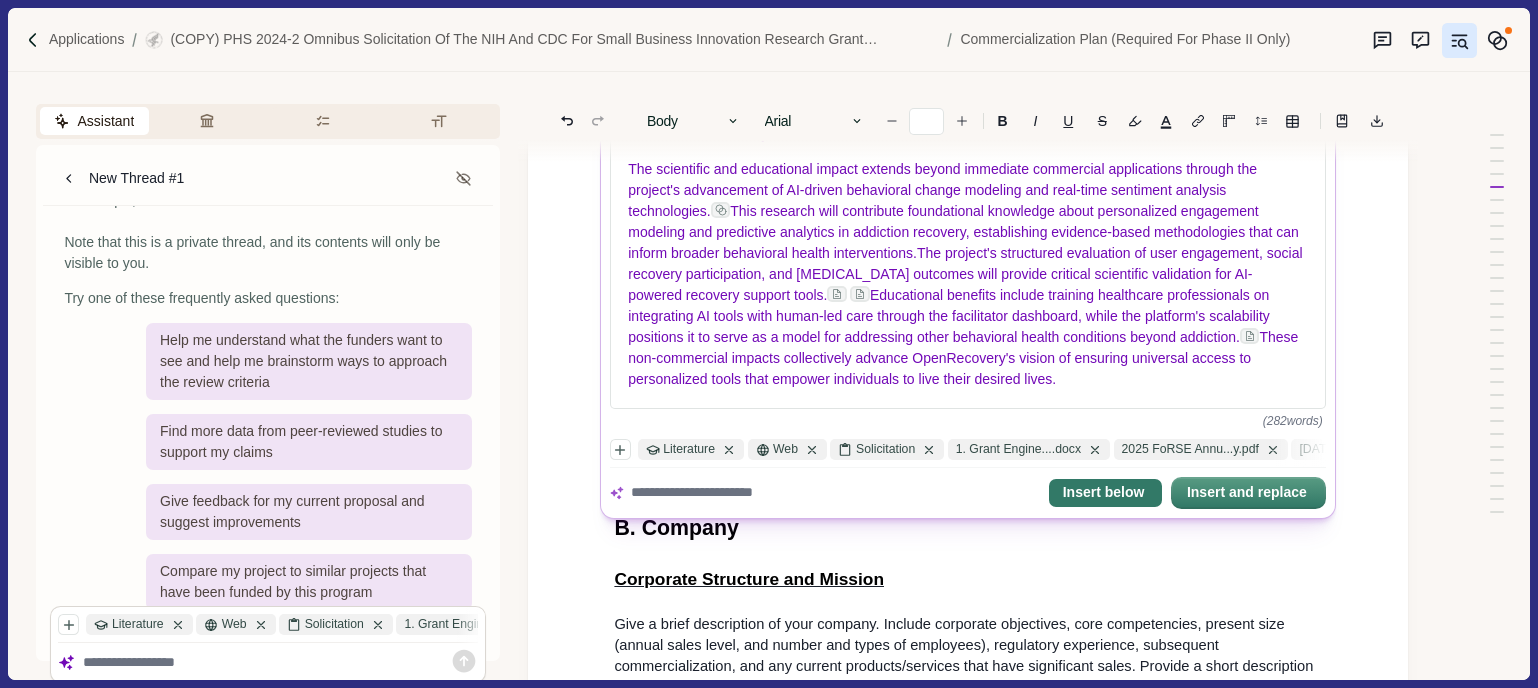 click on "Insert below" at bounding box center (1105, 493) 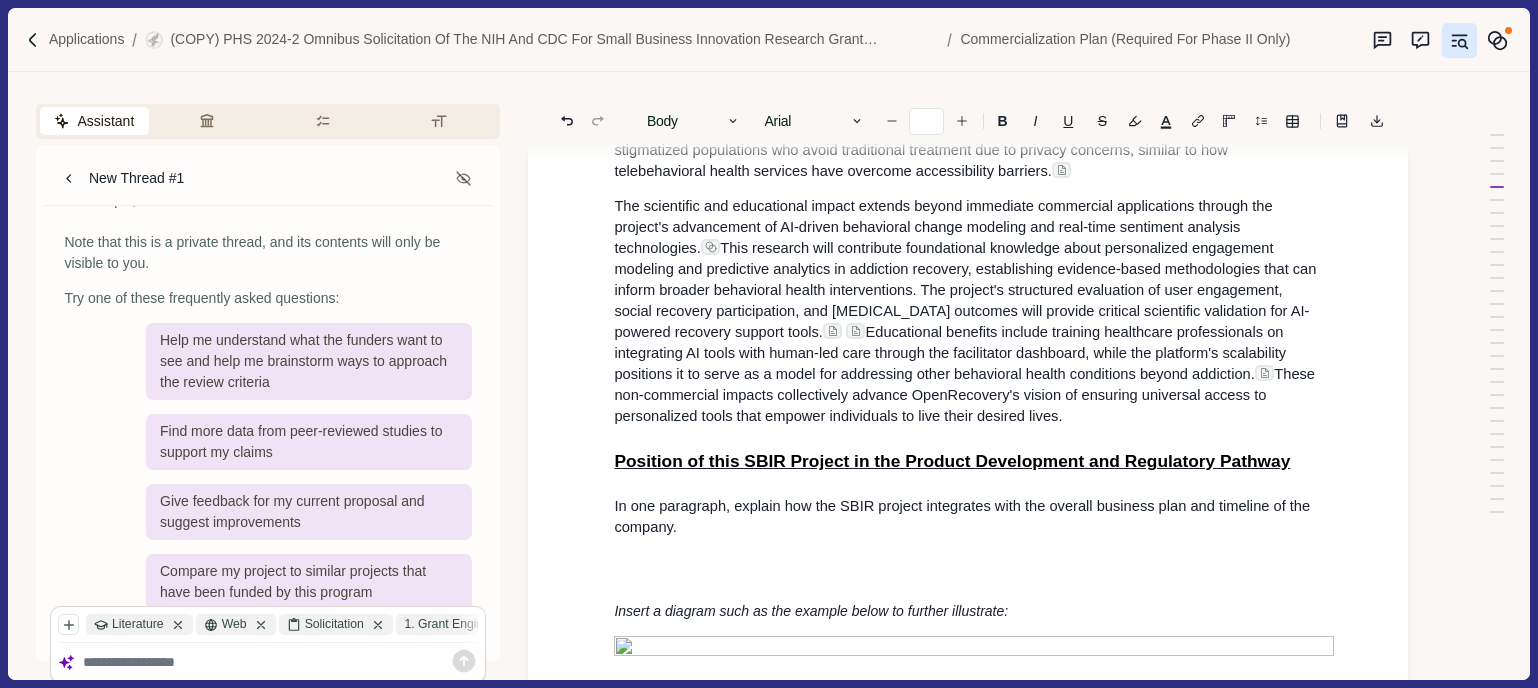 click on "A. Value of the SBIR Project, Expected Outcomes, and Impact Project Overview Write one paragraph describing the problem that the proposed product solves. Specify weaknesses in the current approaches to meet this need. In two to three paragraphs, describe the product, process, or service to be developed in Phase III. Detail the product's innovation and how it addresses the problem. Highlight the impact to be made if the proposed product is commercialized. In two to three paragraphs describe, in layperson's terms, the proposed project and its key technology objectives. State the product, process, or service to be developed in this SBIR project. Clarify the need that is addressed, specifying weaknesses in the current approaches to meet this need. In addition, describe the commercial applications of the research and the innovation inherent in this application and its overall impact. , potentially transforming how addiction recovery services are delivered and accessed across diverse populations. PHASE I Aim 1.   :" at bounding box center (968, 1374) 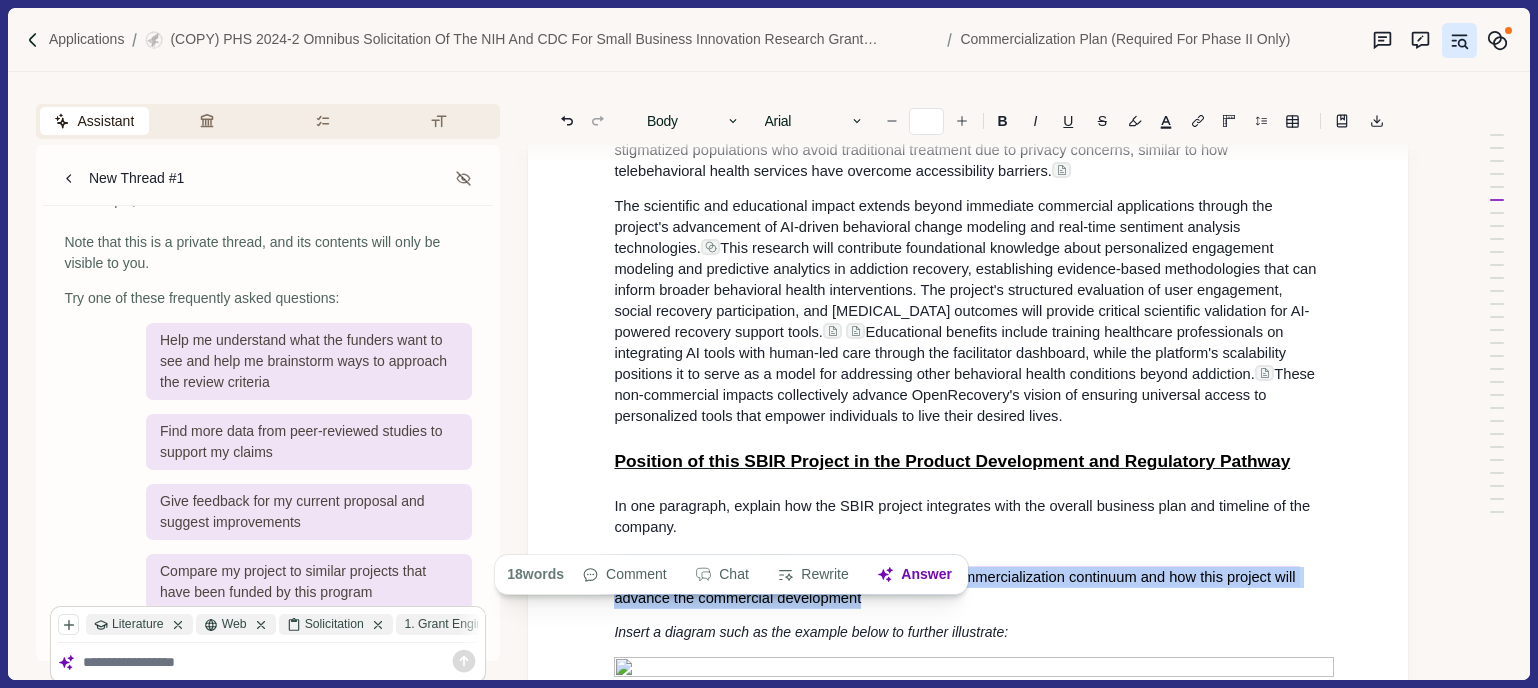 drag, startPoint x: 615, startPoint y: 612, endPoint x: 883, endPoint y: 639, distance: 269.35663 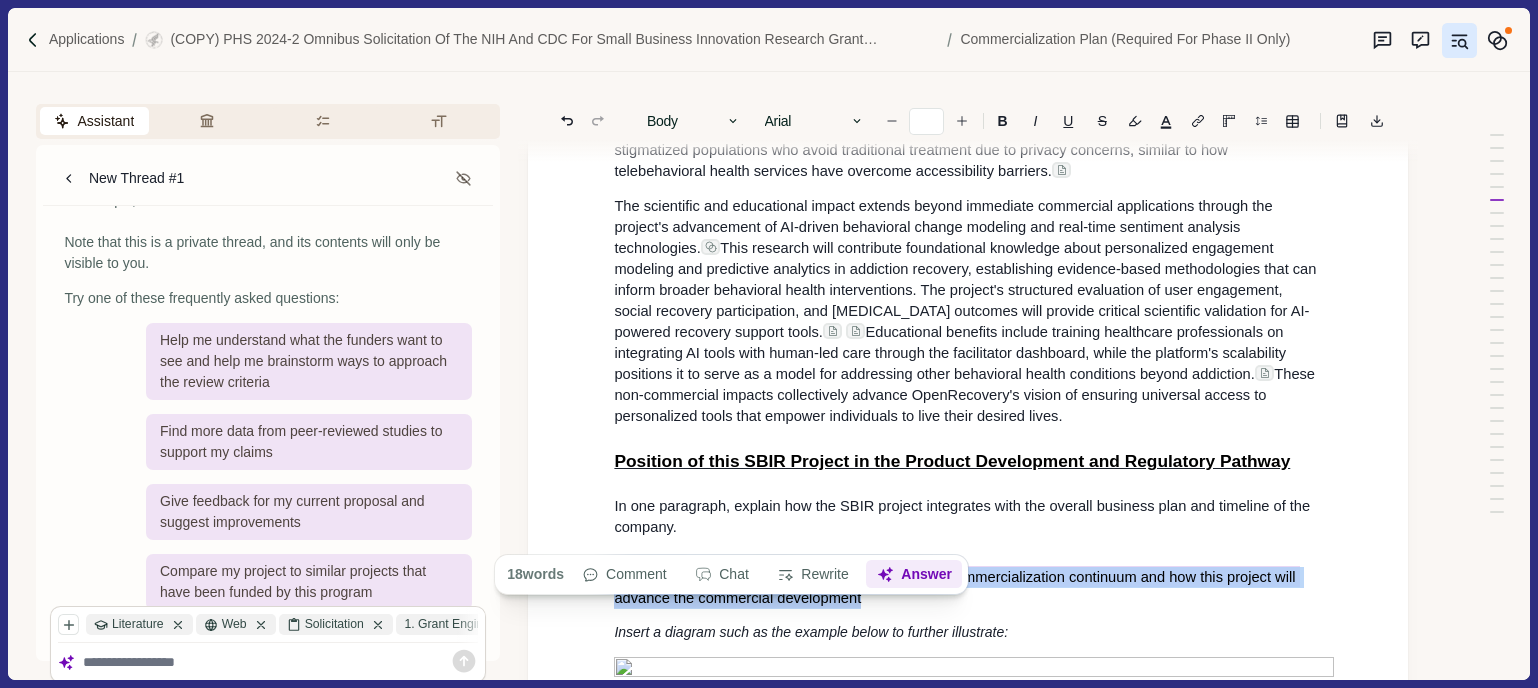 click on "Answer" at bounding box center (915, 575) 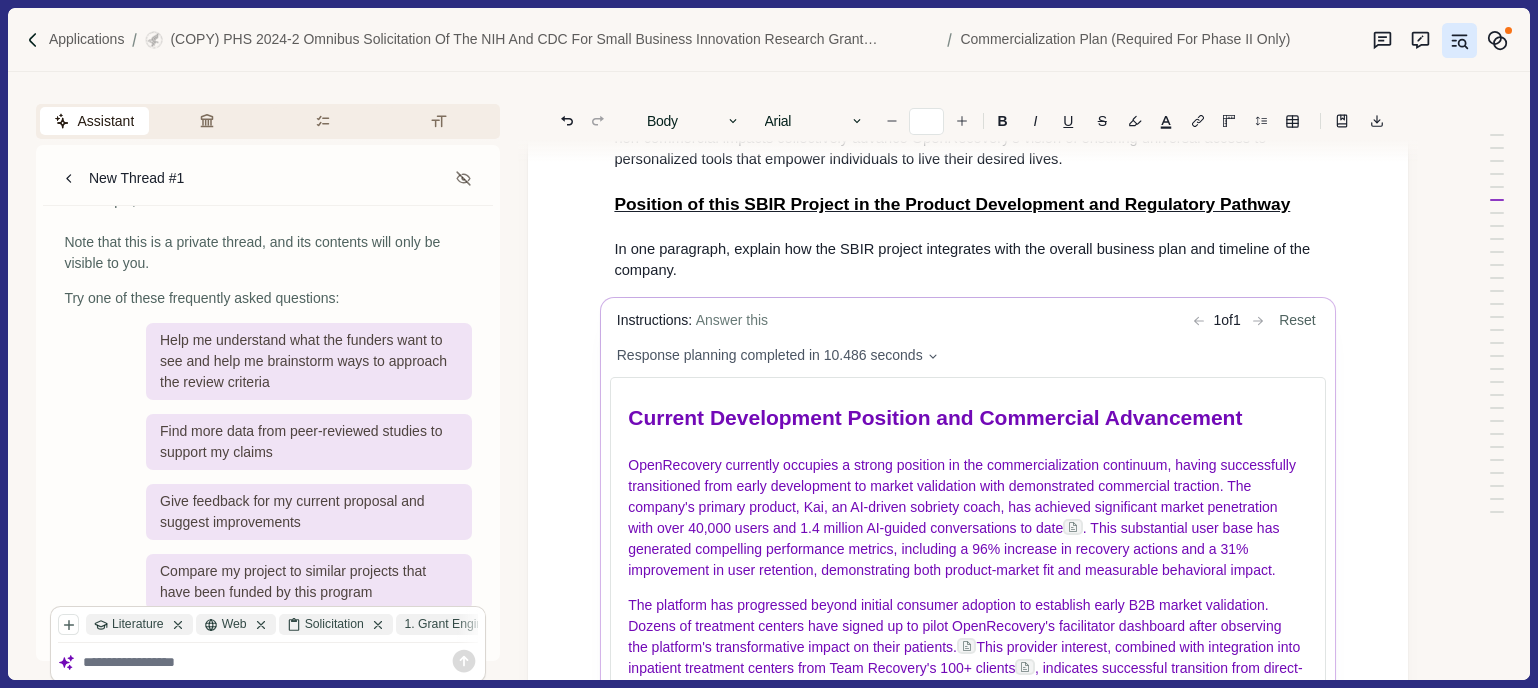 scroll, scrollTop: 3139, scrollLeft: 0, axis: vertical 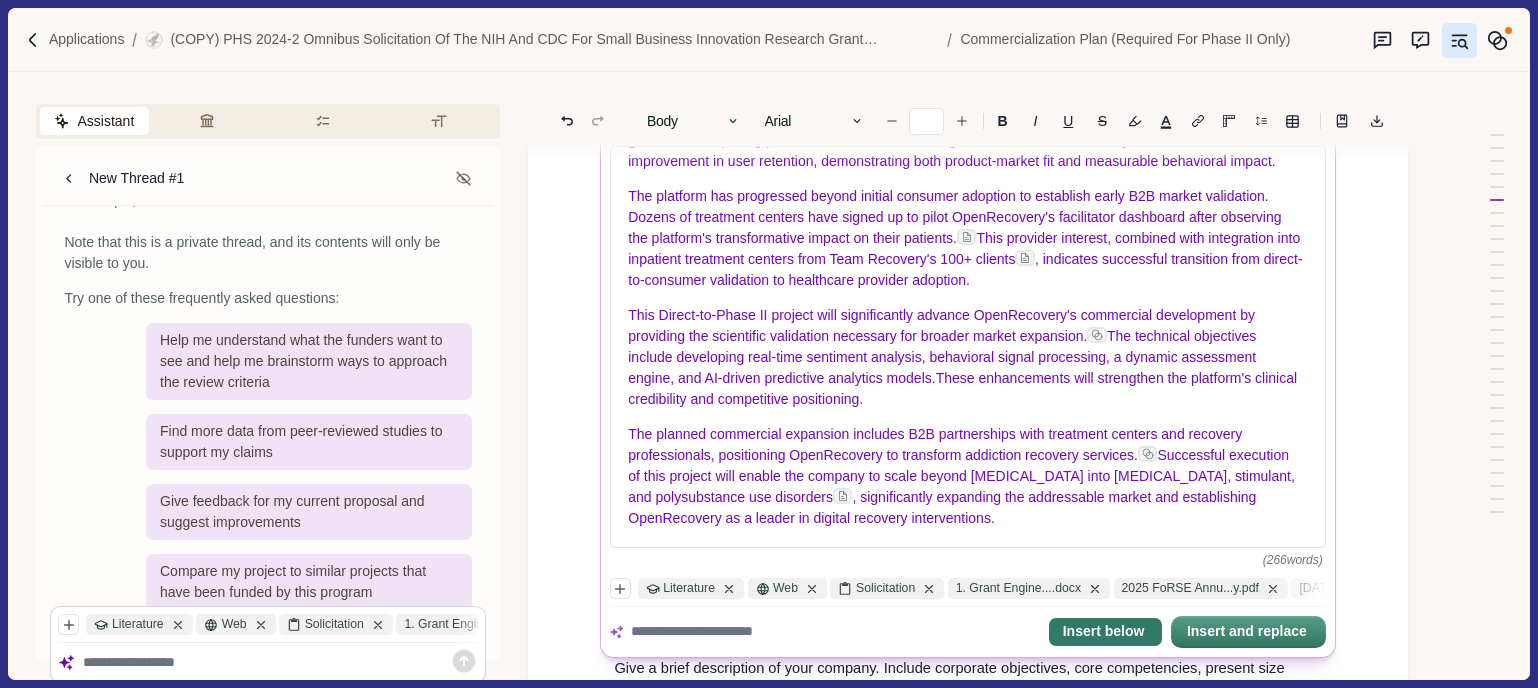 click on "Insert below" at bounding box center (1105, 632) 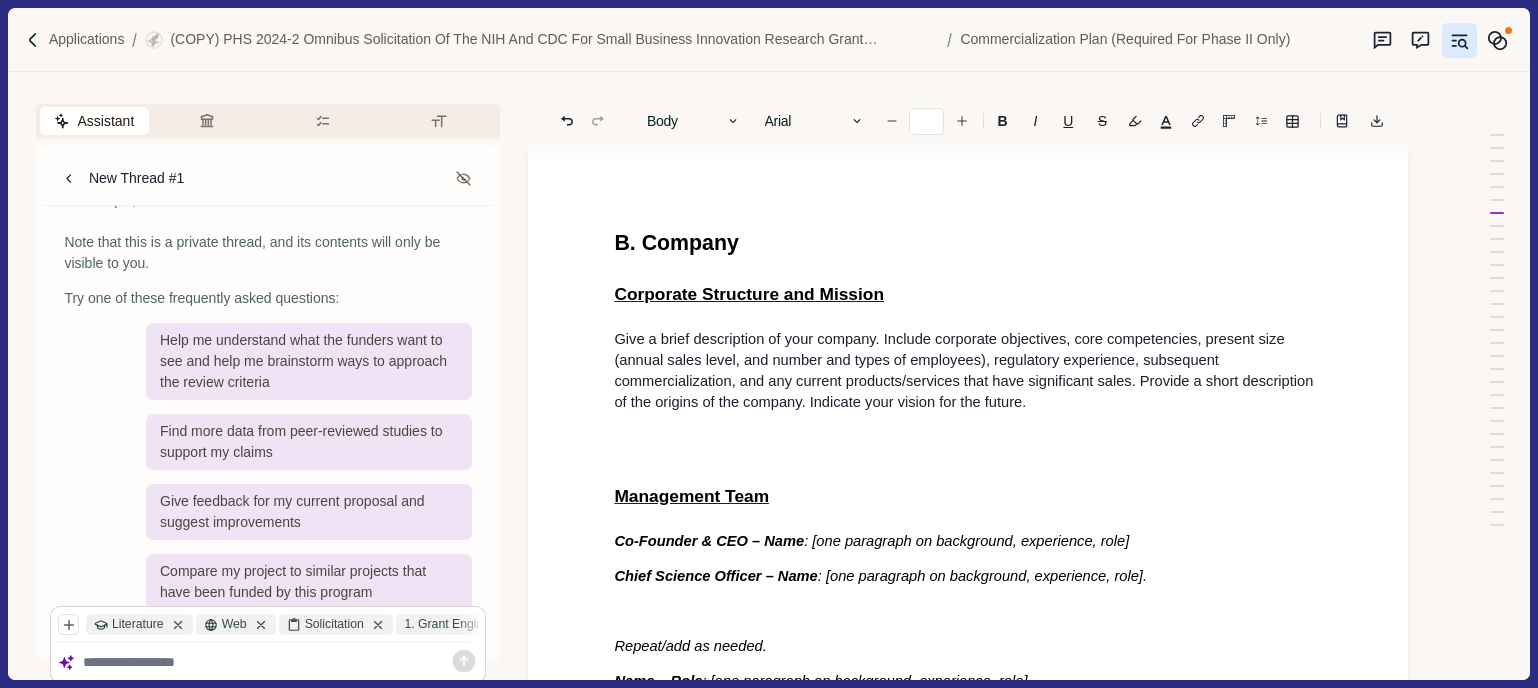 scroll, scrollTop: 4264, scrollLeft: 0, axis: vertical 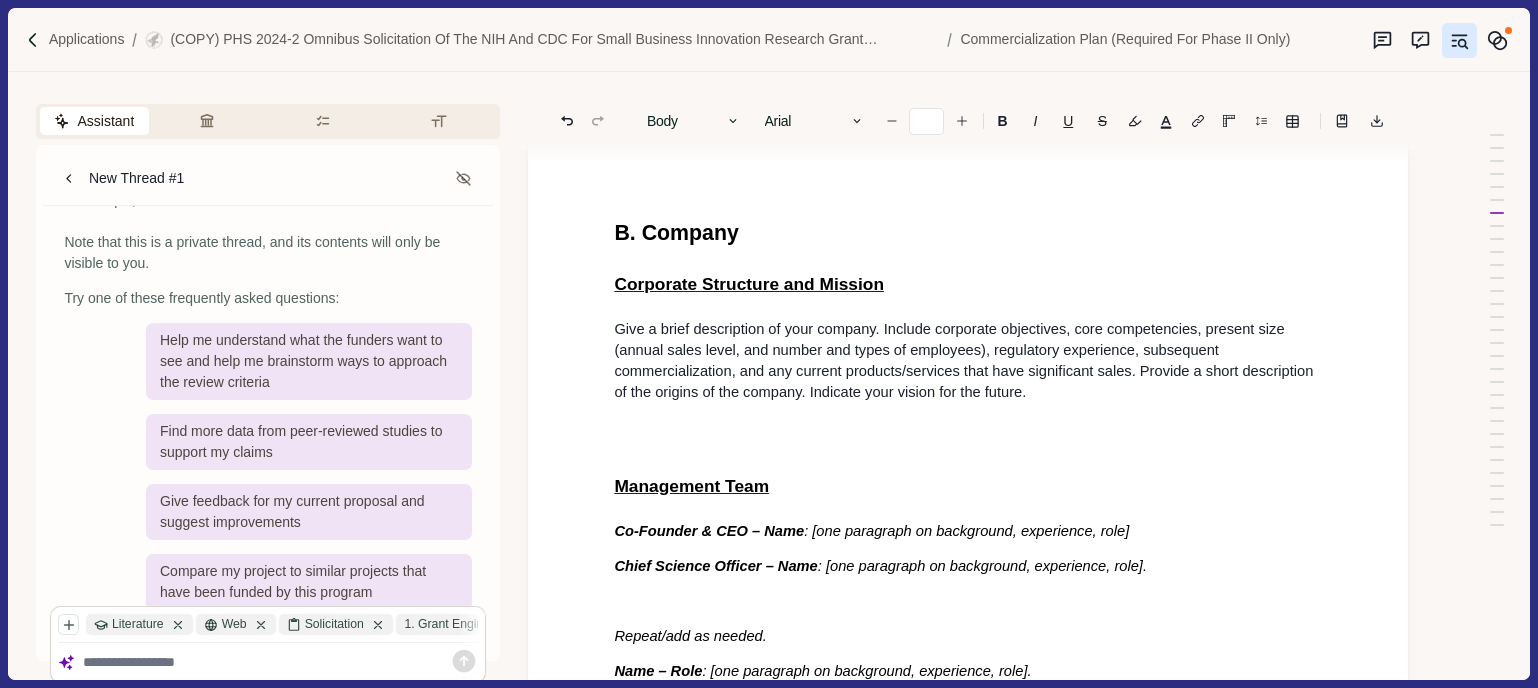 click at bounding box center [968, 441] 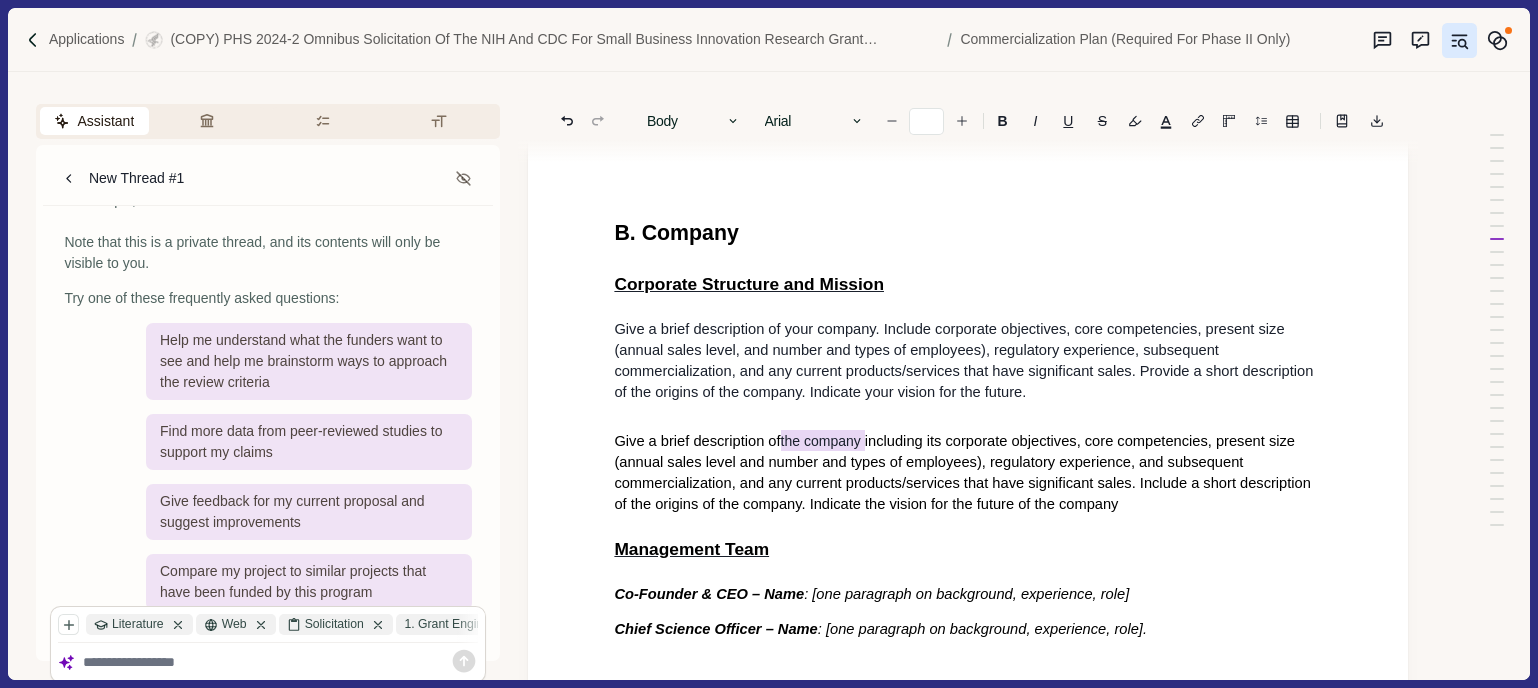 drag, startPoint x: 787, startPoint y: 480, endPoint x: 872, endPoint y: 483, distance: 85.052925 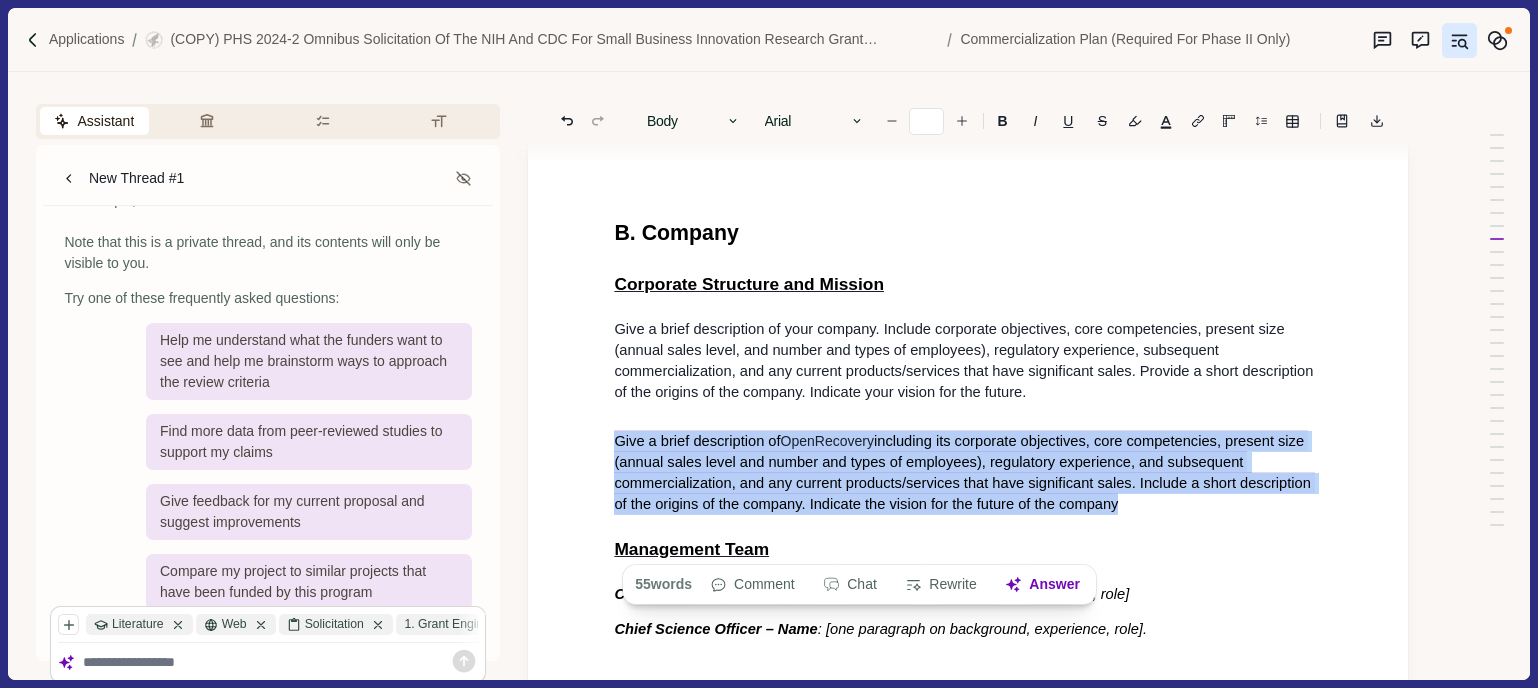drag, startPoint x: 615, startPoint y: 480, endPoint x: 1165, endPoint y: 537, distance: 552.94574 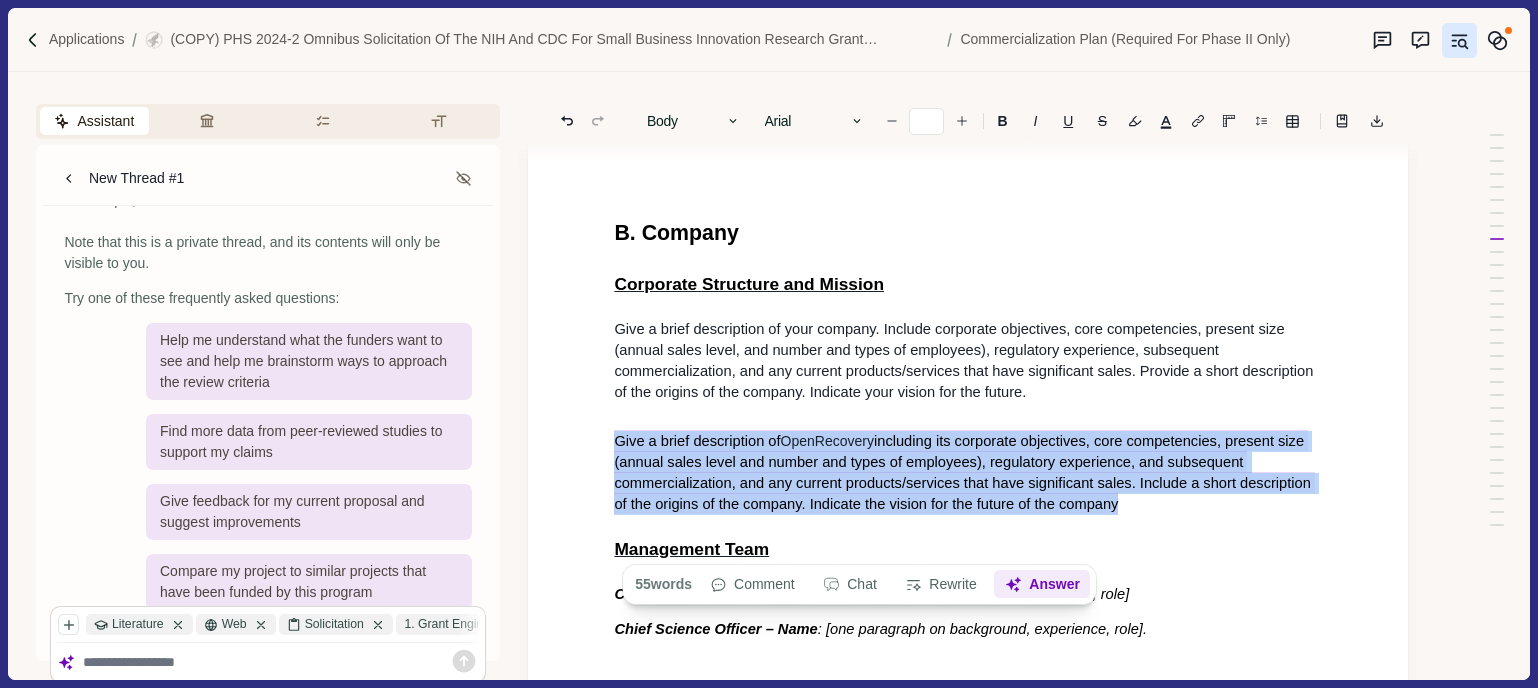 click on "Answer" at bounding box center (1043, 585) 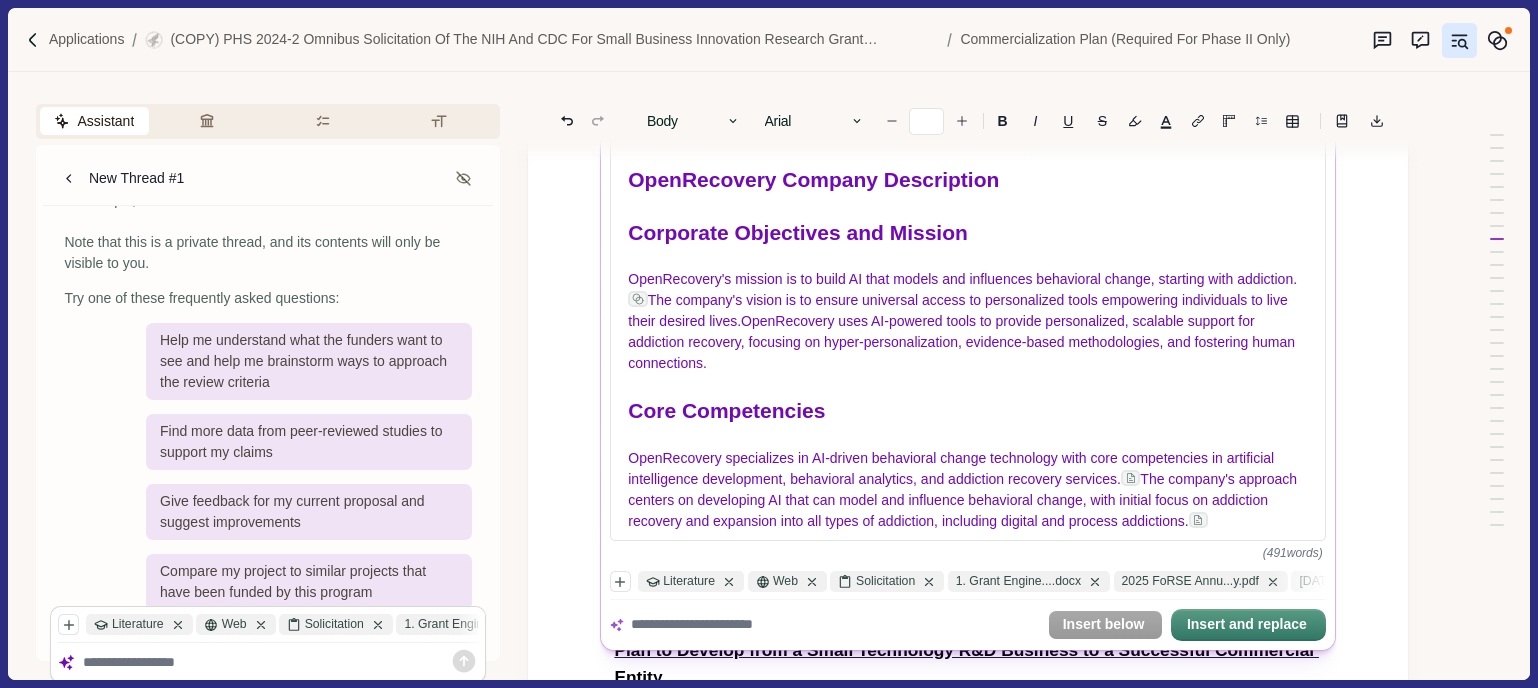 scroll, scrollTop: 4784, scrollLeft: 0, axis: vertical 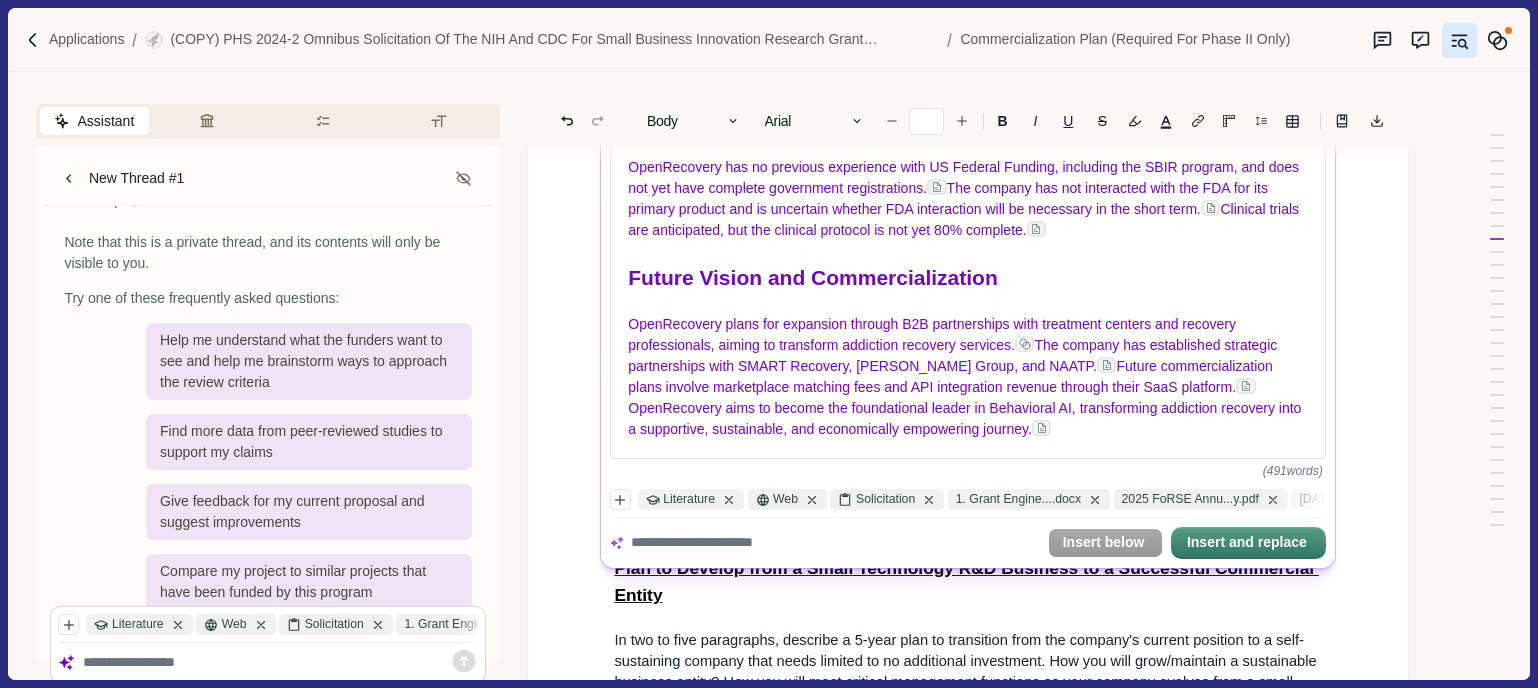 click at bounding box center (835, 543) 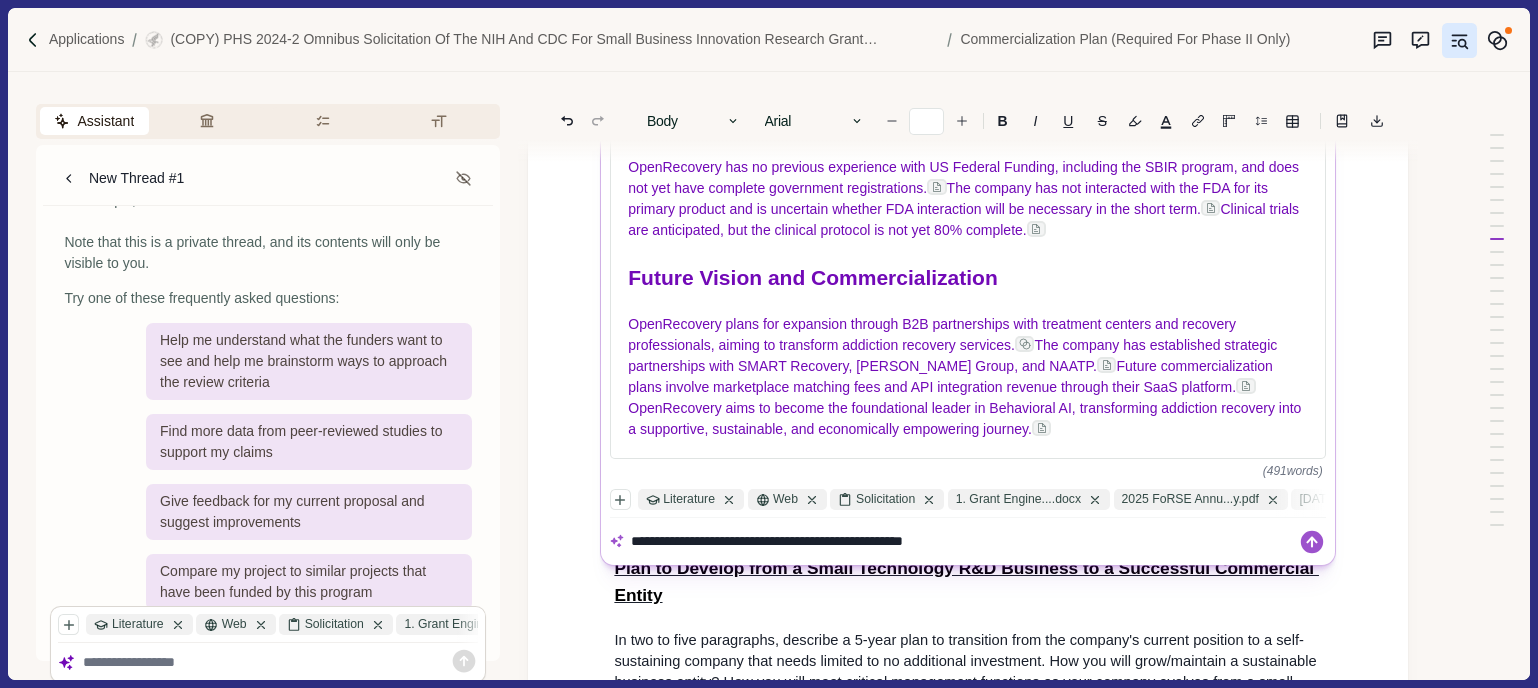 type on "**********" 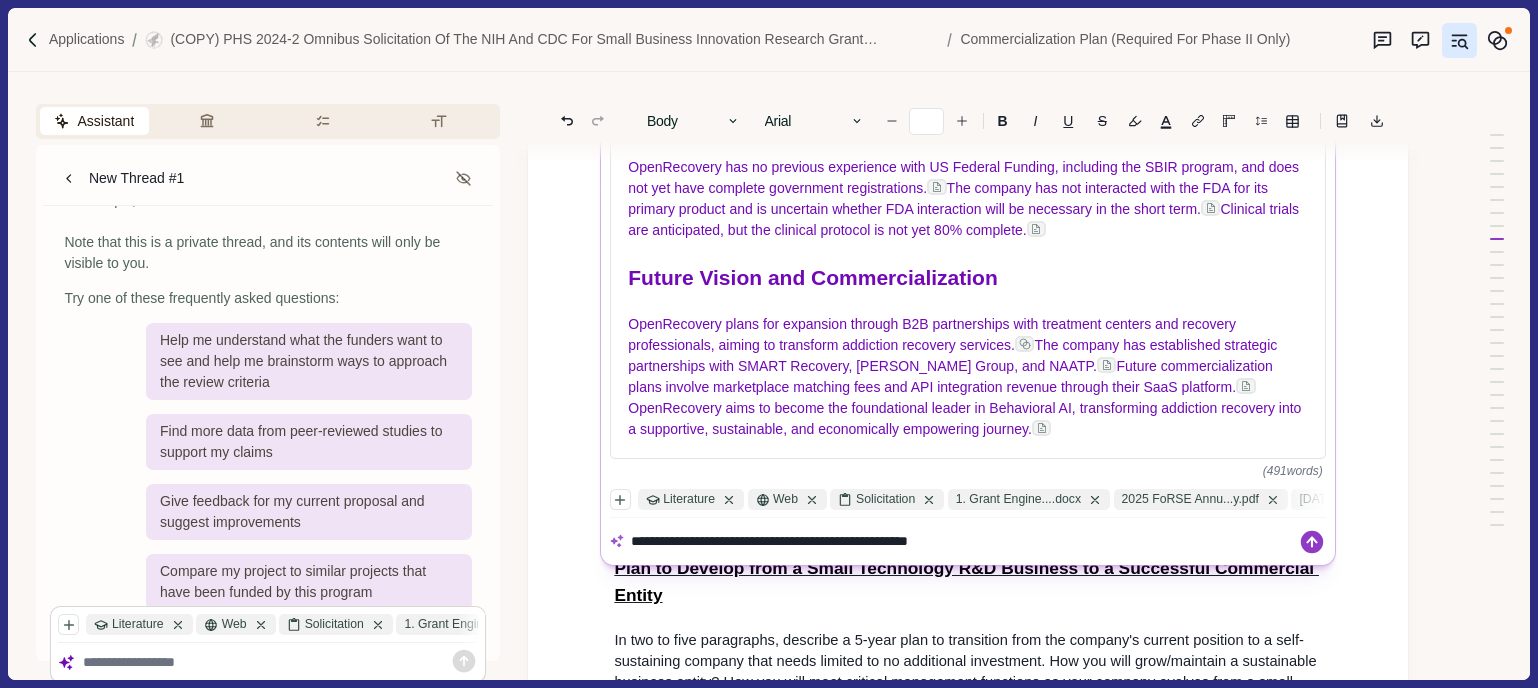click 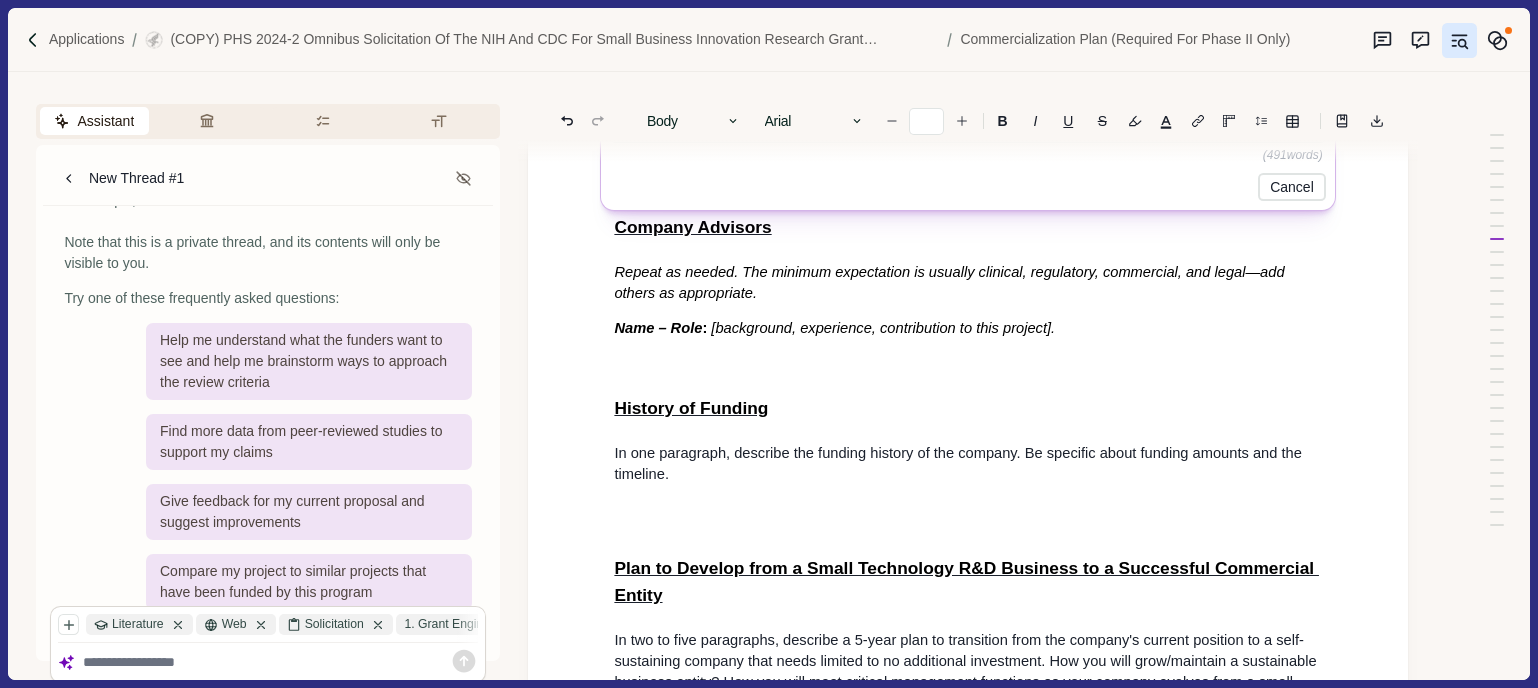 scroll, scrollTop: 0, scrollLeft: 0, axis: both 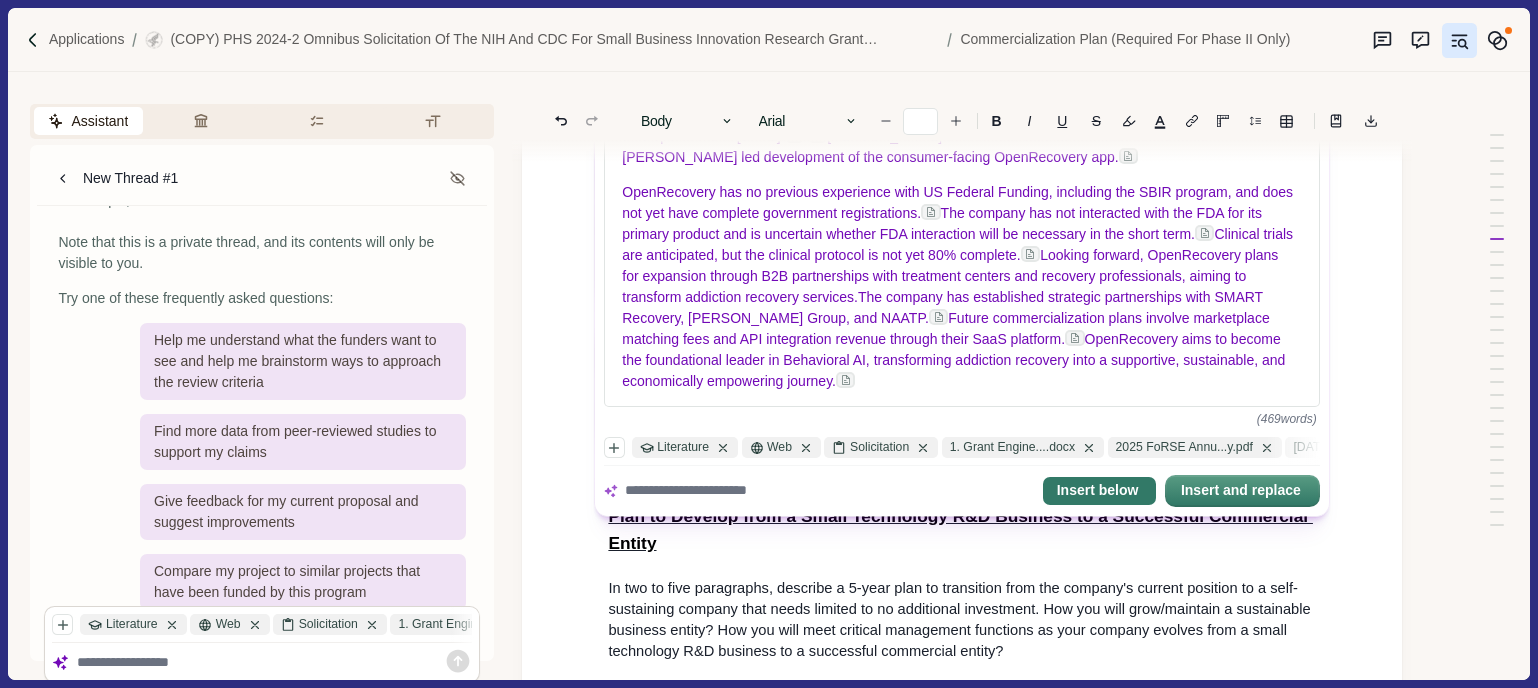 click on "Insert below" at bounding box center [1099, 491] 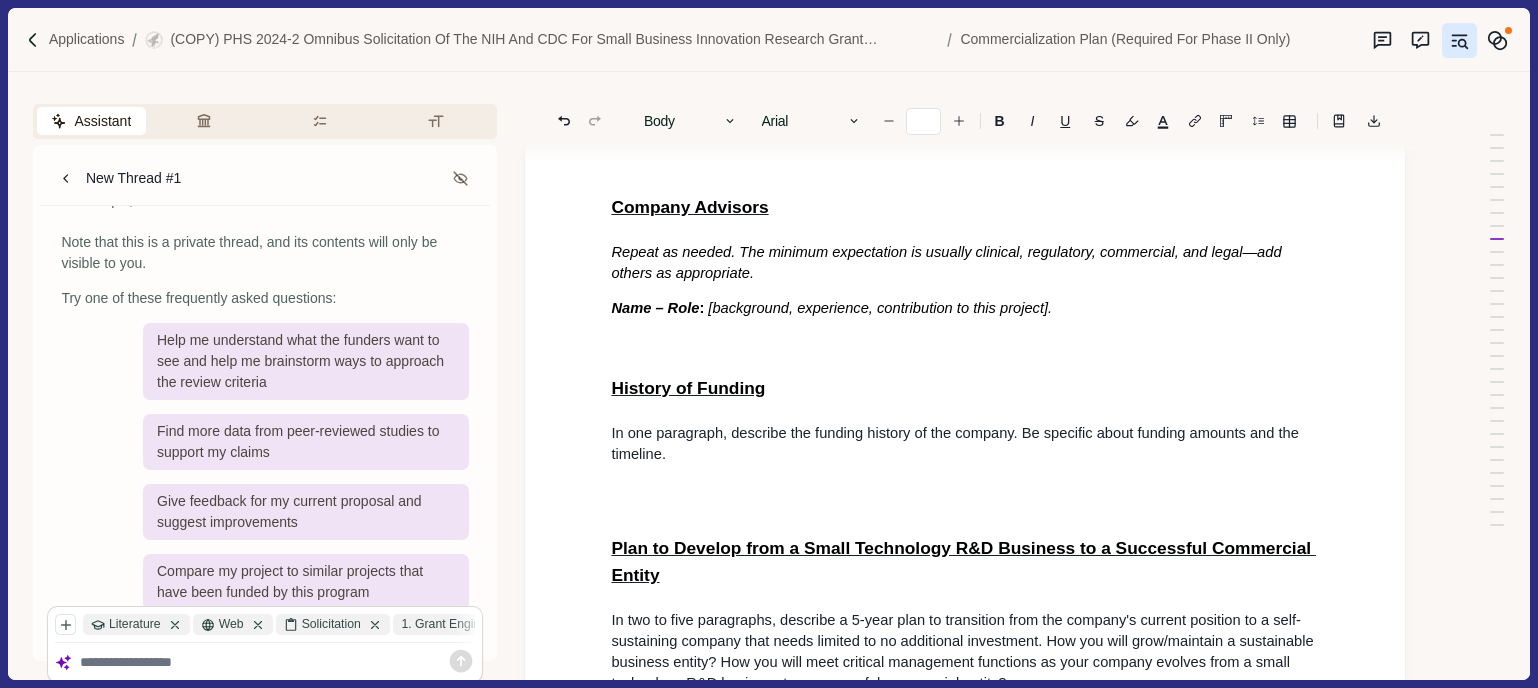 scroll, scrollTop: 5564, scrollLeft: 3, axis: both 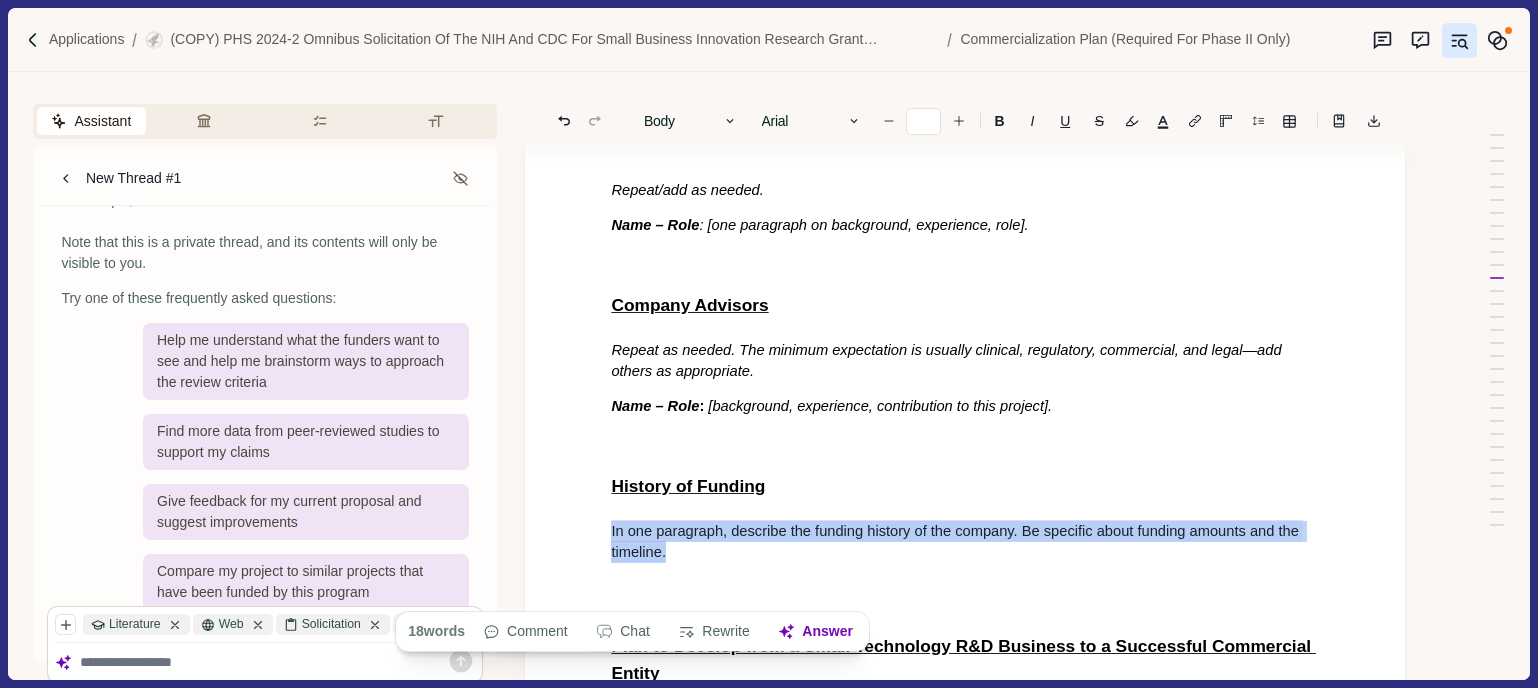 drag, startPoint x: 612, startPoint y: 573, endPoint x: 690, endPoint y: 592, distance: 80.280754 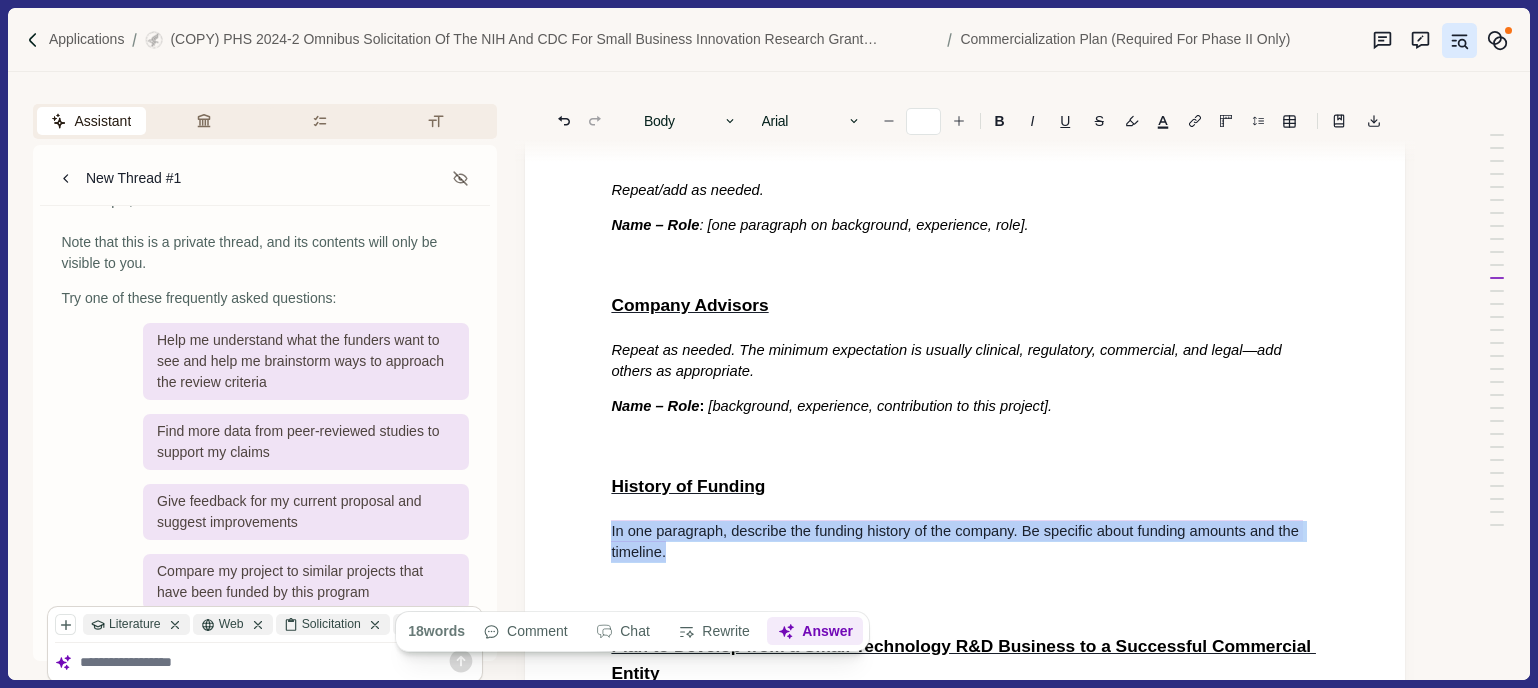 click on "Answer" at bounding box center (816, 632) 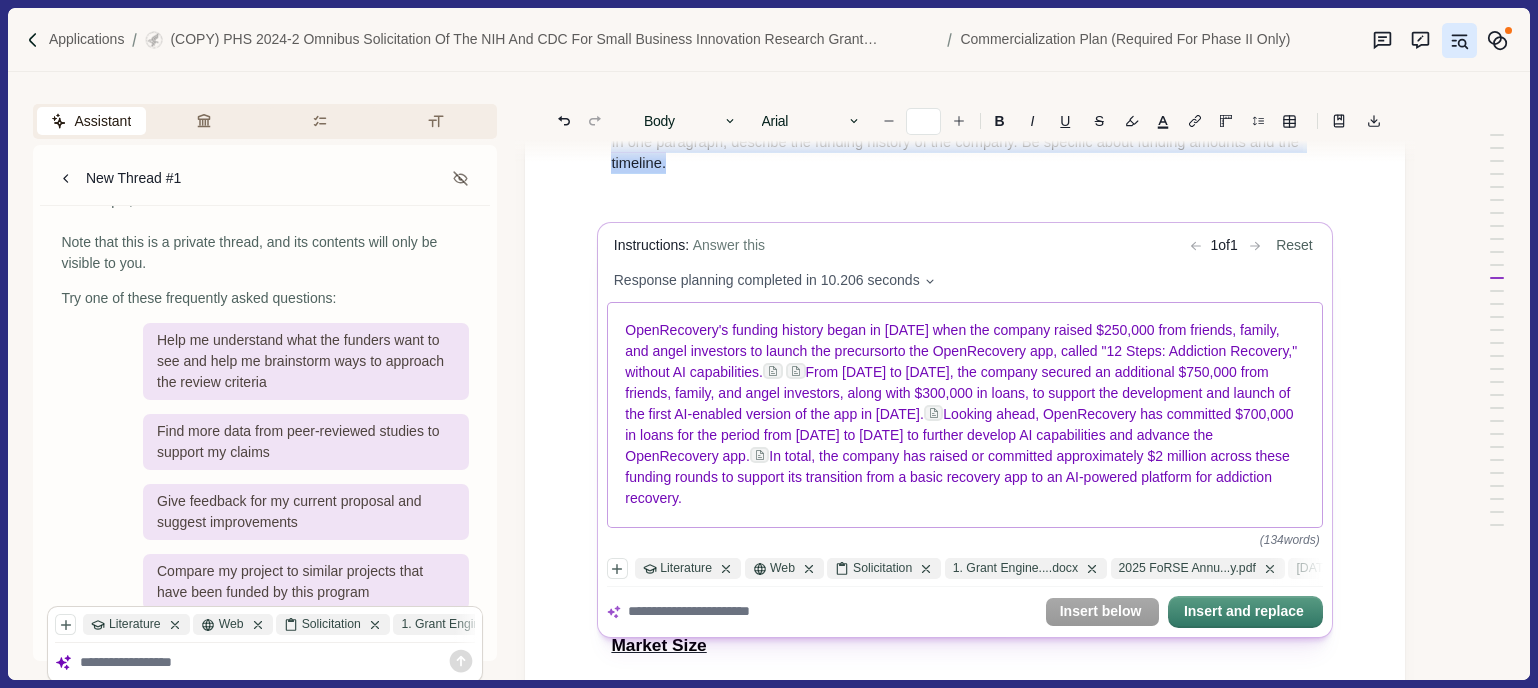 scroll, scrollTop: 5948, scrollLeft: 3, axis: both 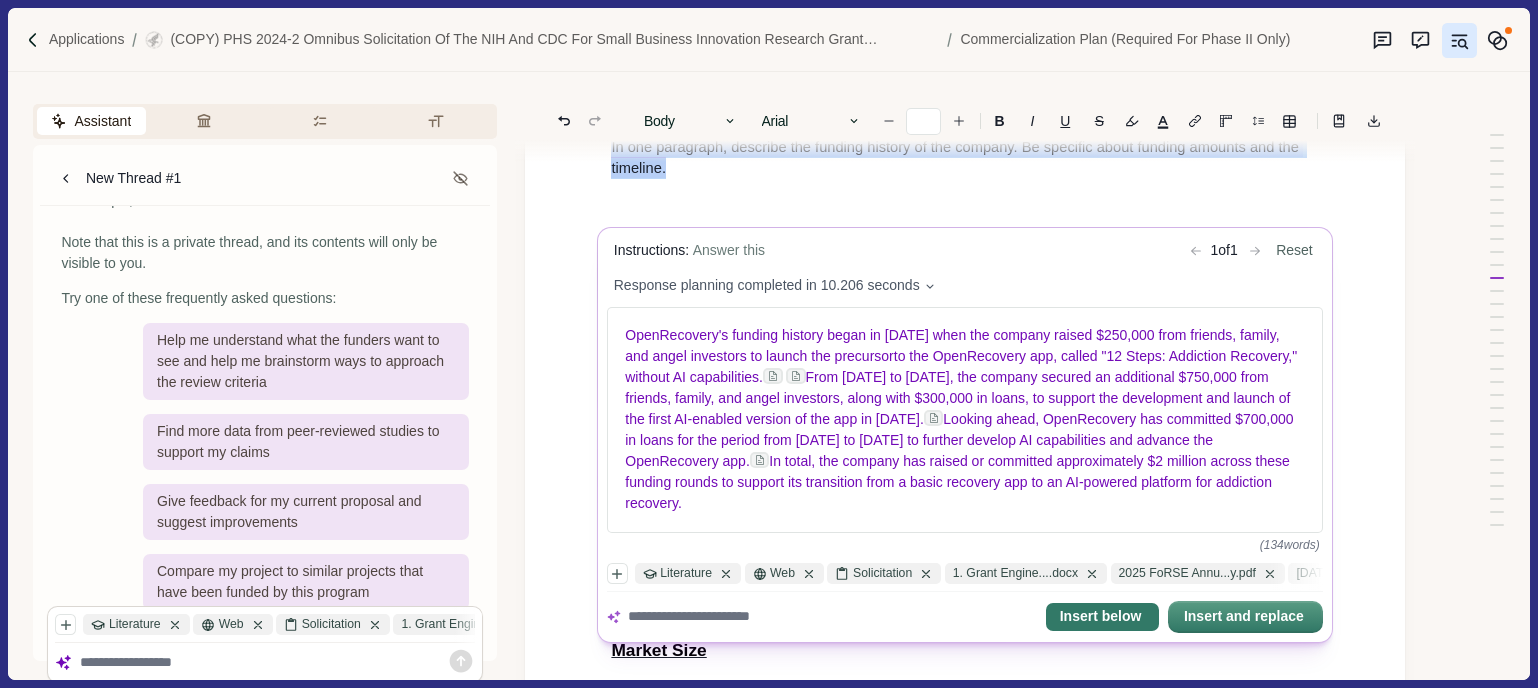 click on "Insert below" at bounding box center [1102, 617] 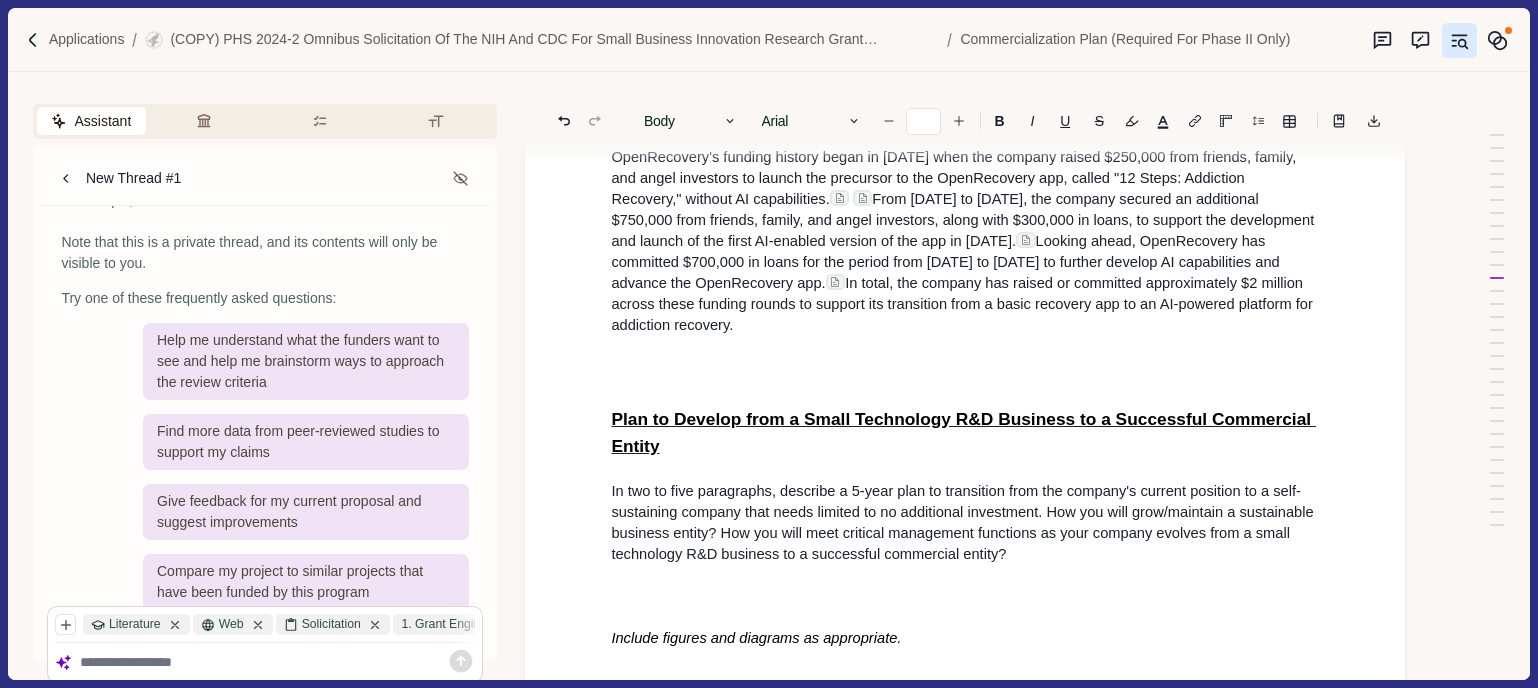 scroll, scrollTop: 6169, scrollLeft: 3, axis: both 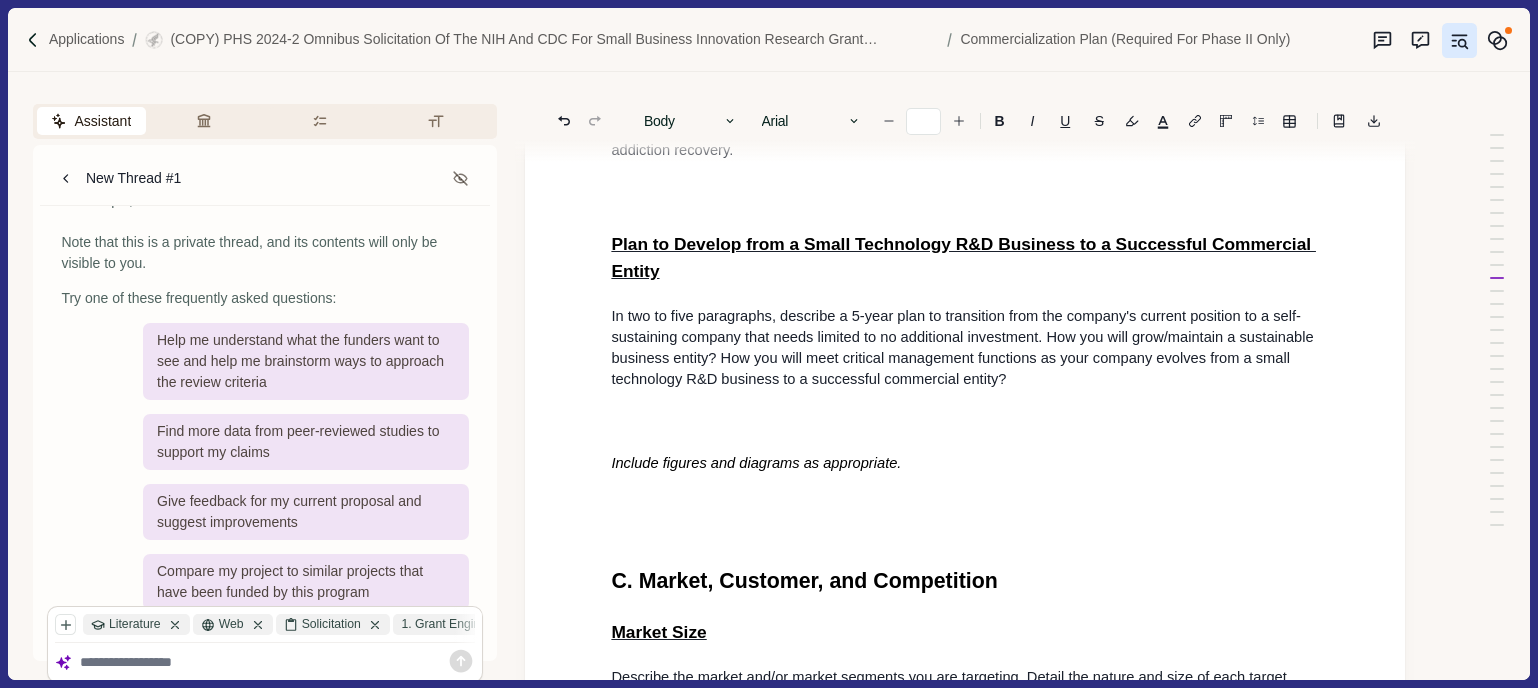 click on "A. Value of the SBIR Project, Expected Outcomes, and Impact Project Overview Write one paragraph describing the problem that the proposed product solves. Specify weaknesses in the current approaches to meet this need. In two to three paragraphs, describe the product, process, or service to be developed in Phase III. Detail the product's innovation and how it addresses the problem. Highlight the impact to be made if the proposed product is commercialized. In two to three paragraphs describe, in layperson's terms, the proposed project and its key technology objectives. State the product, process, or service to be developed in this SBIR project. Clarify the need that is addressed, specifying weaknesses in the current approaches to meet this need. In addition, describe the commercial applications of the research and the innovation inherent in this application and its overall impact. , potentially transforming how addiction recovery services are delivered and accessed across diverse populations. PHASE I Aim 1.   :" at bounding box center (965, -1098) 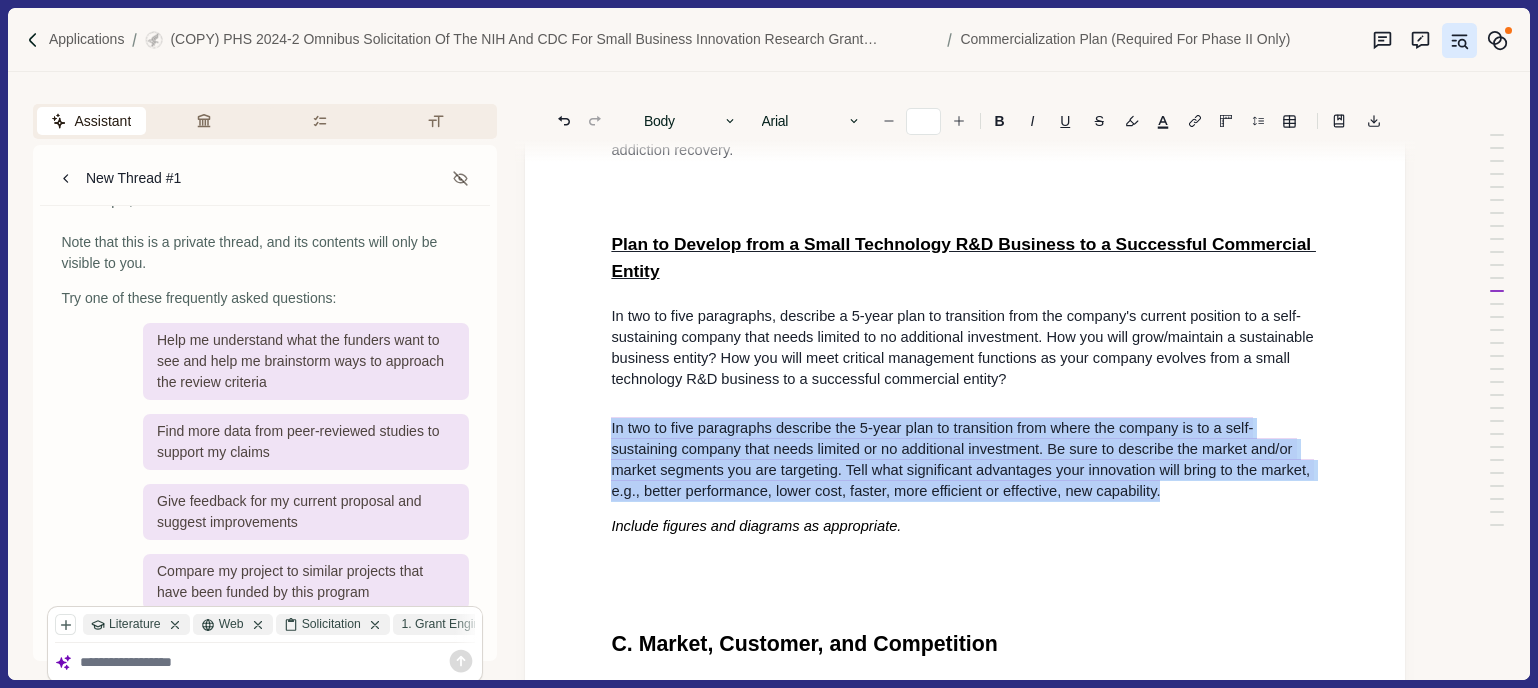 drag, startPoint x: 610, startPoint y: 472, endPoint x: 1239, endPoint y: 539, distance: 632.5583 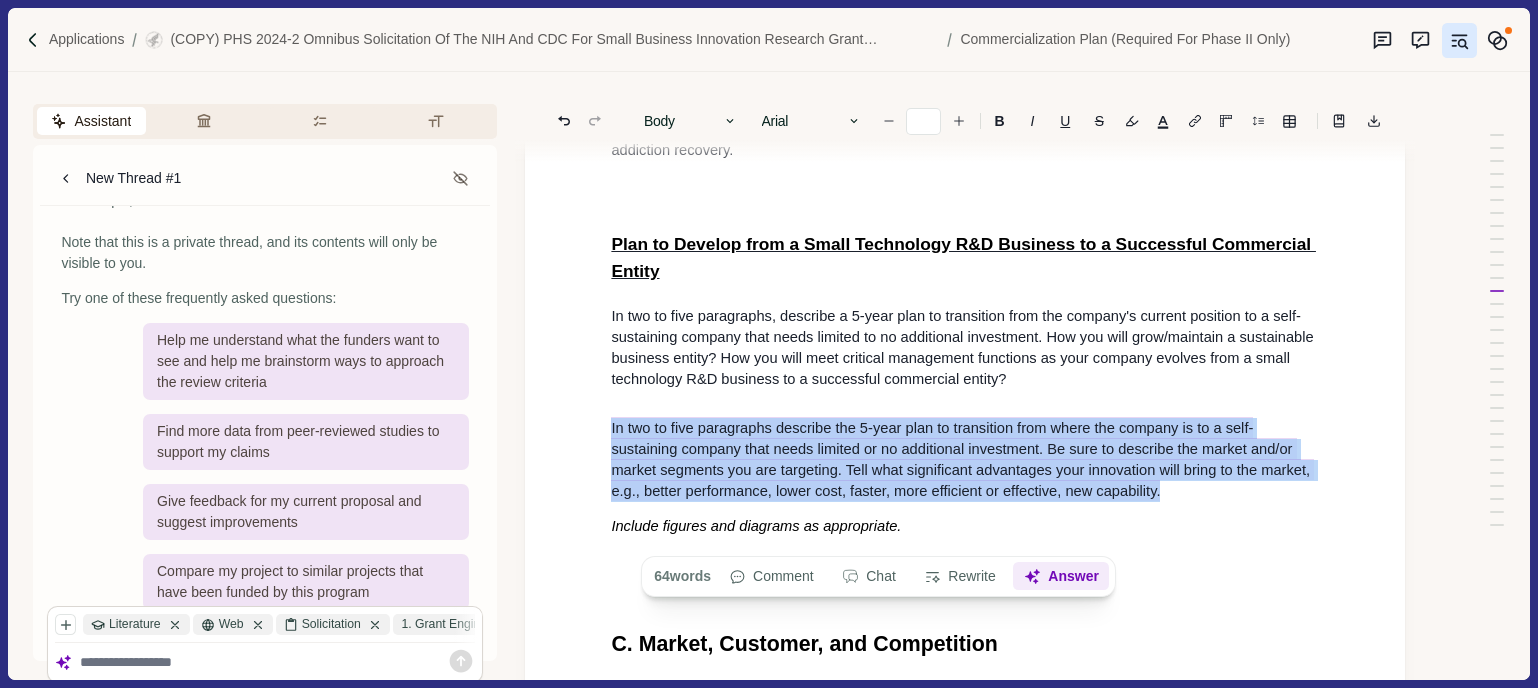 click on "Answer" at bounding box center [1062, 577] 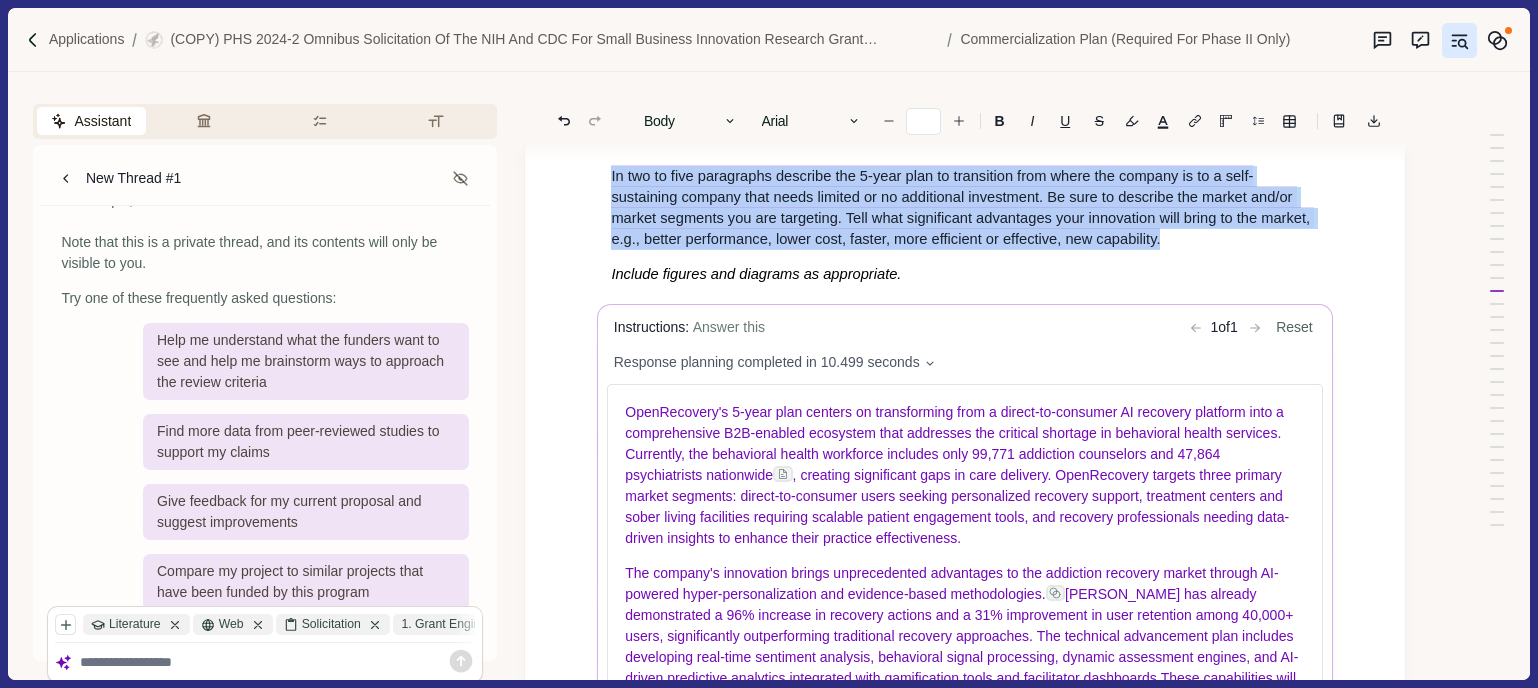 scroll, scrollTop: 6423, scrollLeft: 3, axis: both 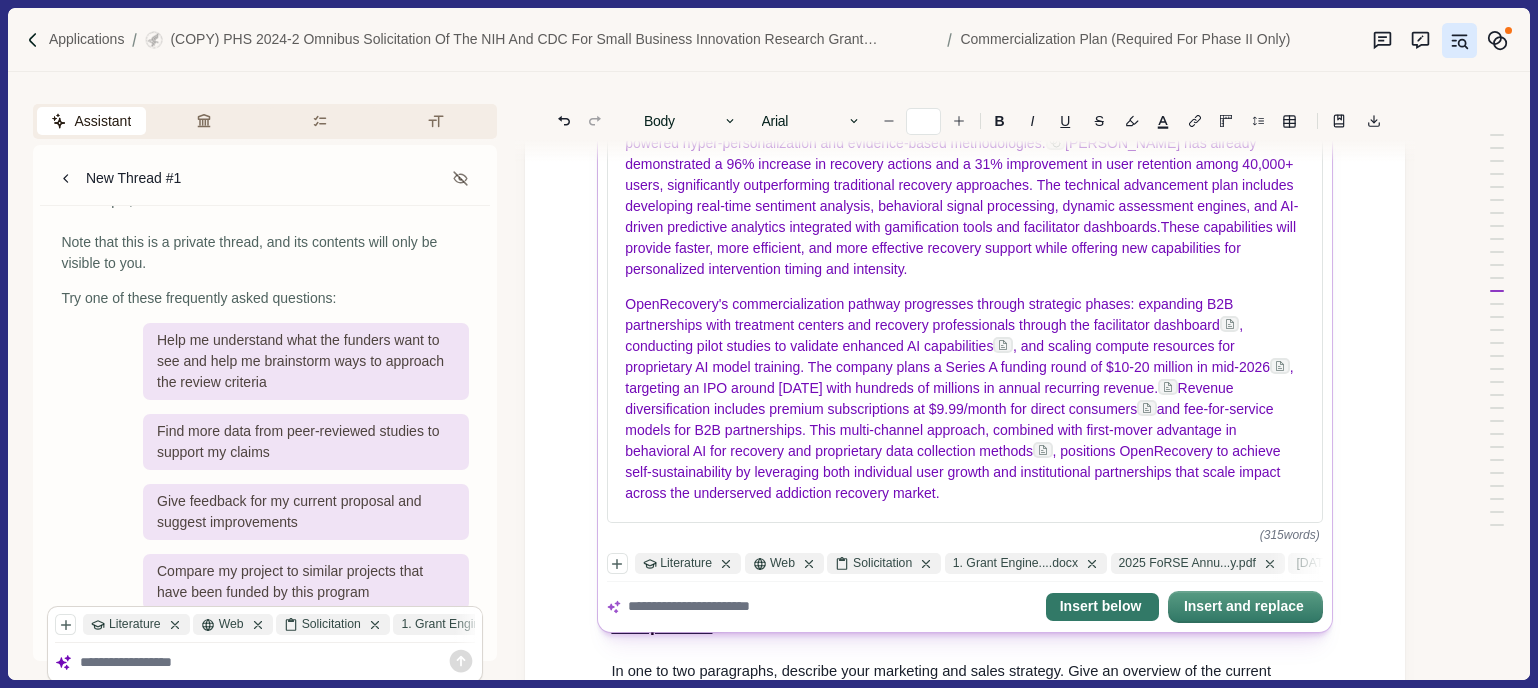 click on "Insert below" at bounding box center (1102, 607) 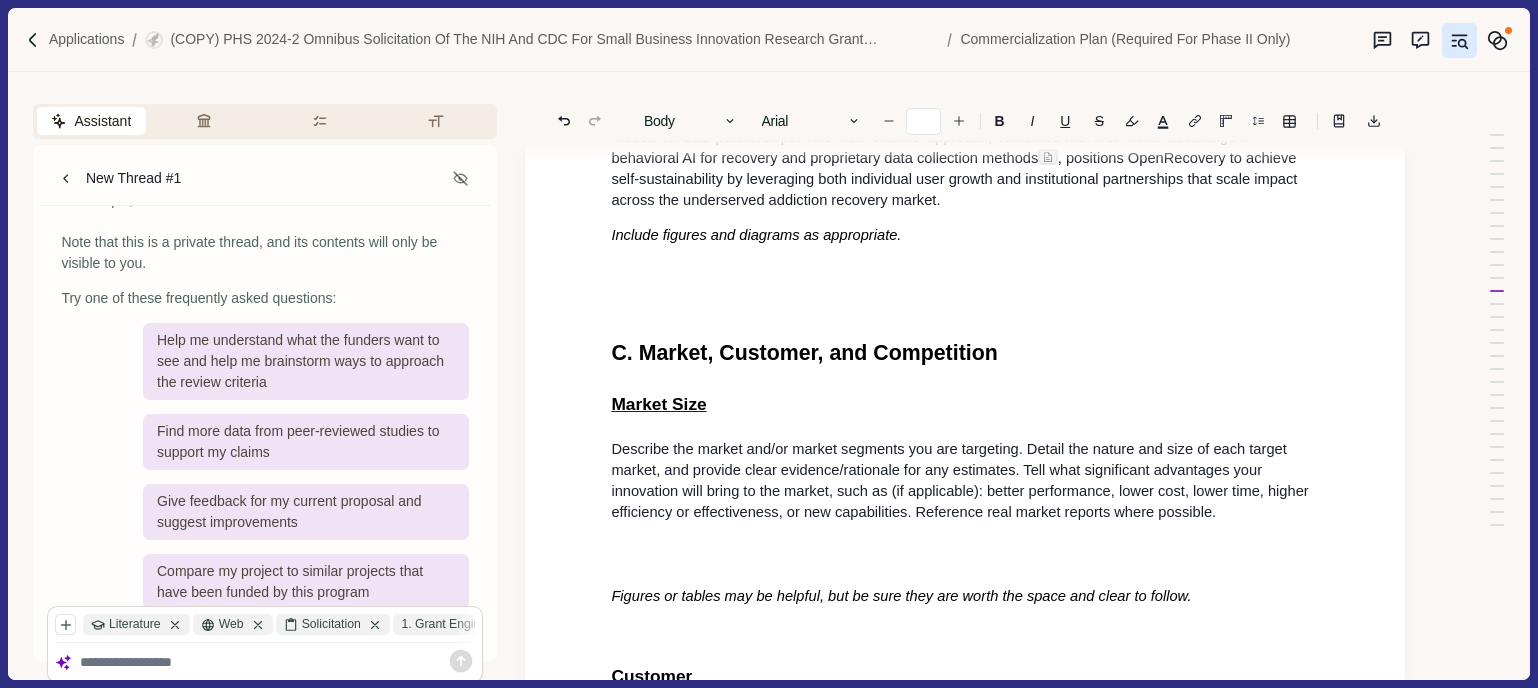 scroll, scrollTop: 7029, scrollLeft: 3, axis: both 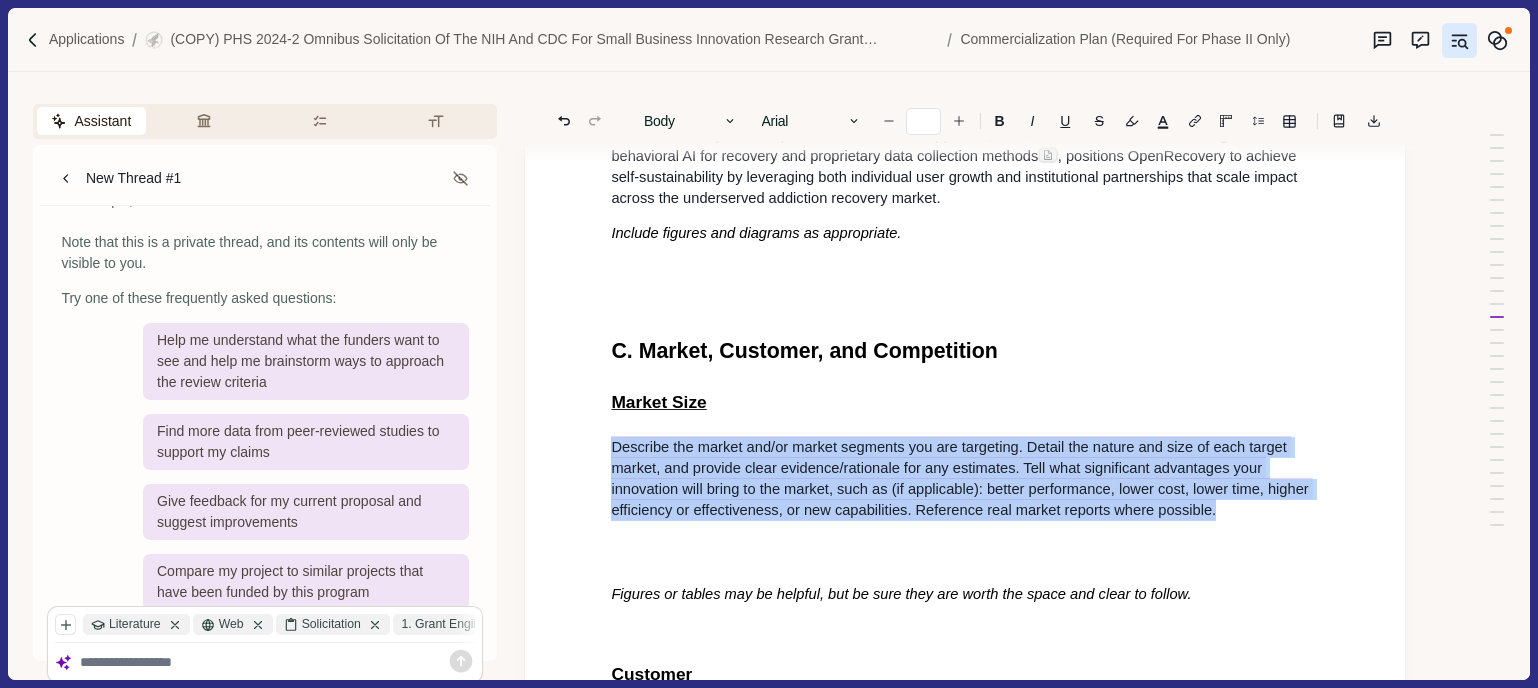 drag, startPoint x: 613, startPoint y: 507, endPoint x: 1257, endPoint y: 569, distance: 646.9776 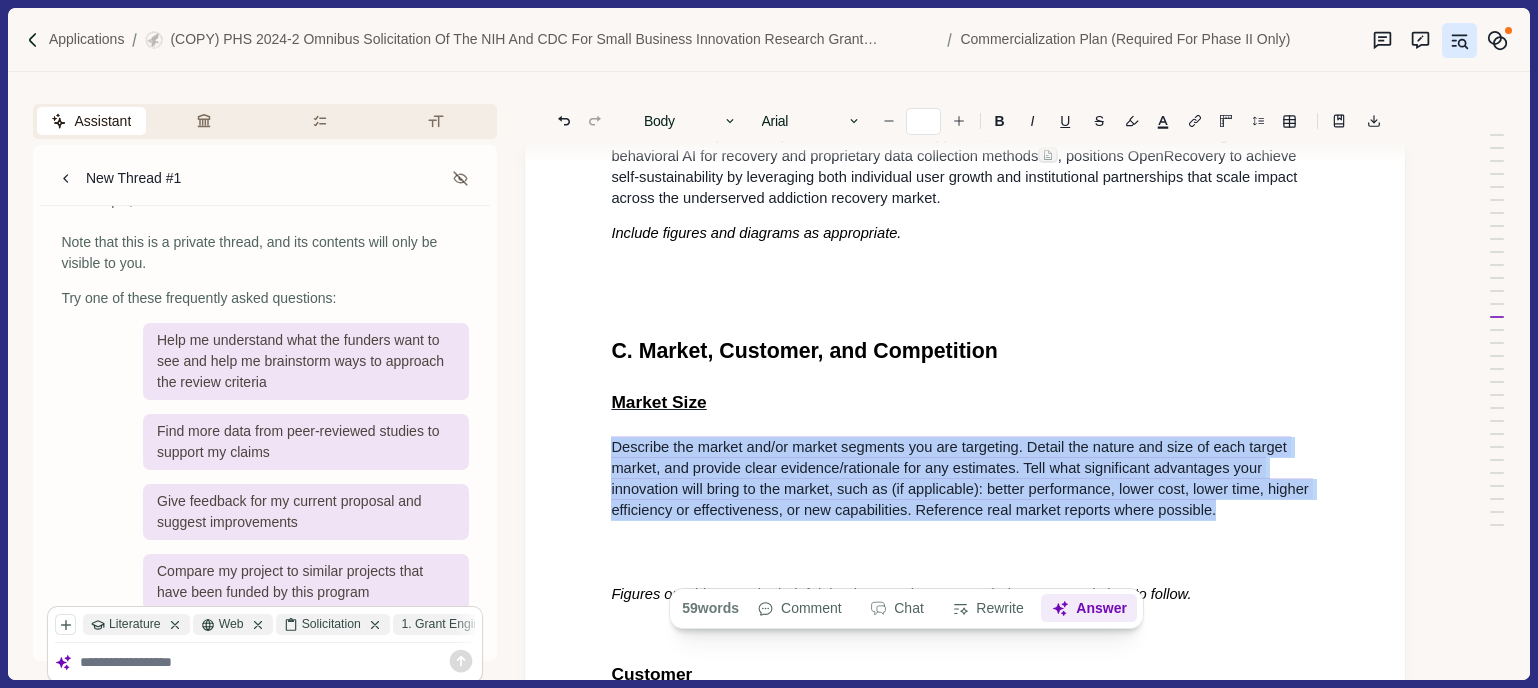 click on "Answer" at bounding box center (1090, 609) 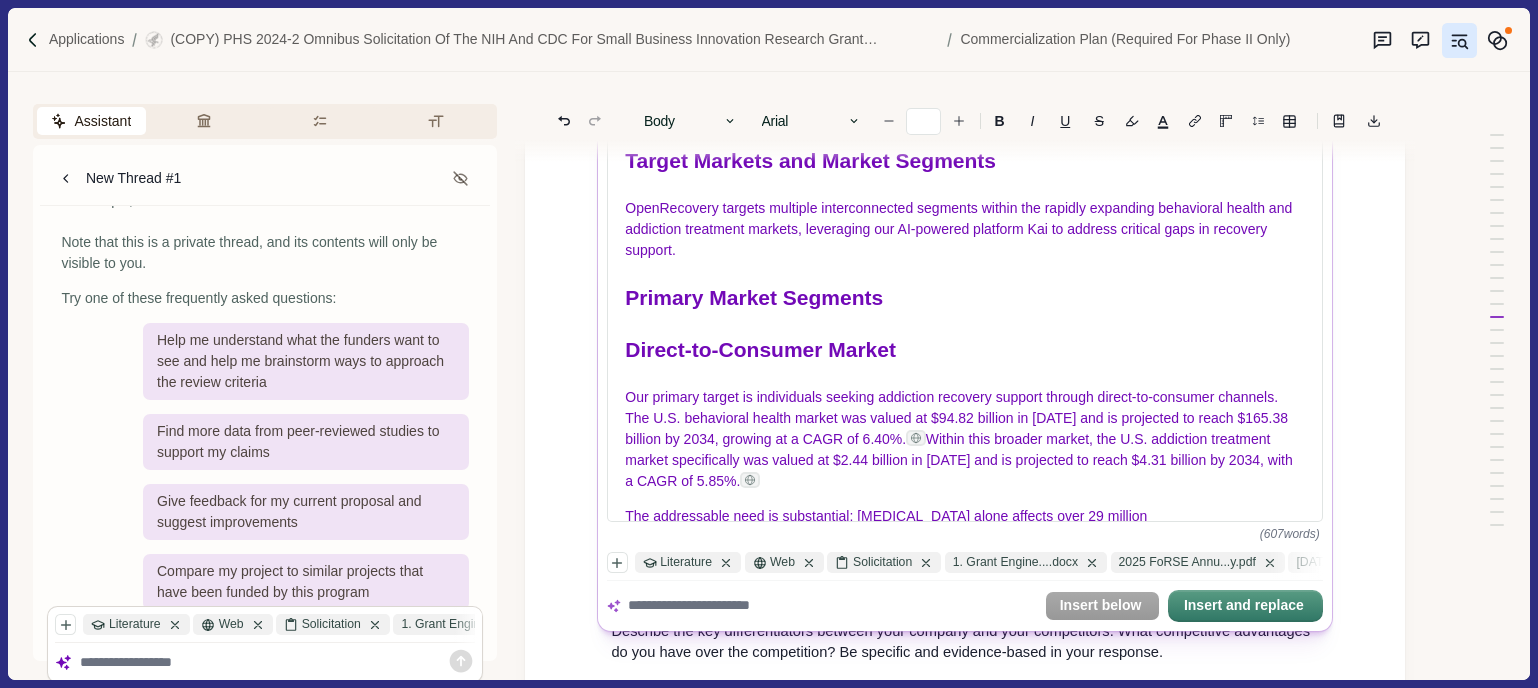 scroll, scrollTop: 7615, scrollLeft: 3, axis: both 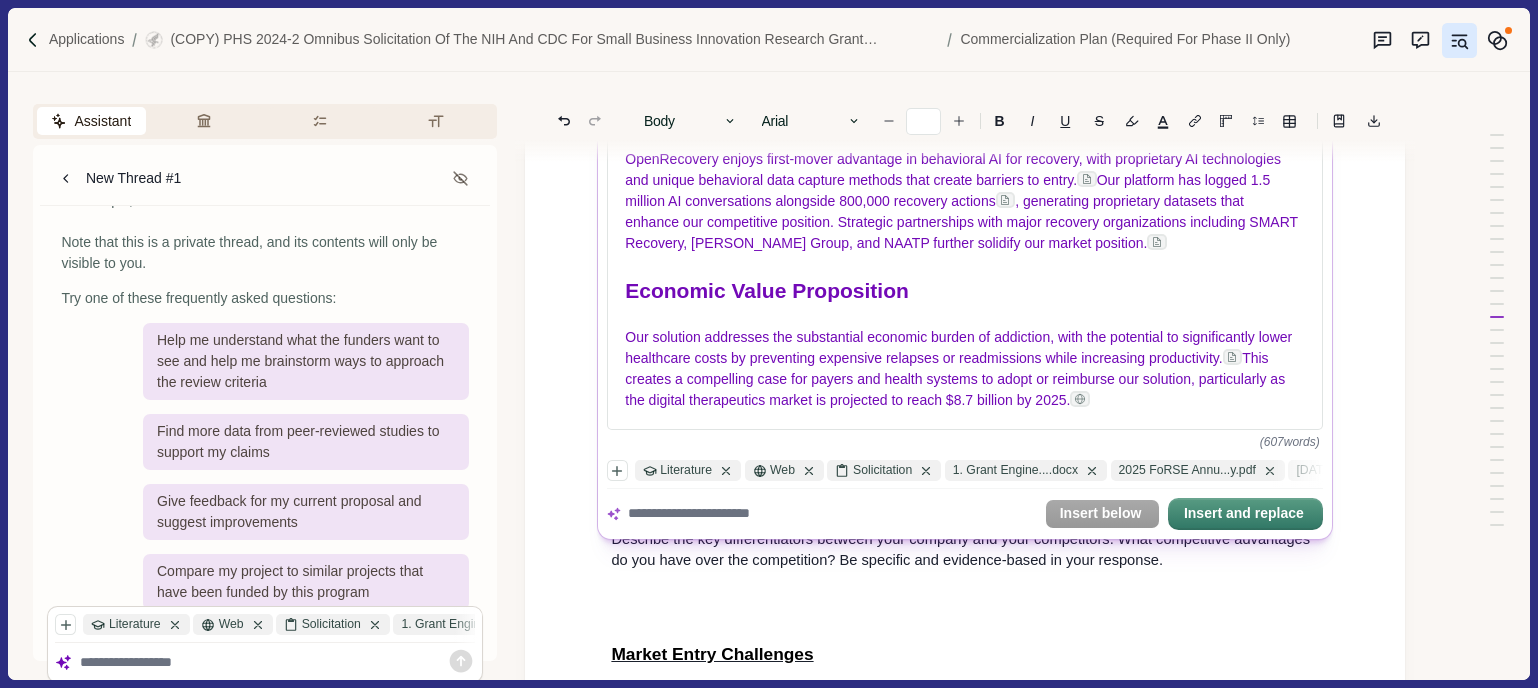 click at bounding box center (832, 514) 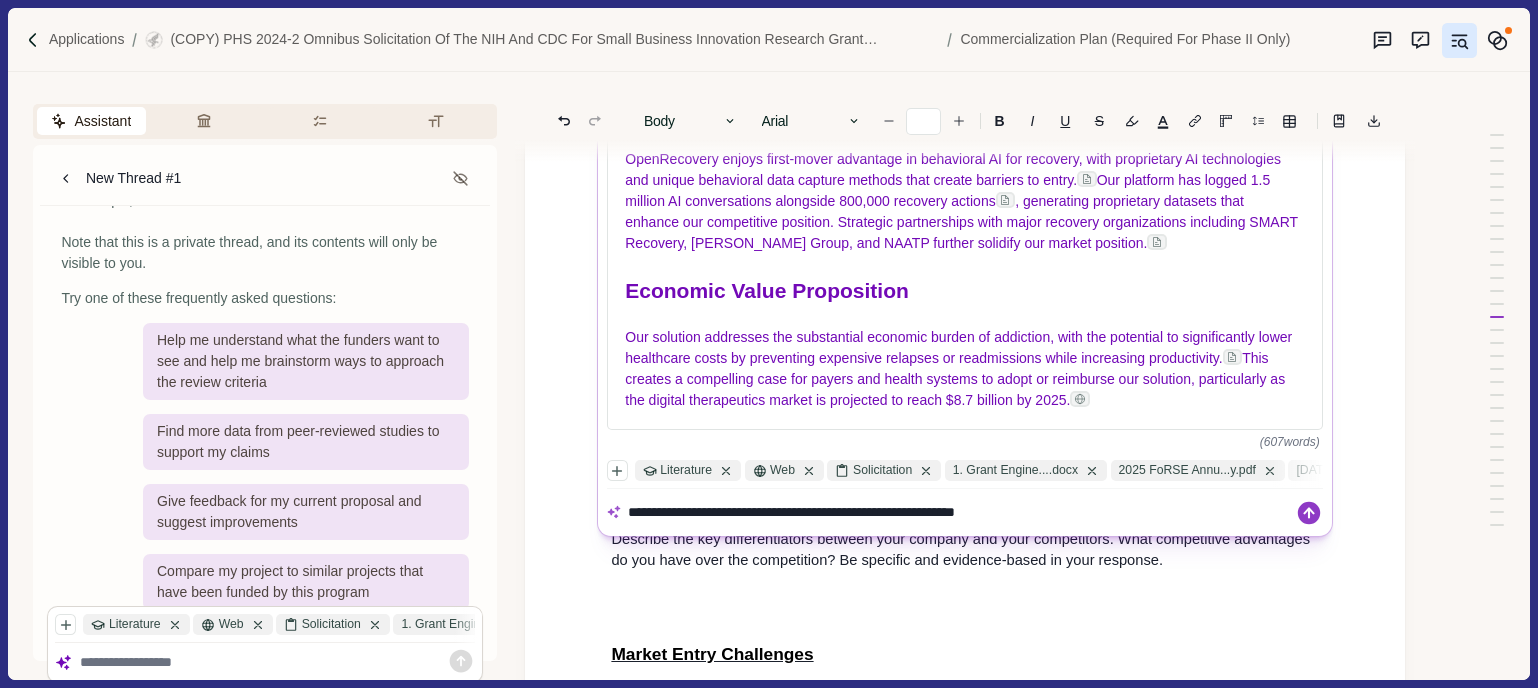 type on "**********" 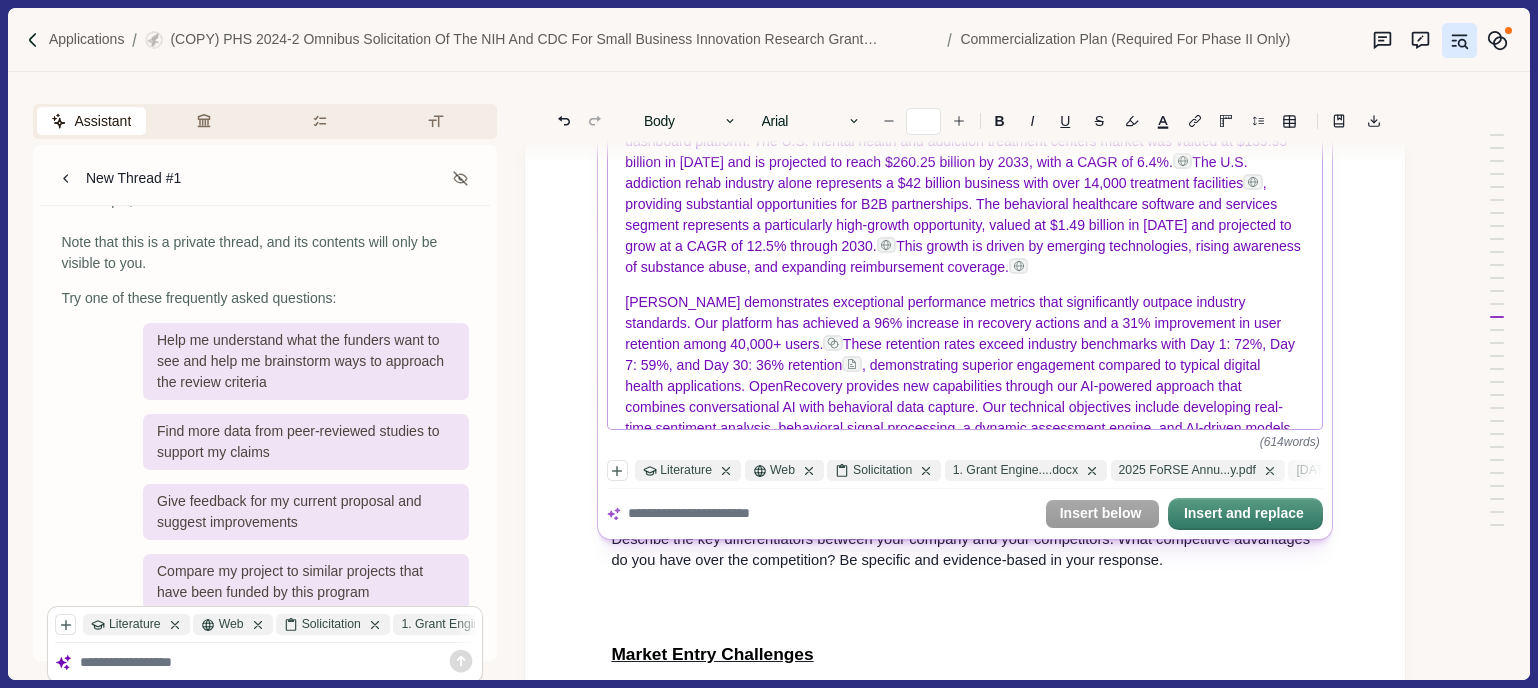 scroll, scrollTop: 0, scrollLeft: 0, axis: both 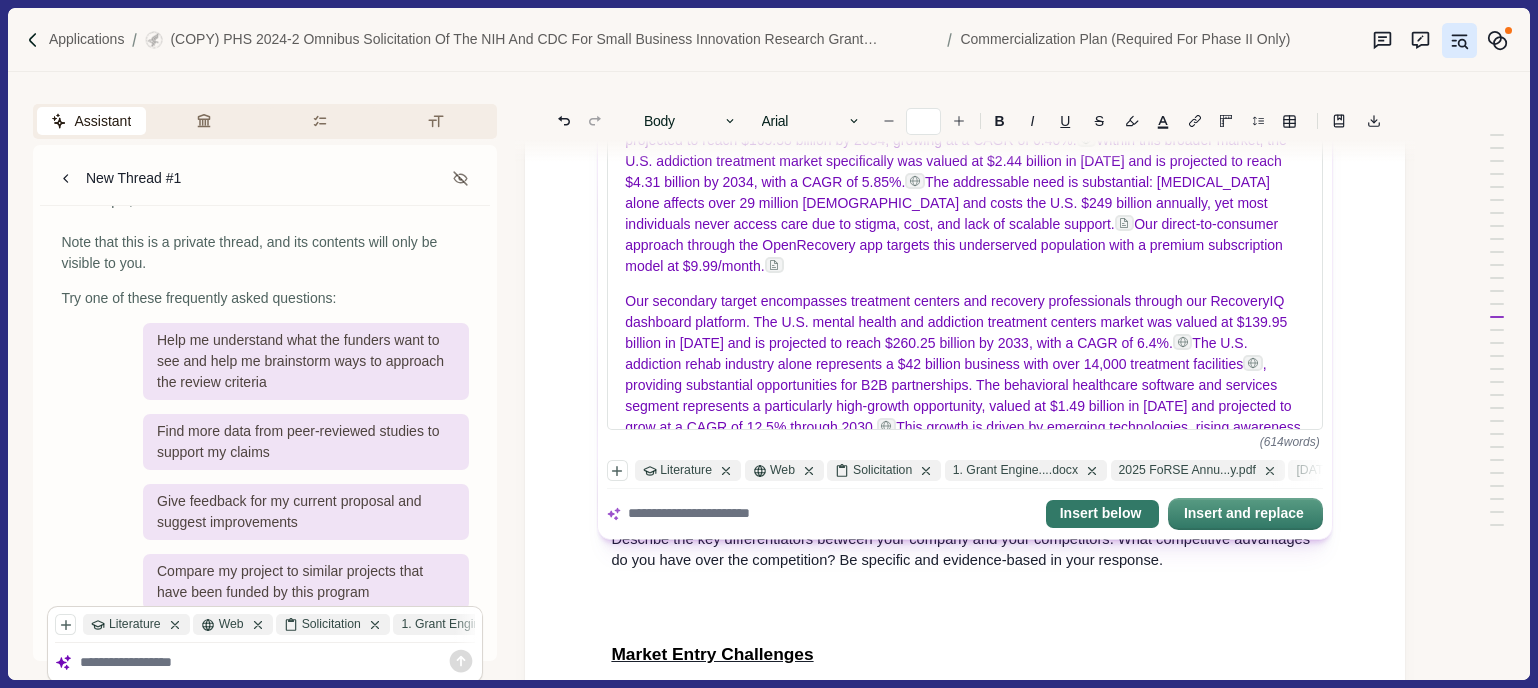 click on "Insert below" at bounding box center [1102, 514] 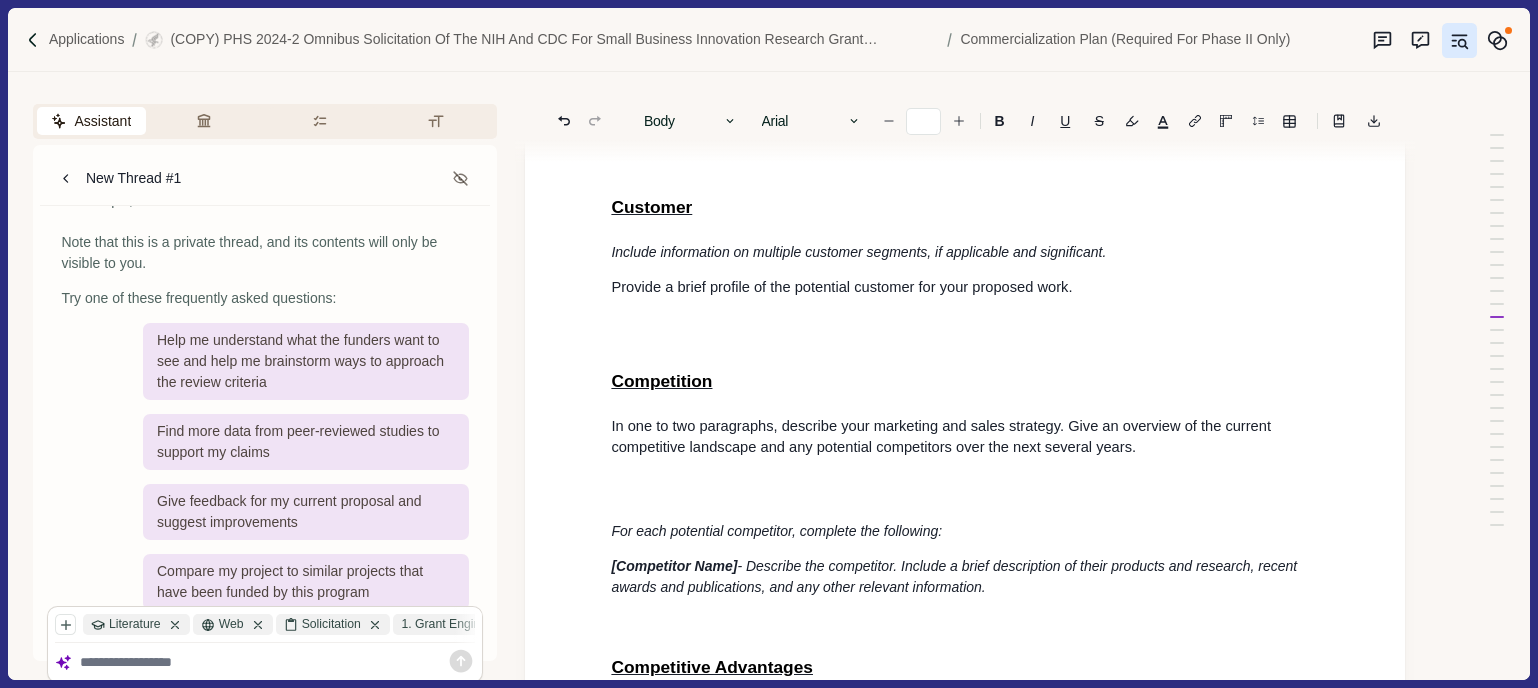 scroll, scrollTop: 8523, scrollLeft: 3, axis: both 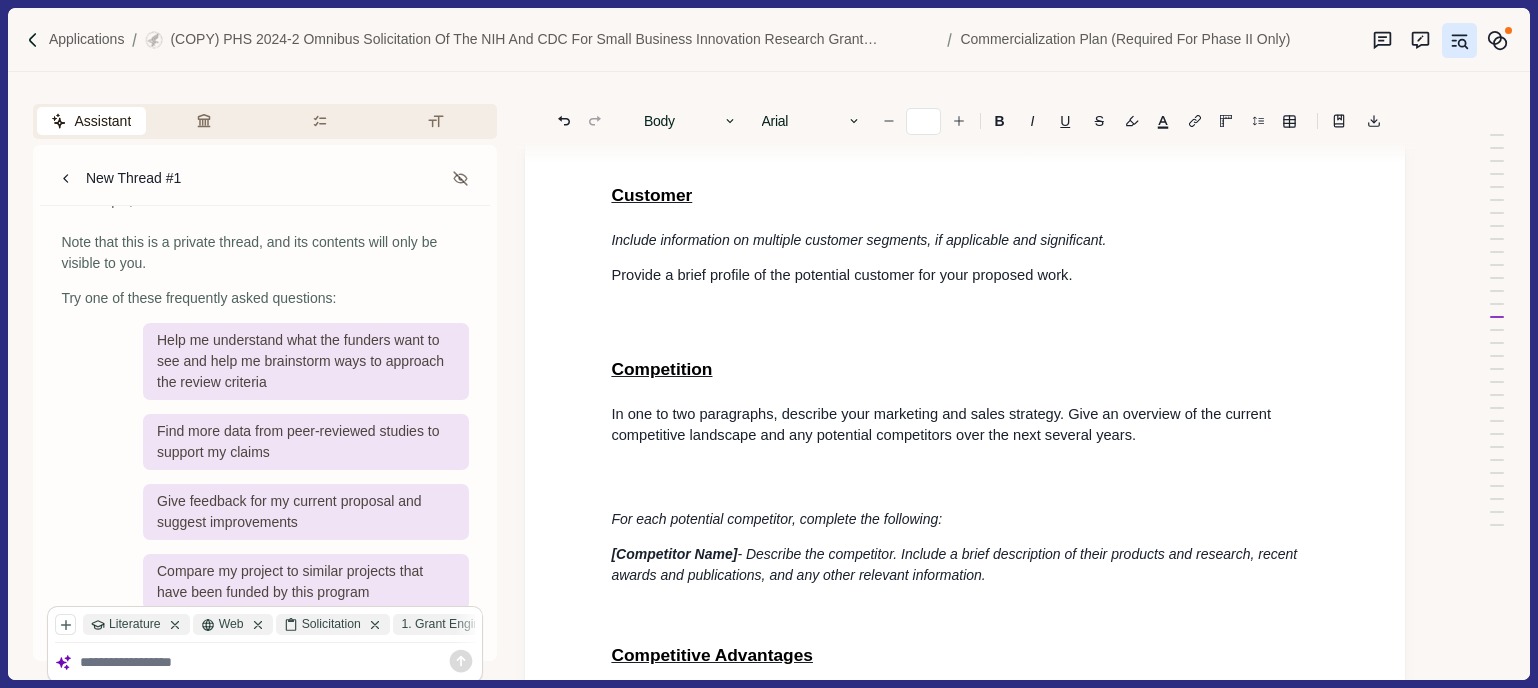 click on "A. Value of the SBIR Project, Expected Outcomes, and Impact Project Overview Write one paragraph describing the problem that the proposed product solves. Specify weaknesses in the current approaches to meet this need. In two to three paragraphs, describe the product, process, or service to be developed in Phase III. Detail the product's innovation and how it addresses the problem. Highlight the impact to be made if the proposed product is commercialized. In two to three paragraphs describe, in layperson's terms, the proposed project and its key technology objectives. State the product, process, or service to be developed in this SBIR project. Clarify the need that is addressed, specifying weaknesses in the current approaches to meet this need. In addition, describe the commercial applications of the research and the innovation inherent in this application and its overall impact. , potentially transforming how addiction recovery services are delivered and accessed across diverse populations. PHASE I Aim 1.   :" at bounding box center [965, -2629] 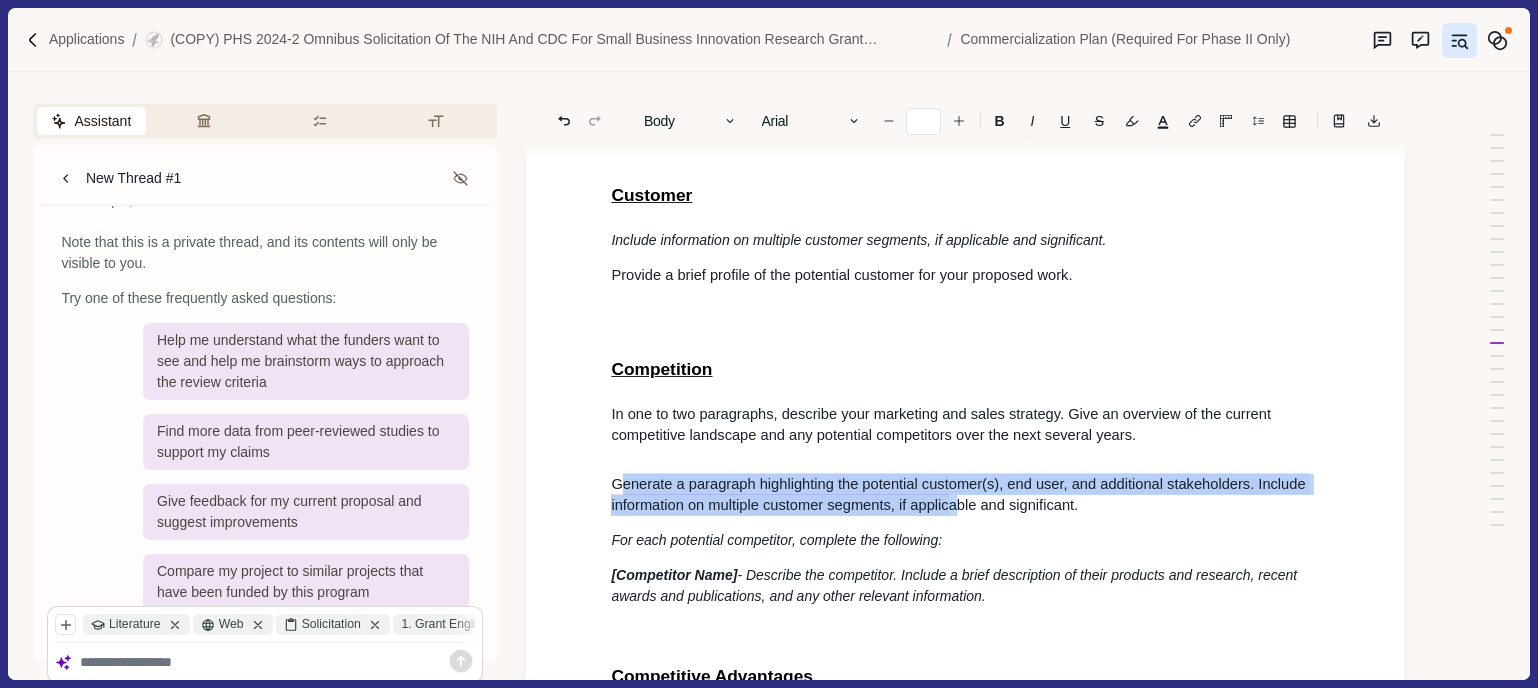 drag, startPoint x: 623, startPoint y: 569, endPoint x: 980, endPoint y: 594, distance: 357.87427 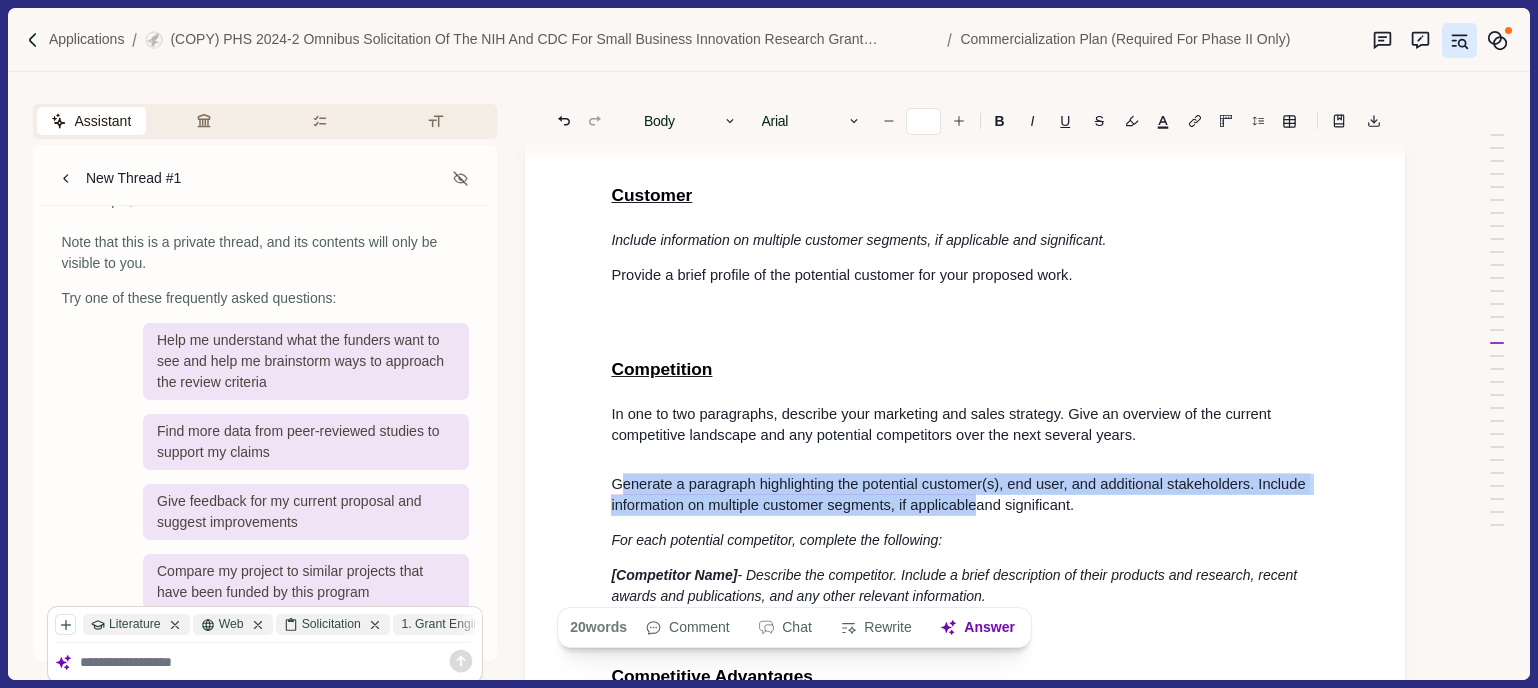 click on "enerate a paragraph highlighting the potential customer(s), end user, and additional stakeholders. Include information on multiple customer segments, if applicable" at bounding box center (960, 494) 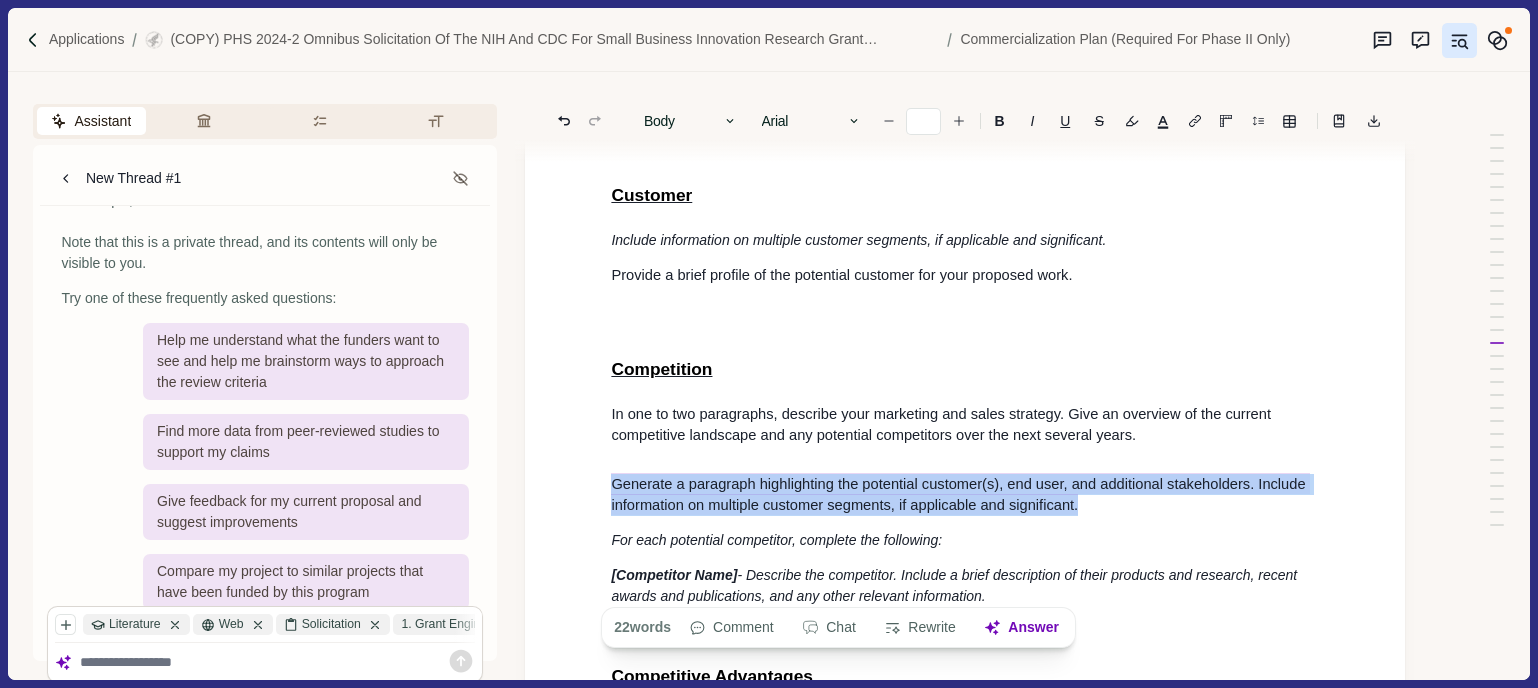 drag, startPoint x: 614, startPoint y: 568, endPoint x: 1089, endPoint y: 581, distance: 475.17786 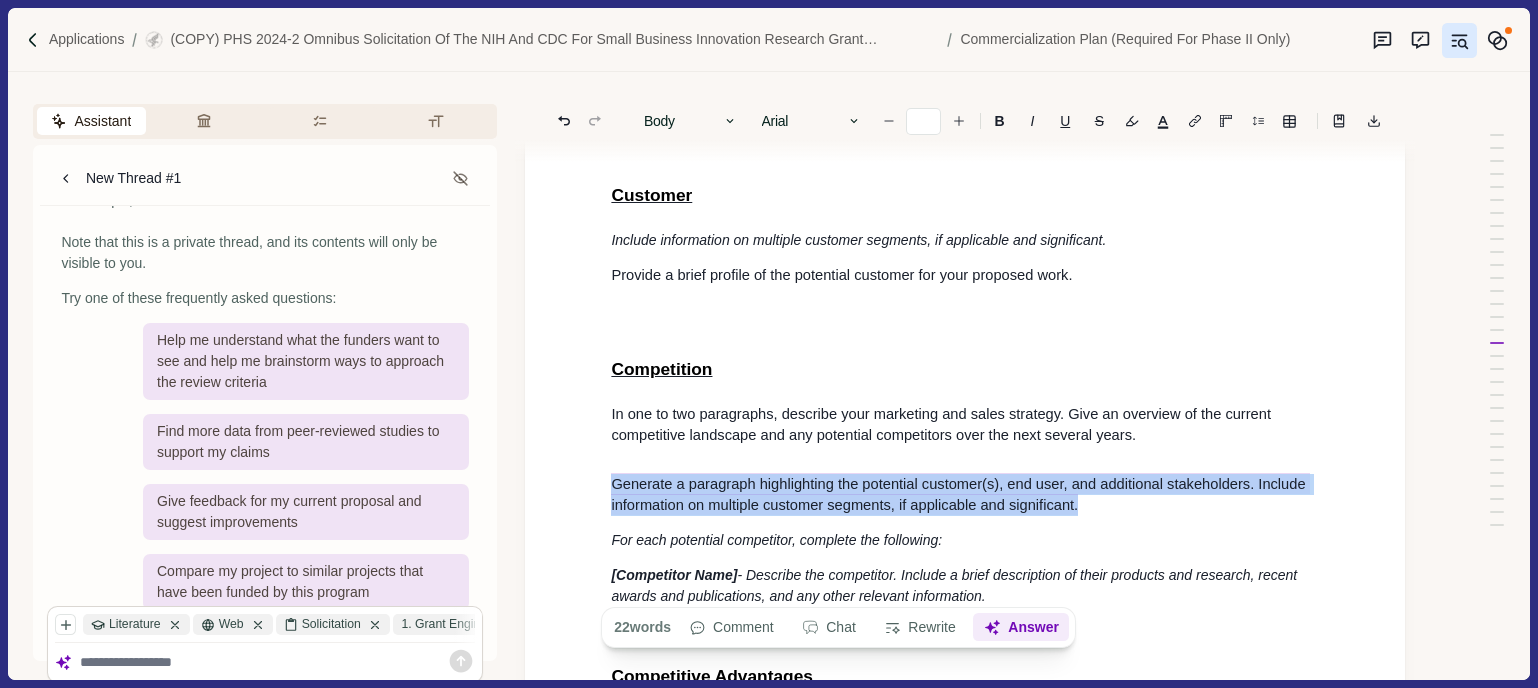 click on "Answer" at bounding box center [1022, 628] 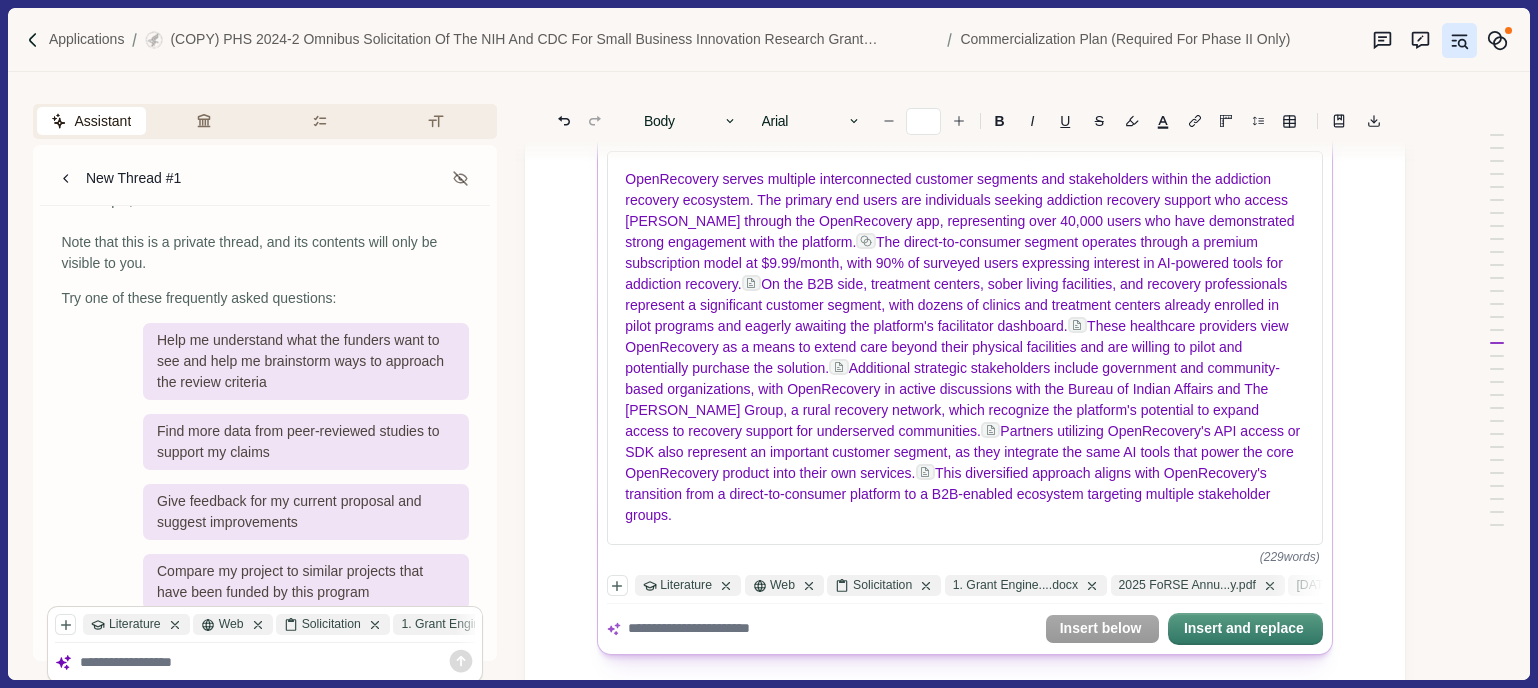 scroll, scrollTop: 9104, scrollLeft: 2, axis: both 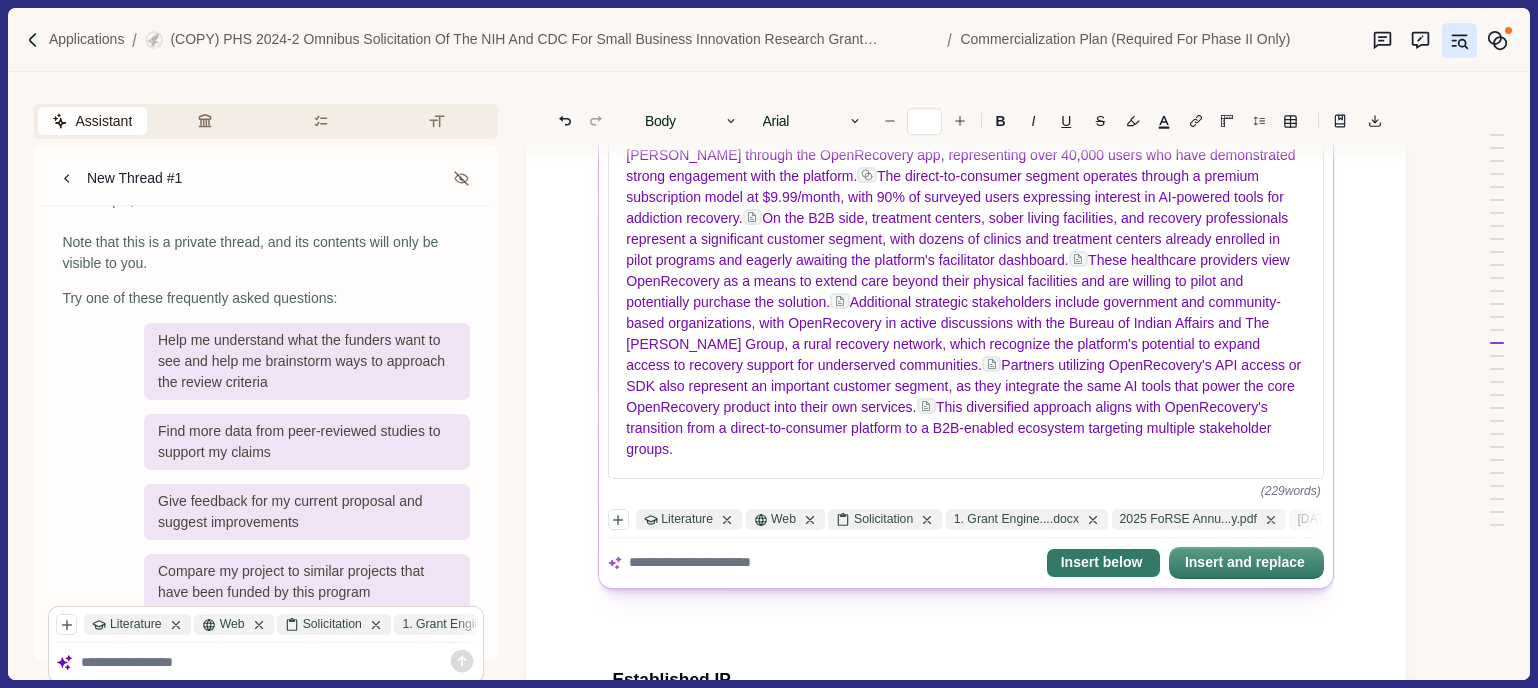click on "Insert below" at bounding box center [1103, 563] 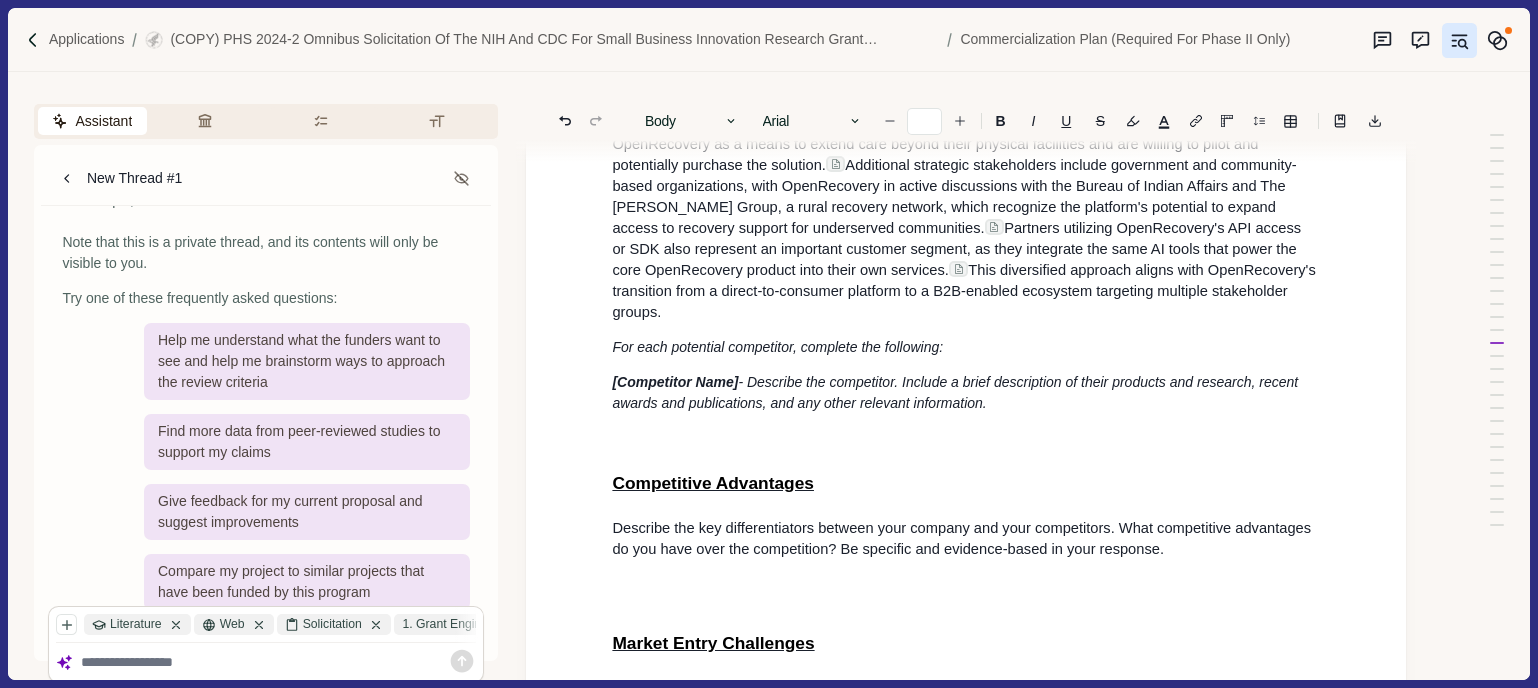 scroll, scrollTop: 9101, scrollLeft: 2, axis: both 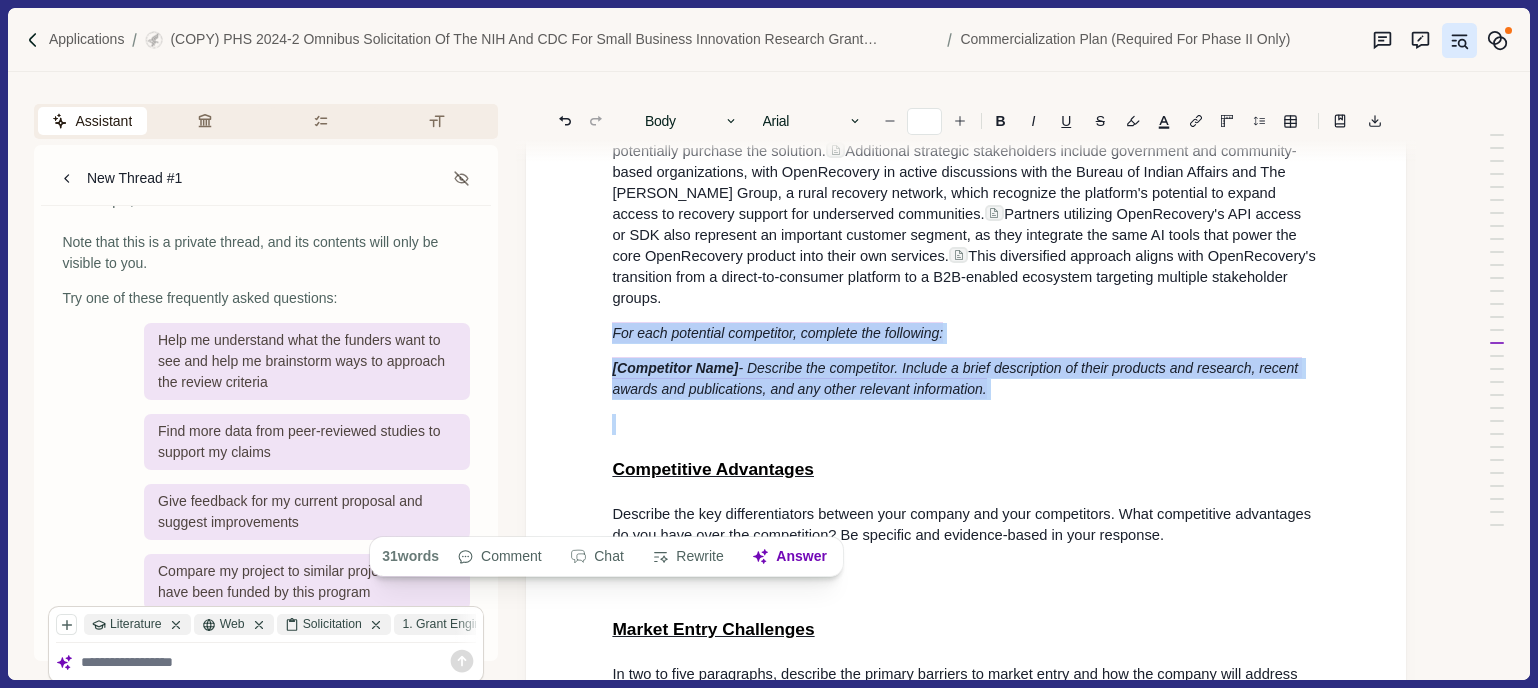 drag, startPoint x: 613, startPoint y: 426, endPoint x: 1007, endPoint y: 508, distance: 402.44254 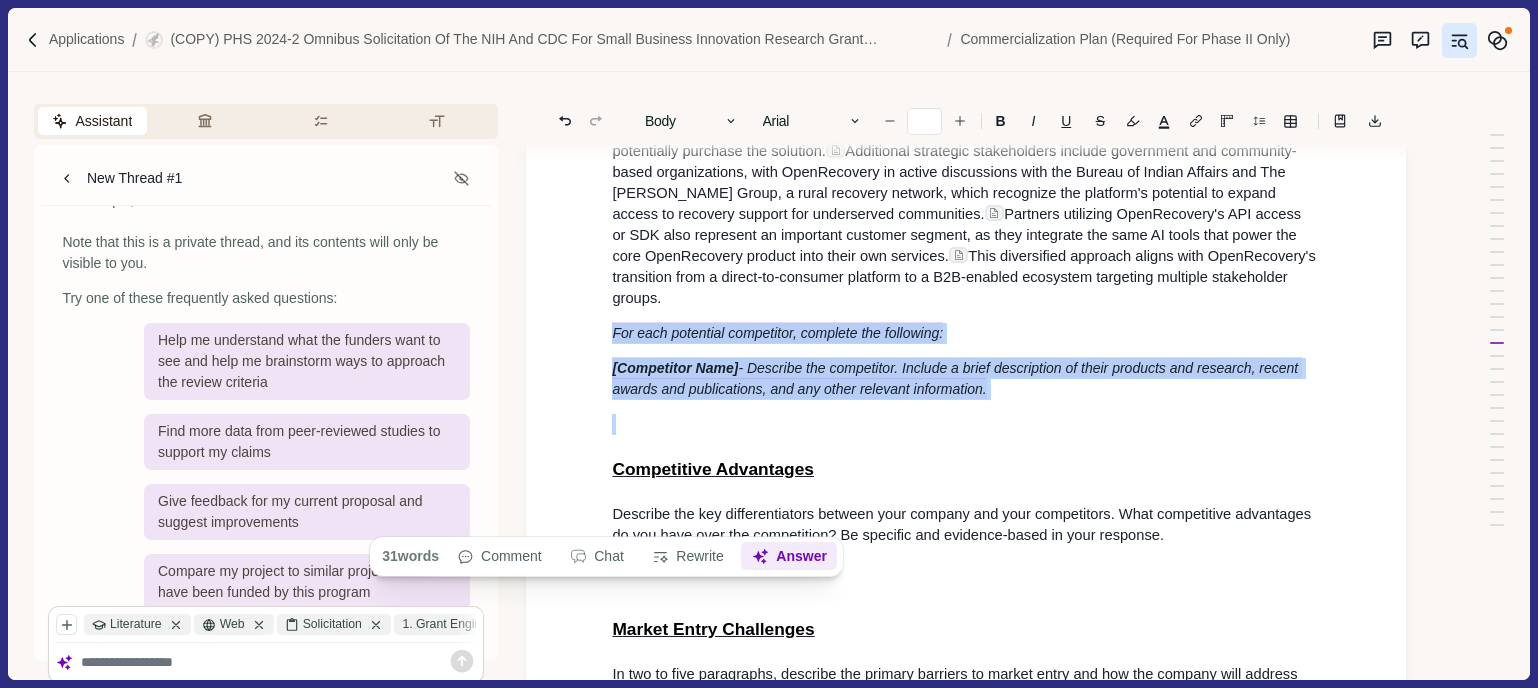 click on "Answer" at bounding box center (790, 557) 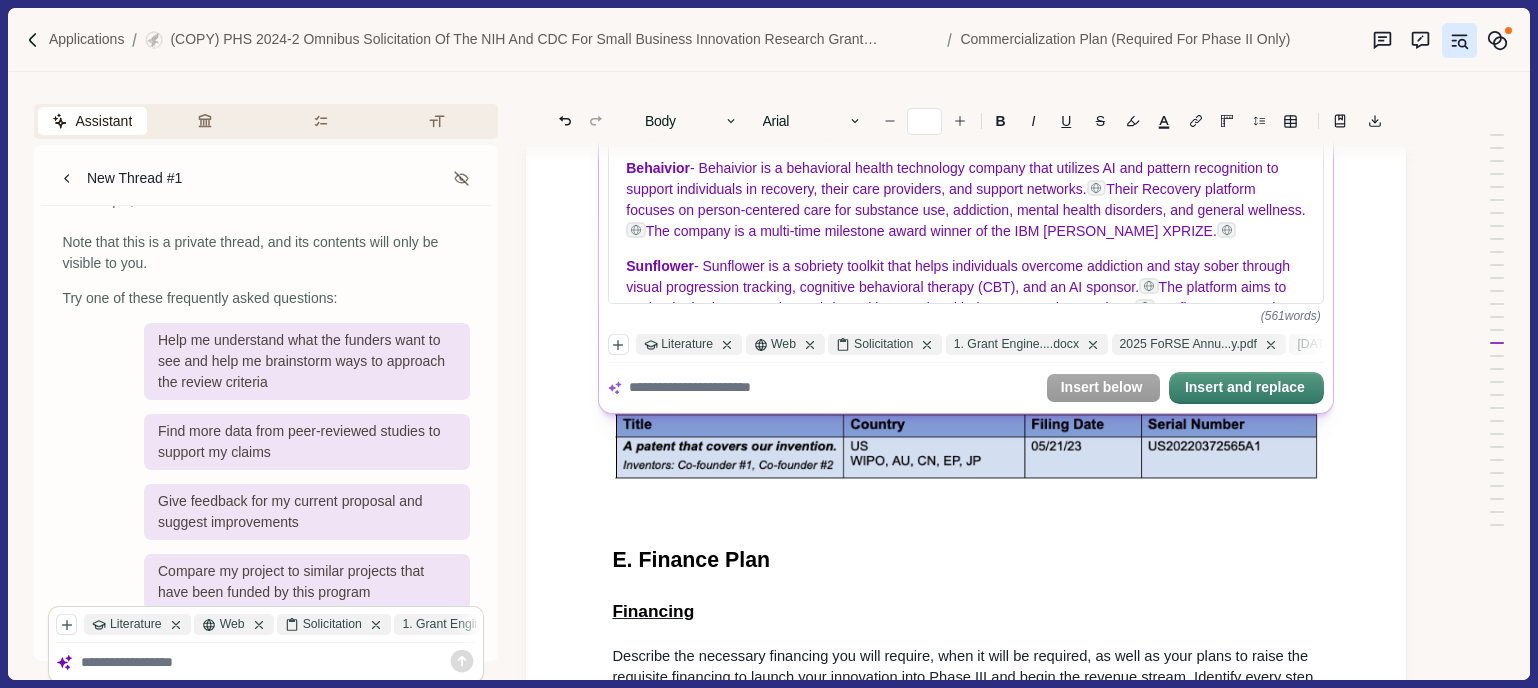 scroll, scrollTop: 9828, scrollLeft: 2, axis: both 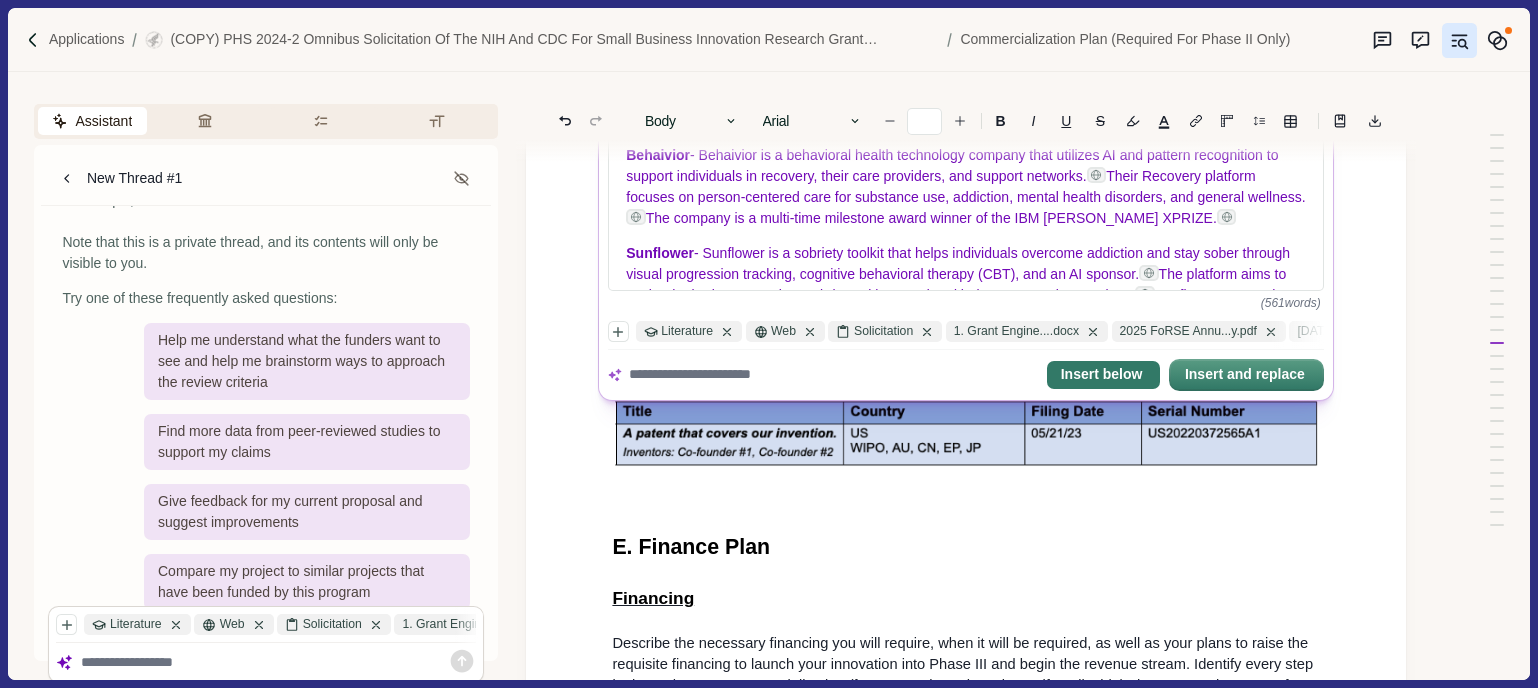 click on "Insert below" at bounding box center [1103, 375] 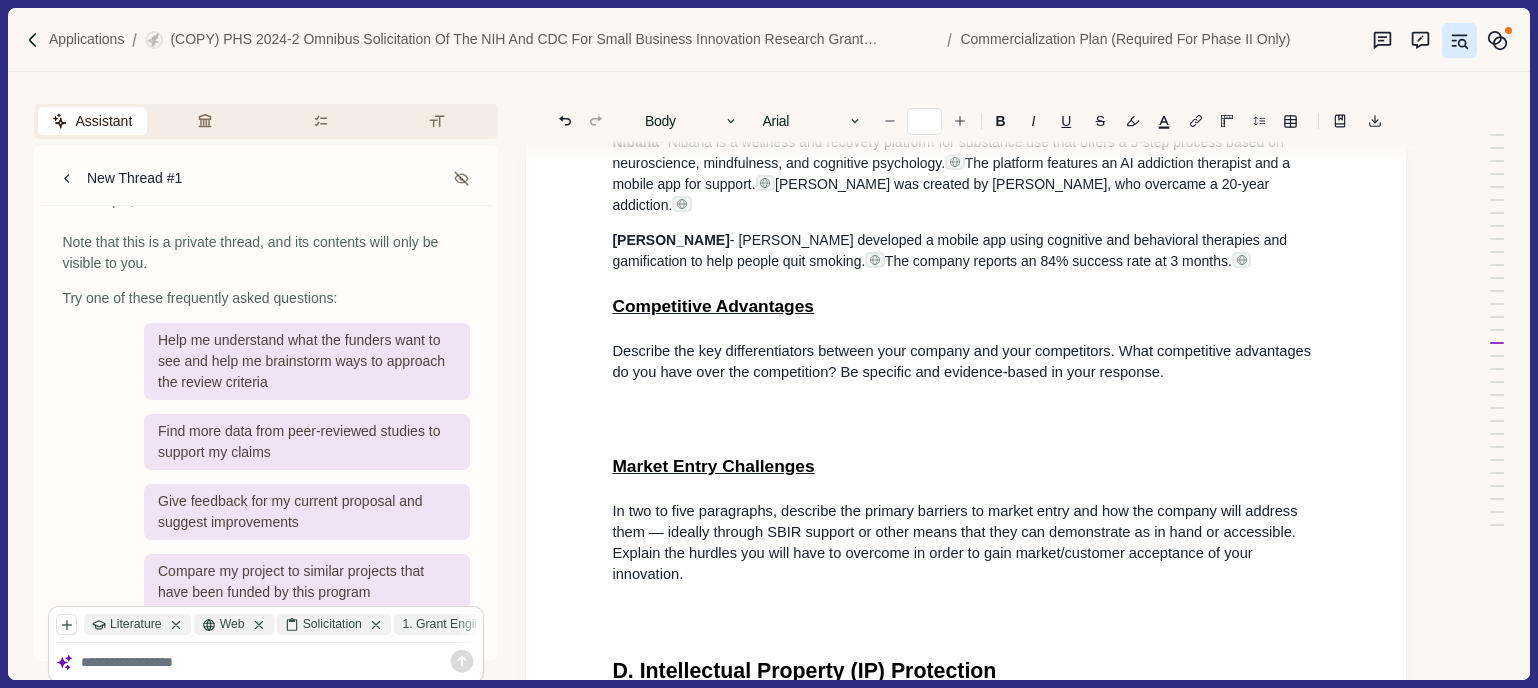 scroll, scrollTop: 10309, scrollLeft: 1, axis: both 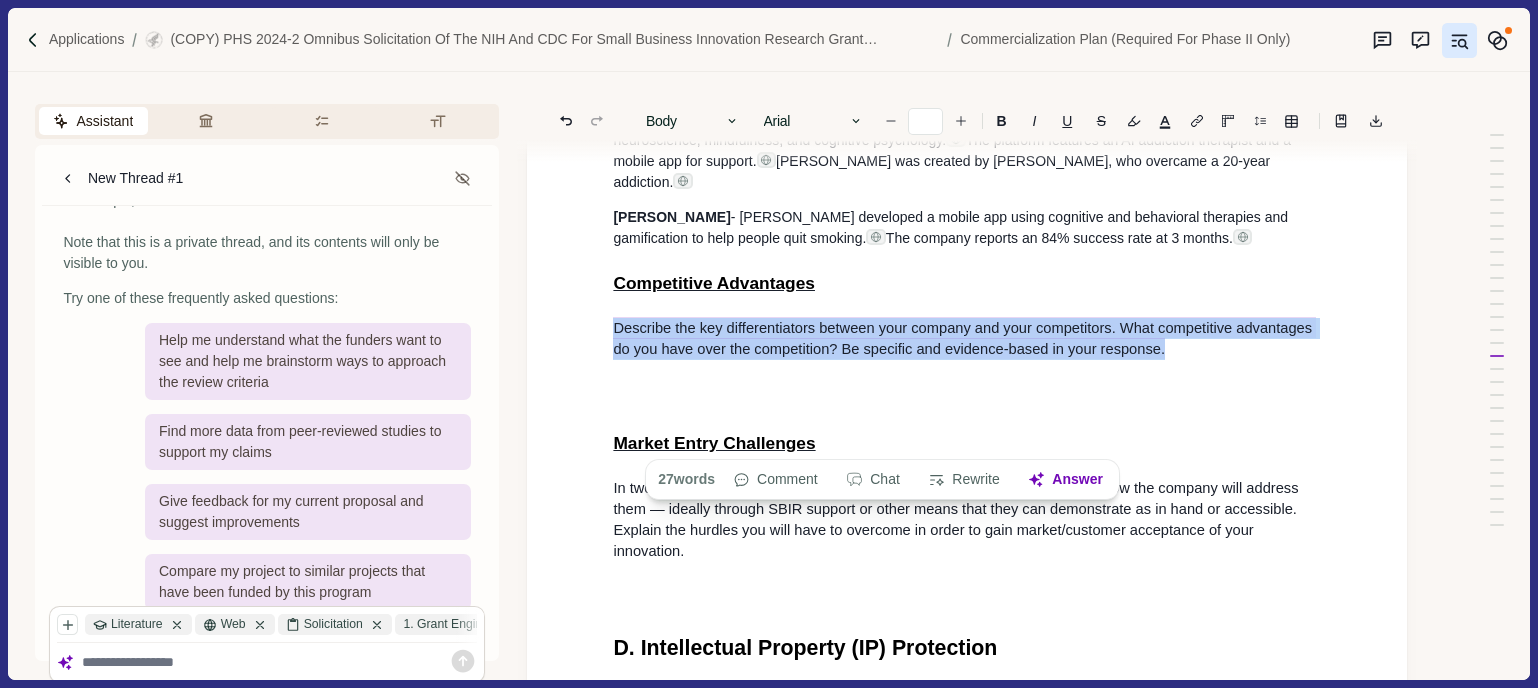 drag, startPoint x: 613, startPoint y: 421, endPoint x: 1172, endPoint y: 444, distance: 559.47296 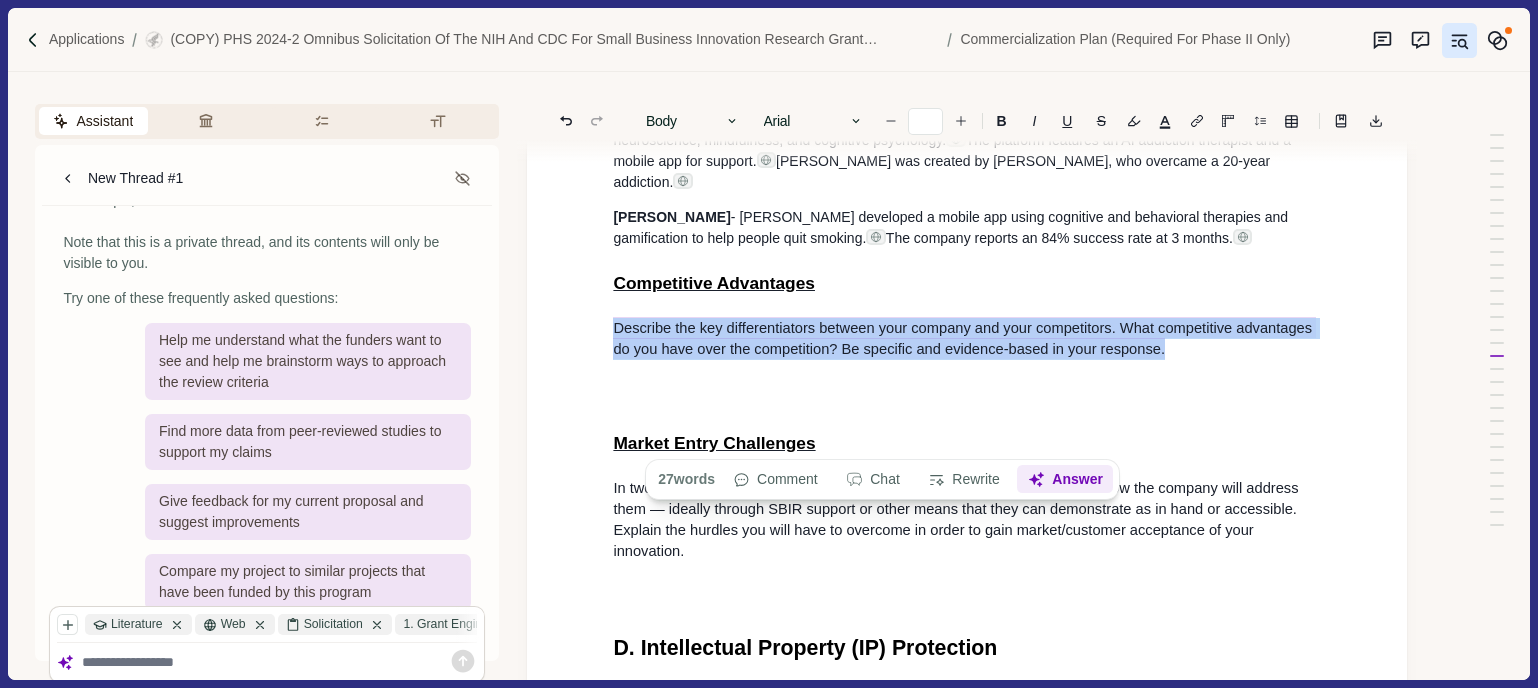 click on "Answer" at bounding box center [1066, 480] 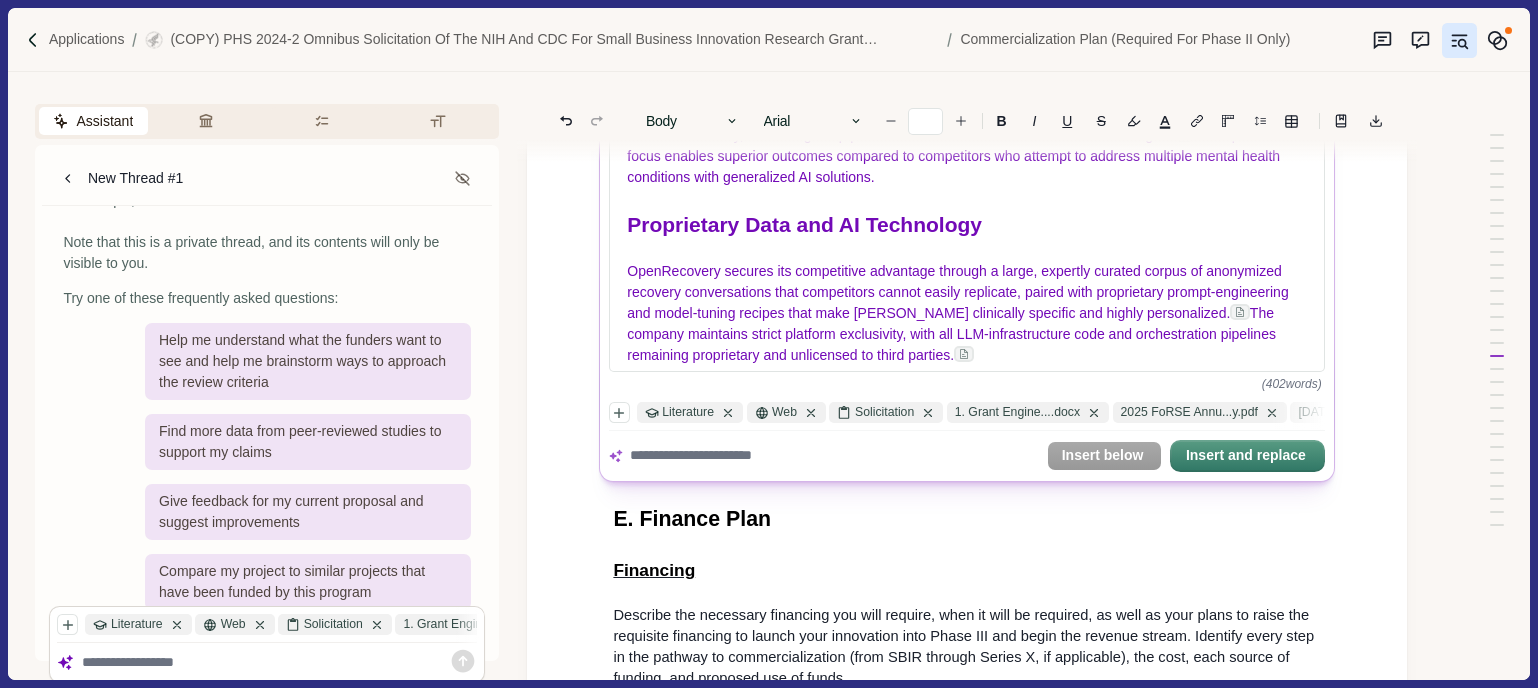 scroll, scrollTop: 10846, scrollLeft: 1, axis: both 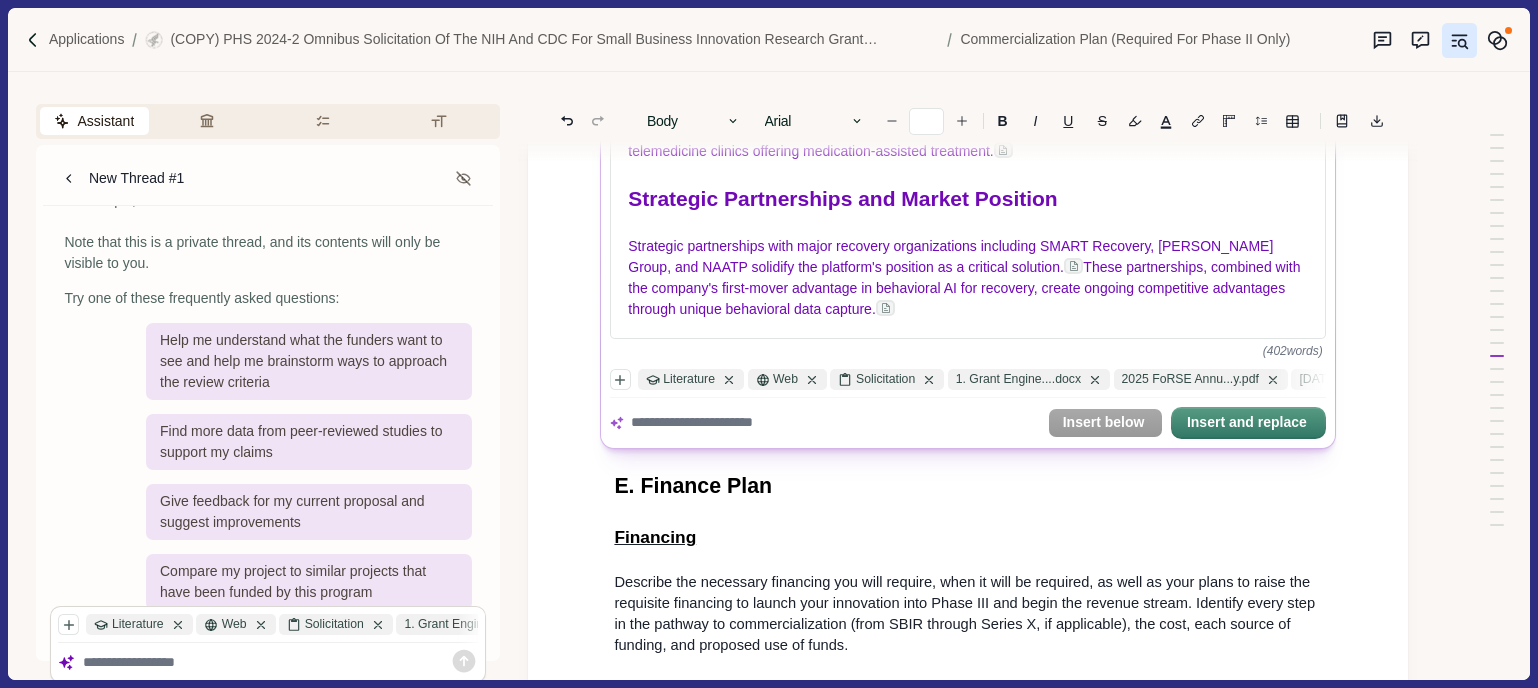 click at bounding box center [835, 423] 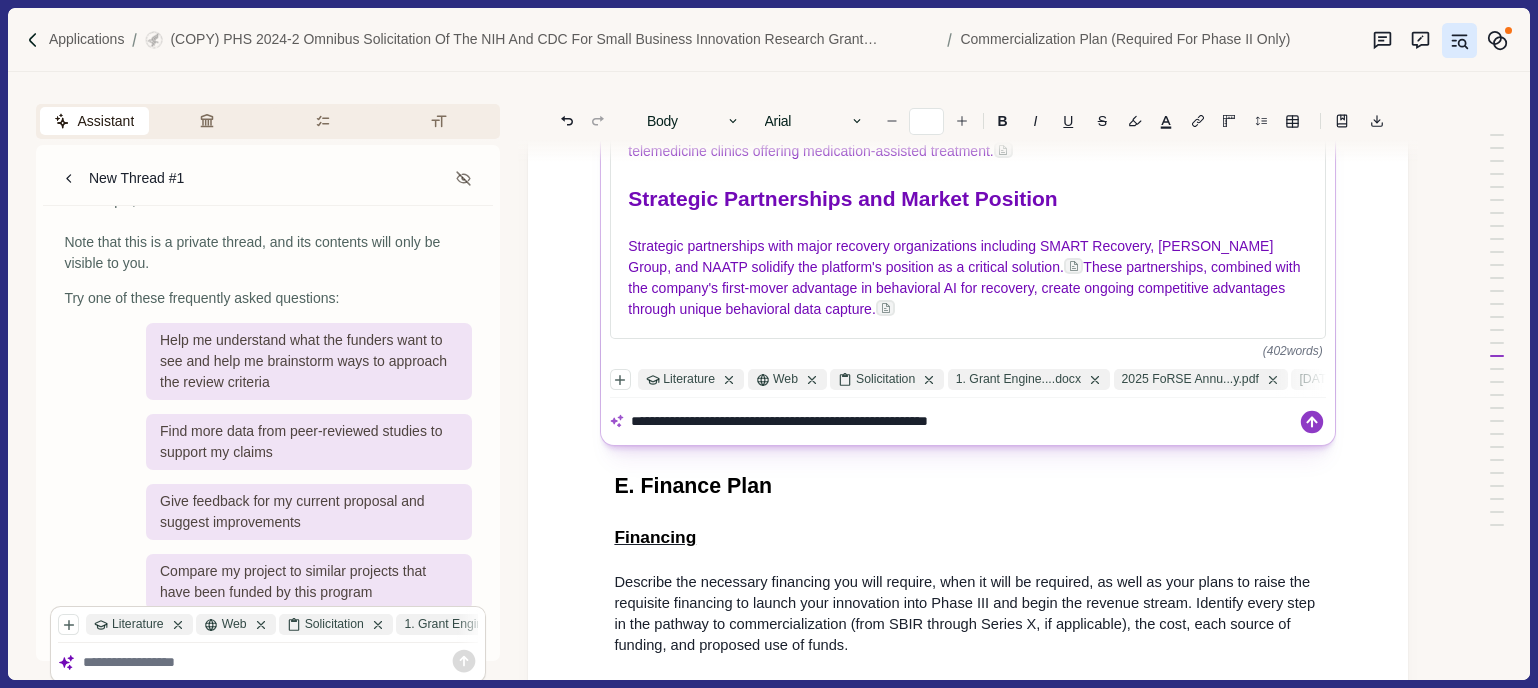 type on "**********" 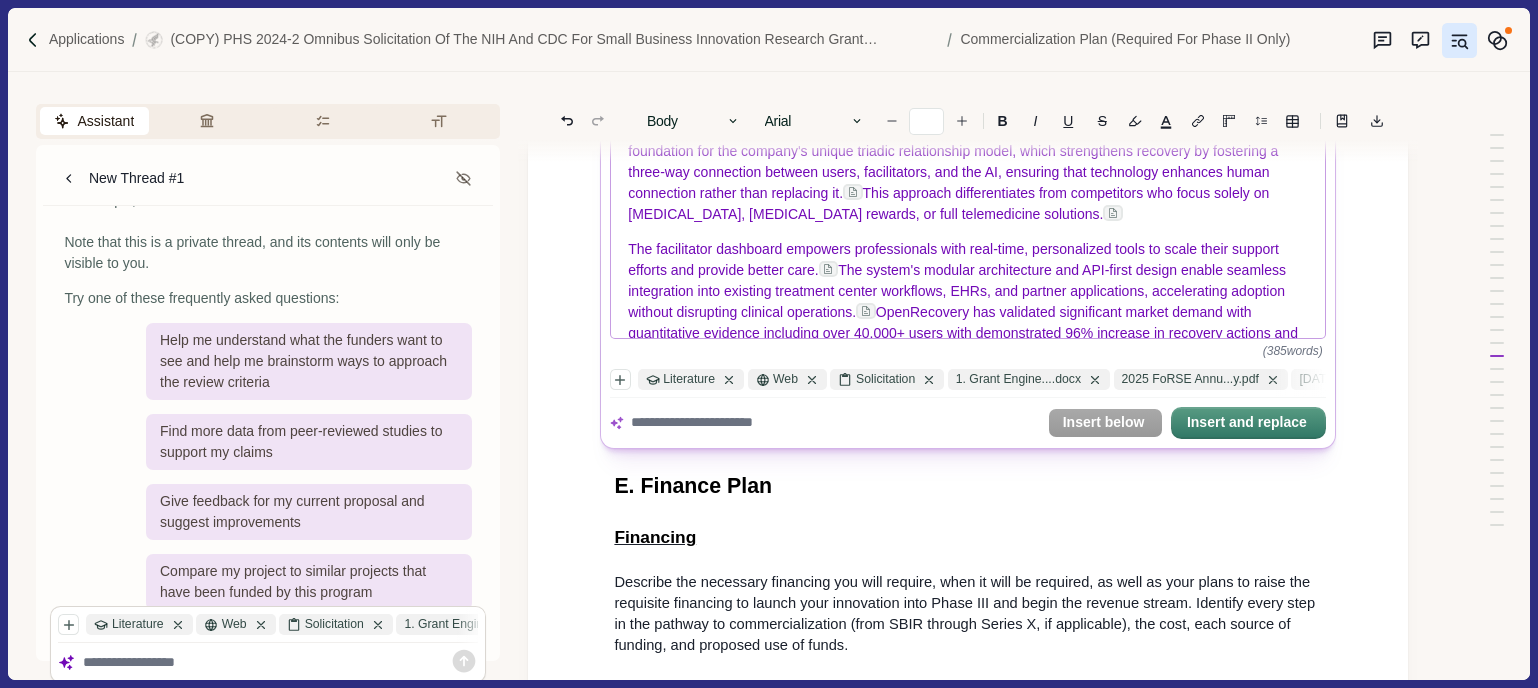 scroll, scrollTop: 0, scrollLeft: 0, axis: both 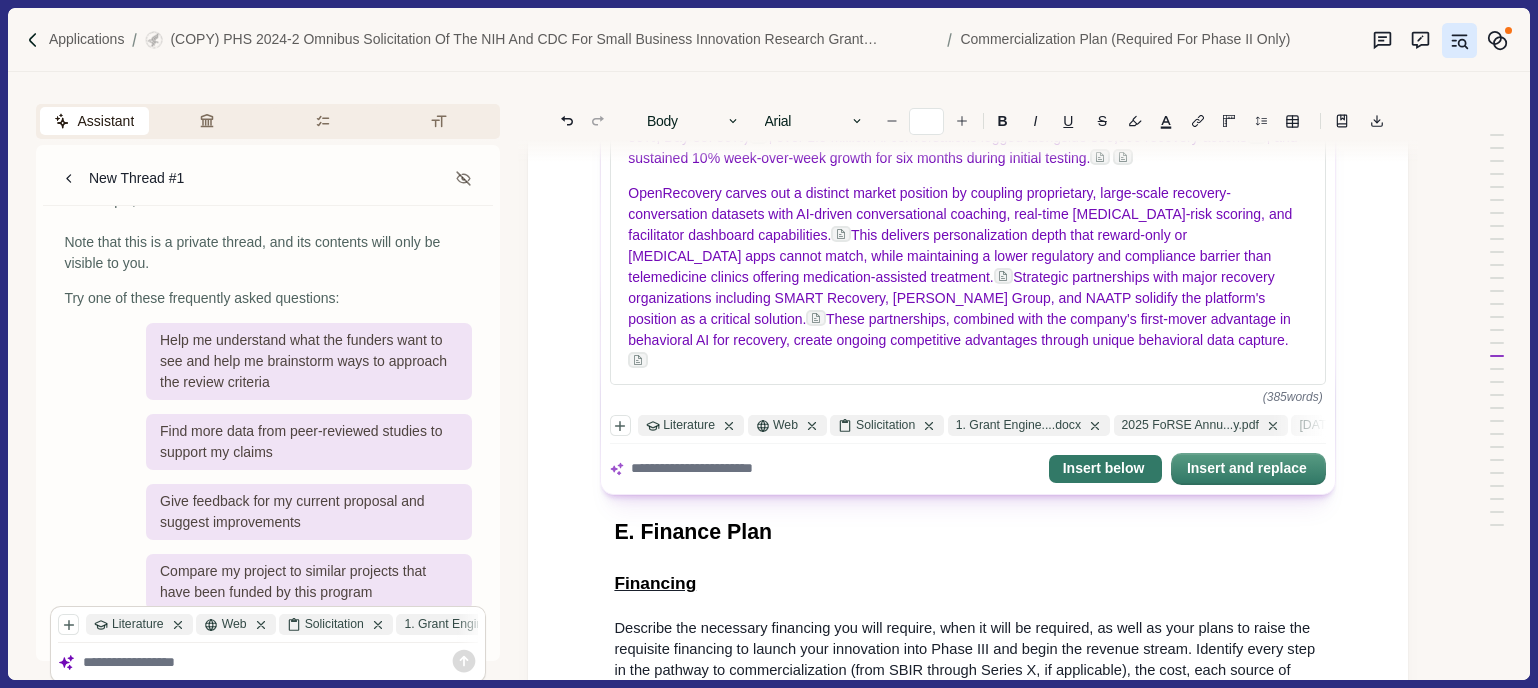 click on "Insert below" at bounding box center [1105, 469] 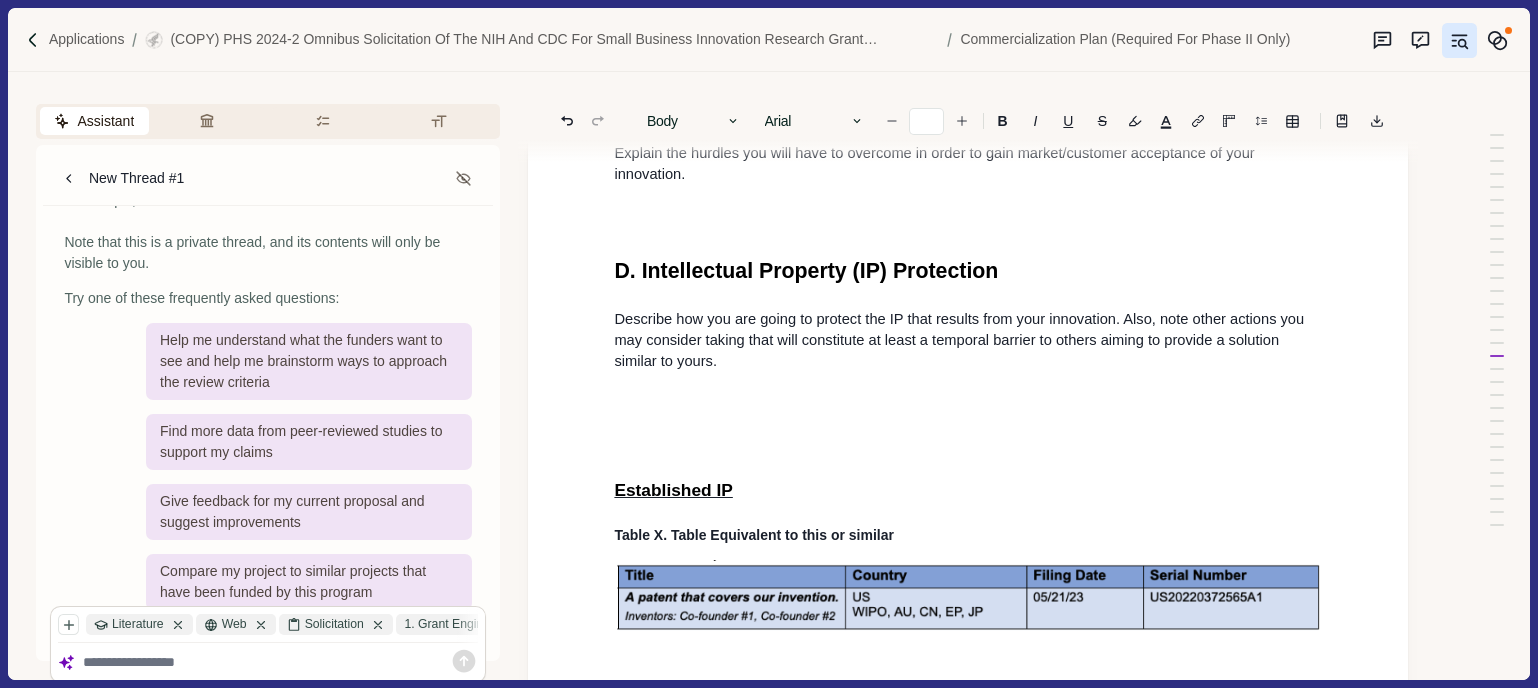 scroll, scrollTop: 11378, scrollLeft: 0, axis: vertical 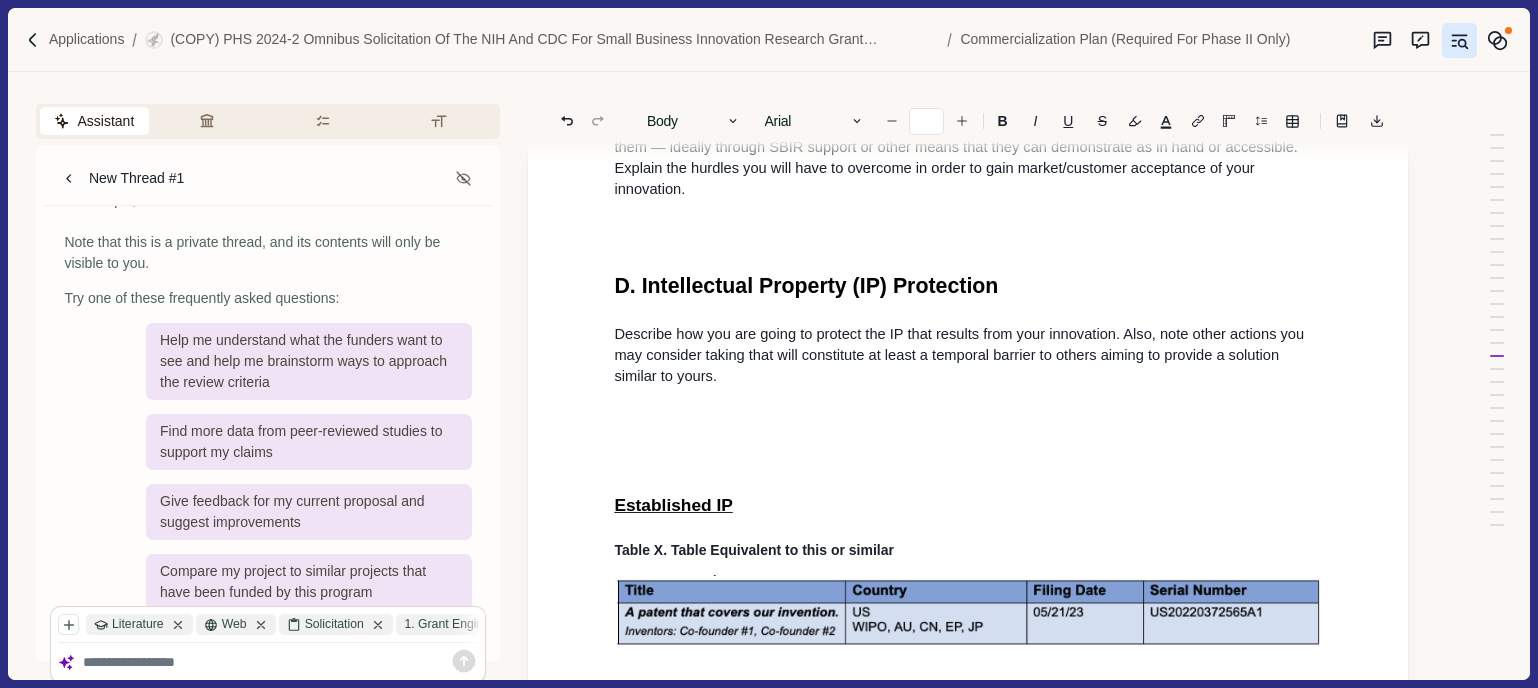 click on "A. Value of the SBIR Project, Expected Outcomes, and Impact Project Overview Write one paragraph describing the problem that the proposed product solves. Specify weaknesses in the current approaches to meet this need. In two to three paragraphs, describe the product, process, or service to be developed in Phase III. Detail the product's innovation and how it addresses the problem. Highlight the impact to be made if the proposed product is commercialized. In two to three paragraphs describe, in layperson's terms, the proposed project and its key technology objectives. State the product, process, or service to be developed in this SBIR project. Clarify the need that is addressed, specifying weaknesses in the current approaches to meet this need. In addition, describe the commercial applications of the research and the innovation inherent in this application and its overall impact. , potentially transforming how addiction recovery services are delivered and accessed across diverse populations. PHASE I Aim 1.   :" at bounding box center [968, -4424] 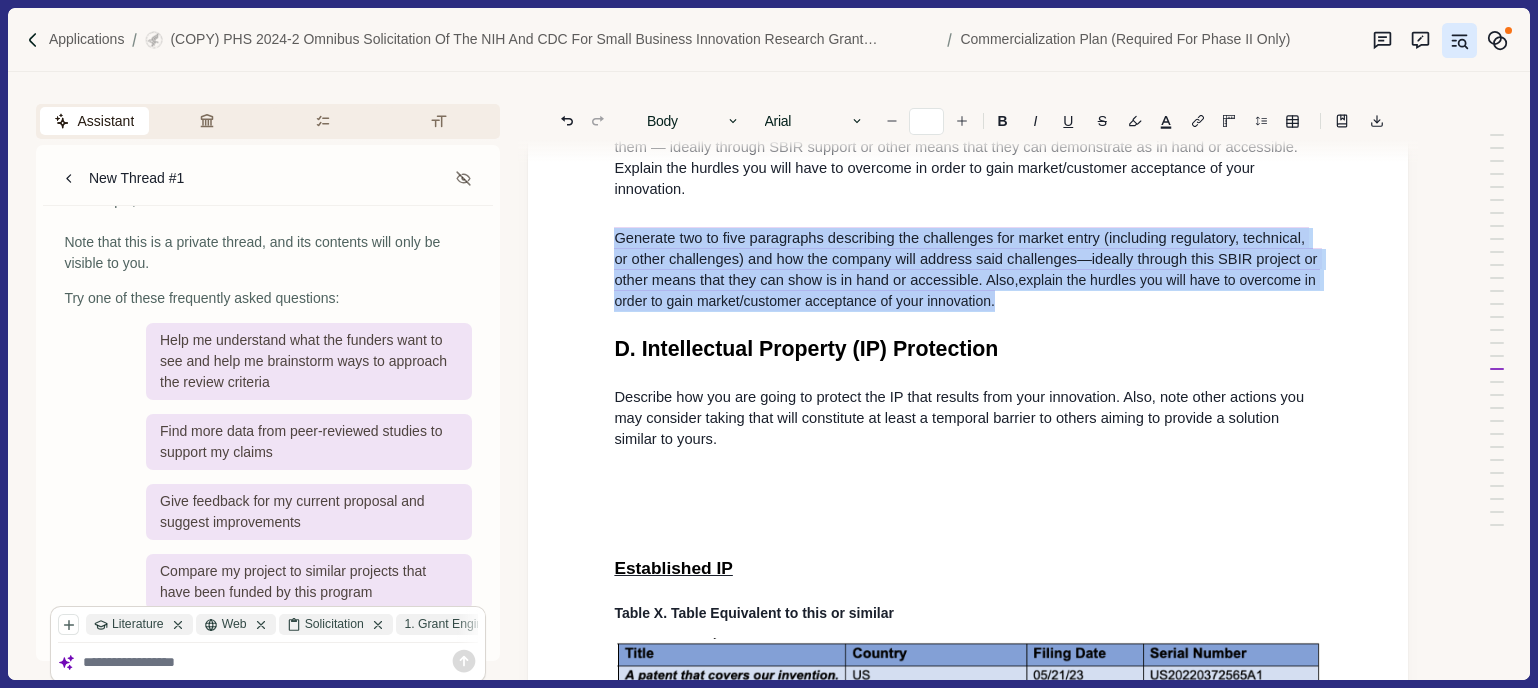 drag, startPoint x: 616, startPoint y: 328, endPoint x: 1053, endPoint y: 384, distance: 440.5735 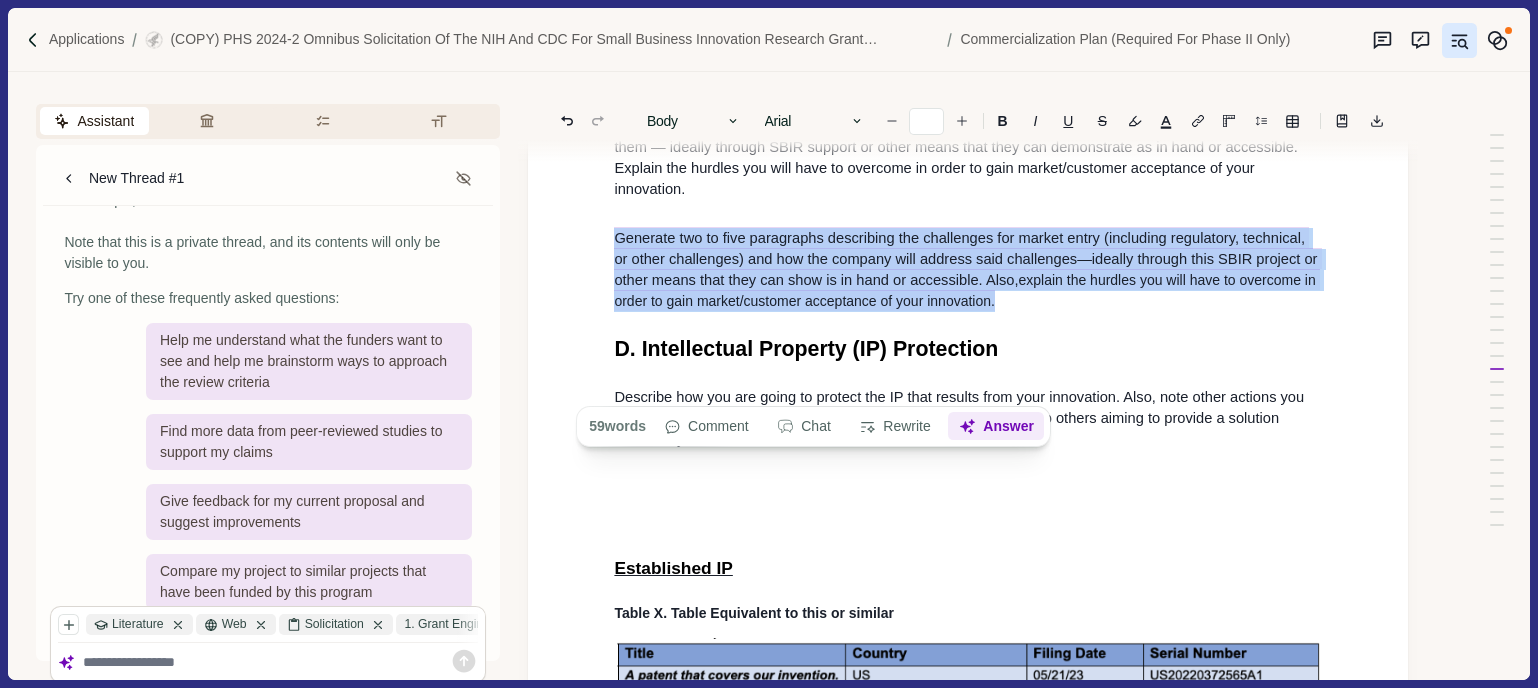 click on "Answer" at bounding box center (997, 427) 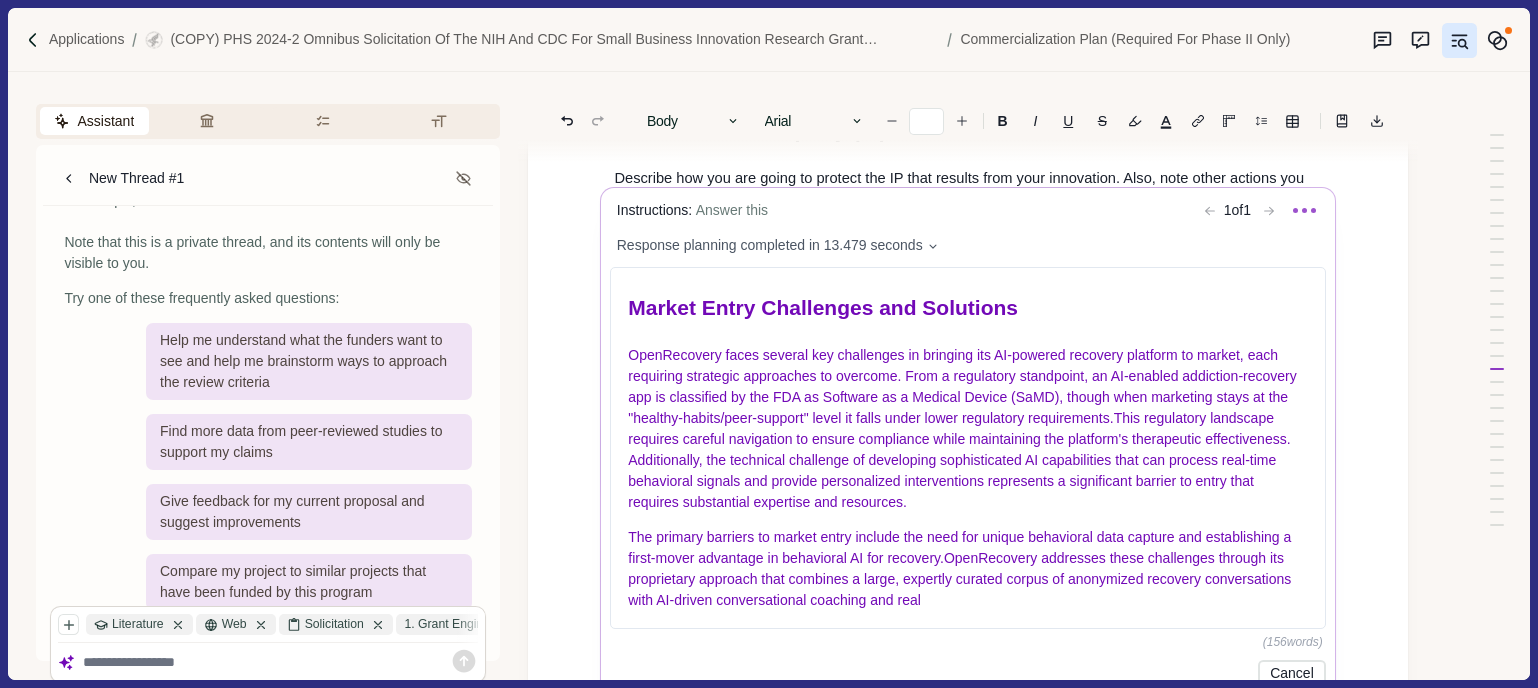 scroll, scrollTop: 11639, scrollLeft: 0, axis: vertical 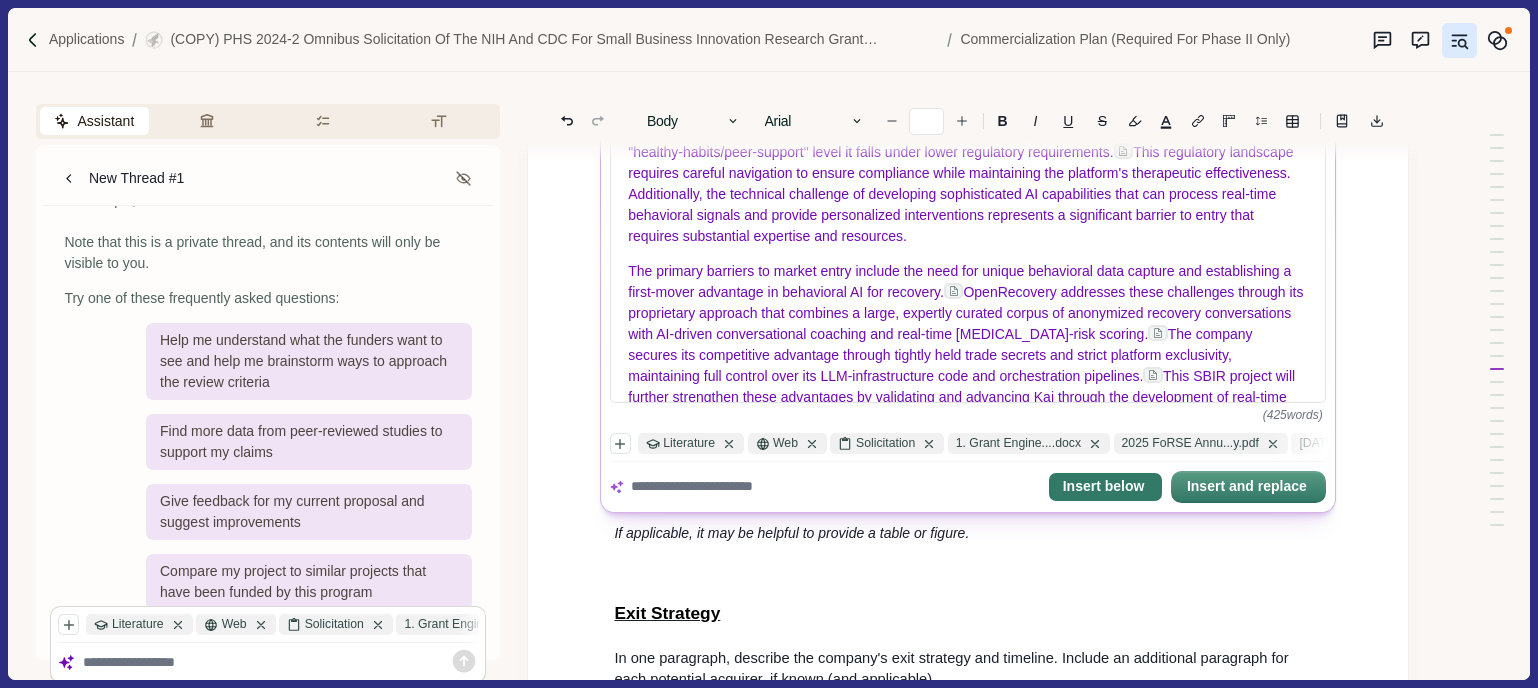 click on "Insert below" at bounding box center [1105, 487] 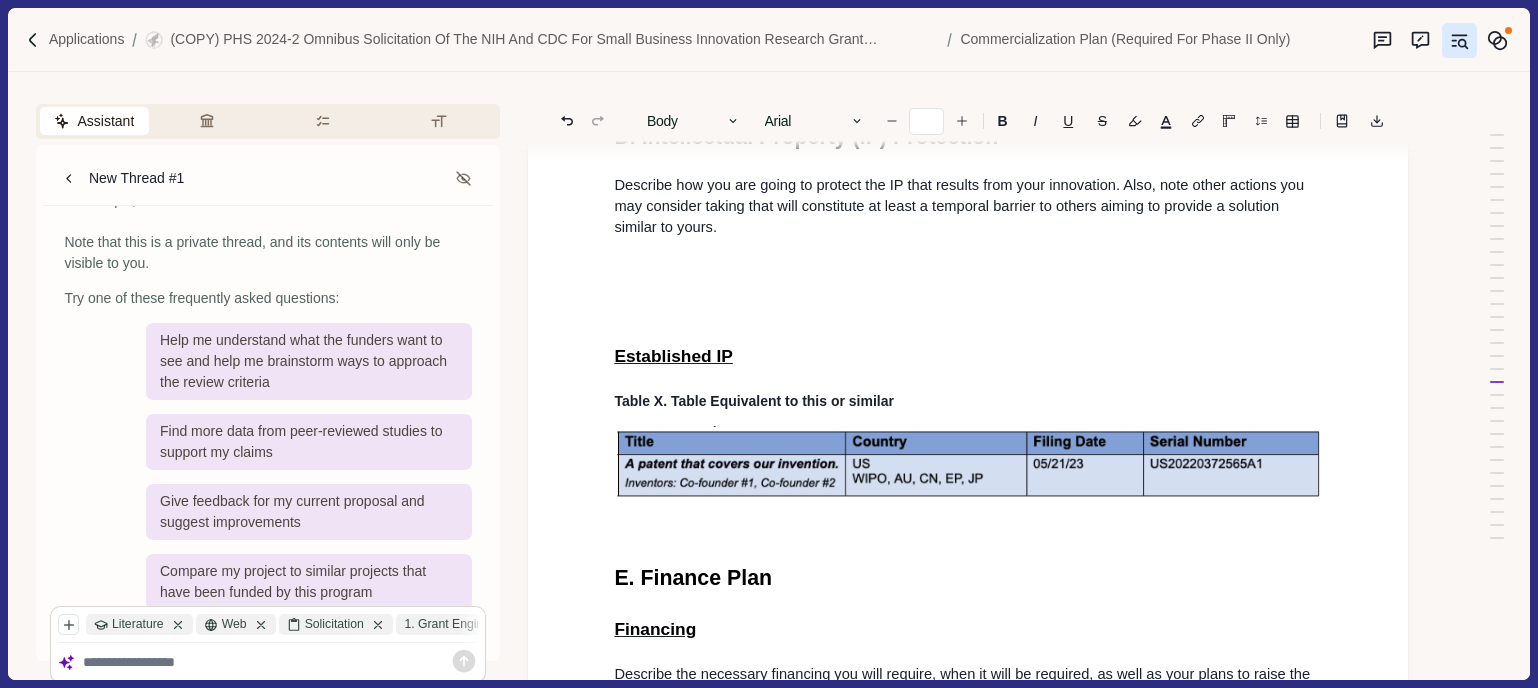 scroll, scrollTop: 12374, scrollLeft: 1, axis: both 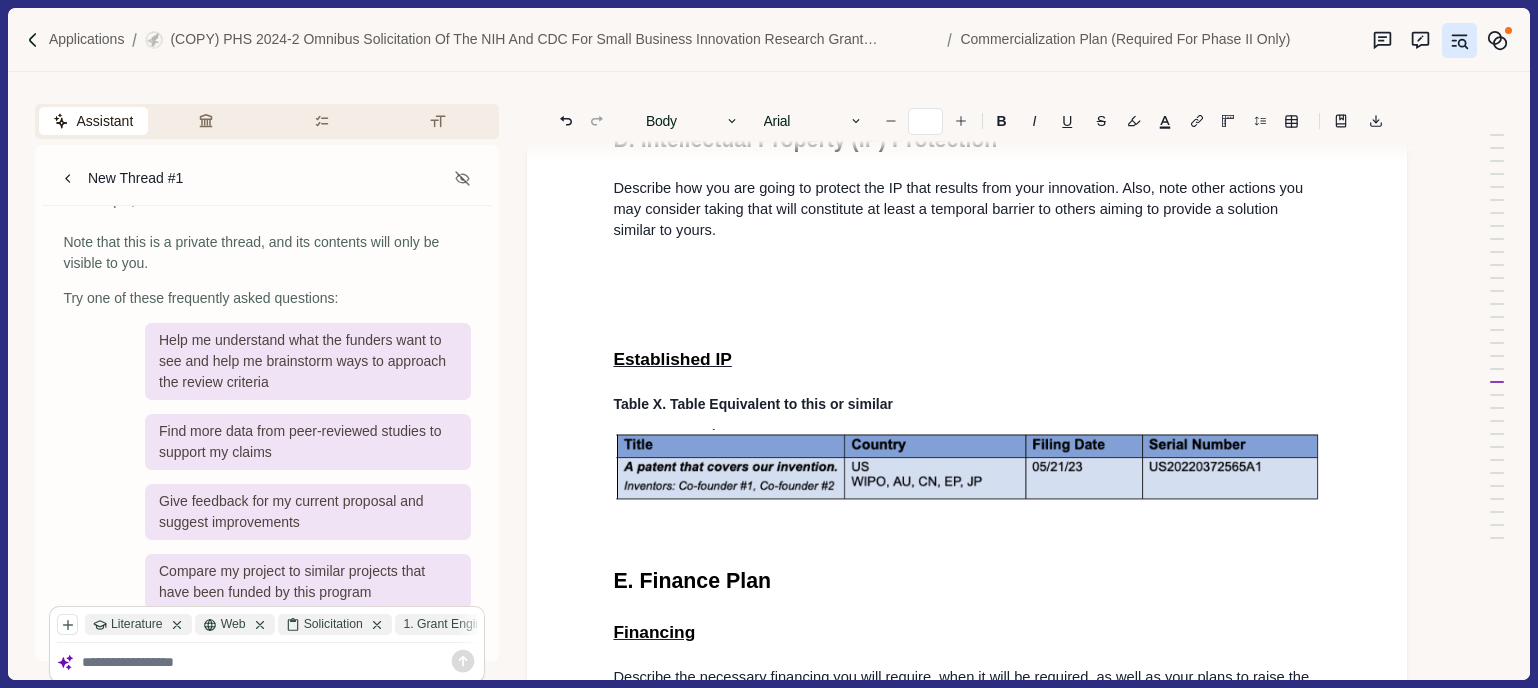 click at bounding box center (967, 279) 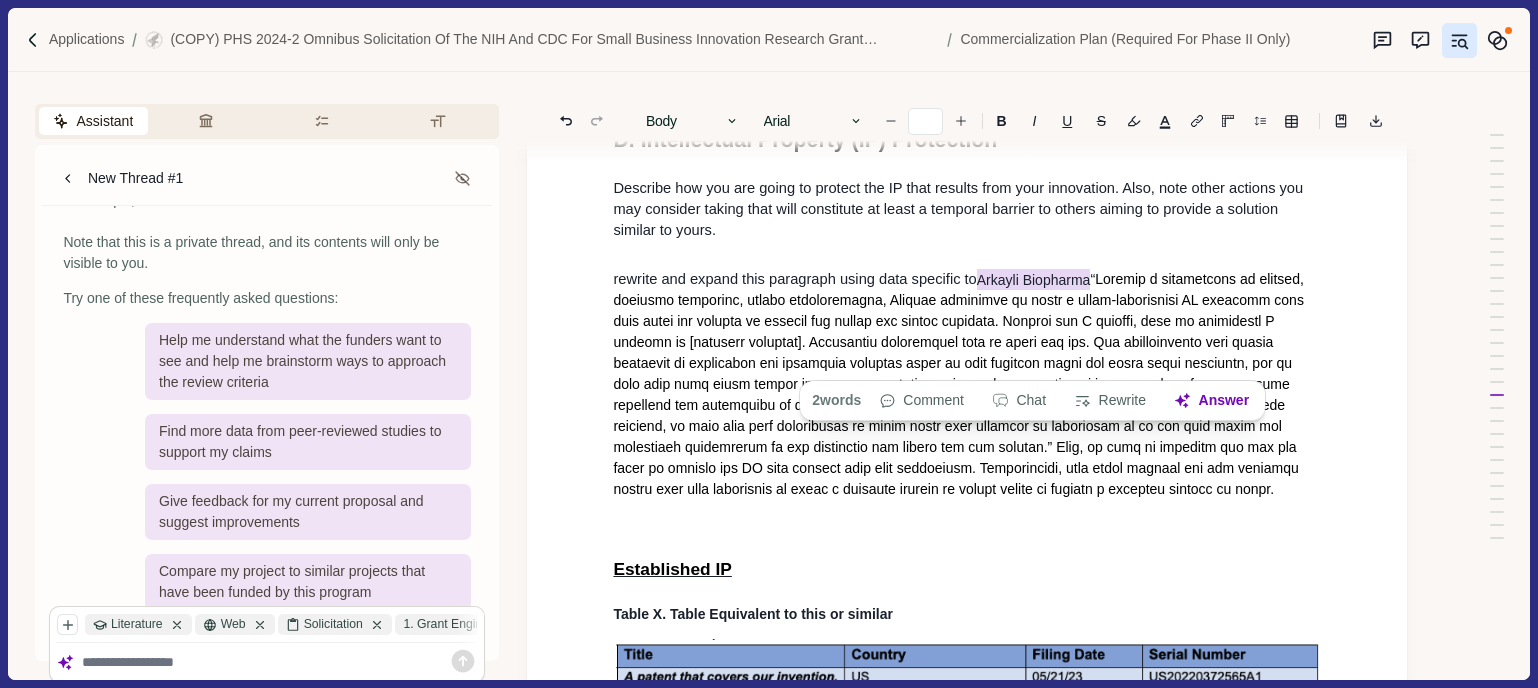 drag, startPoint x: 982, startPoint y: 361, endPoint x: 1099, endPoint y: 362, distance: 117.00427 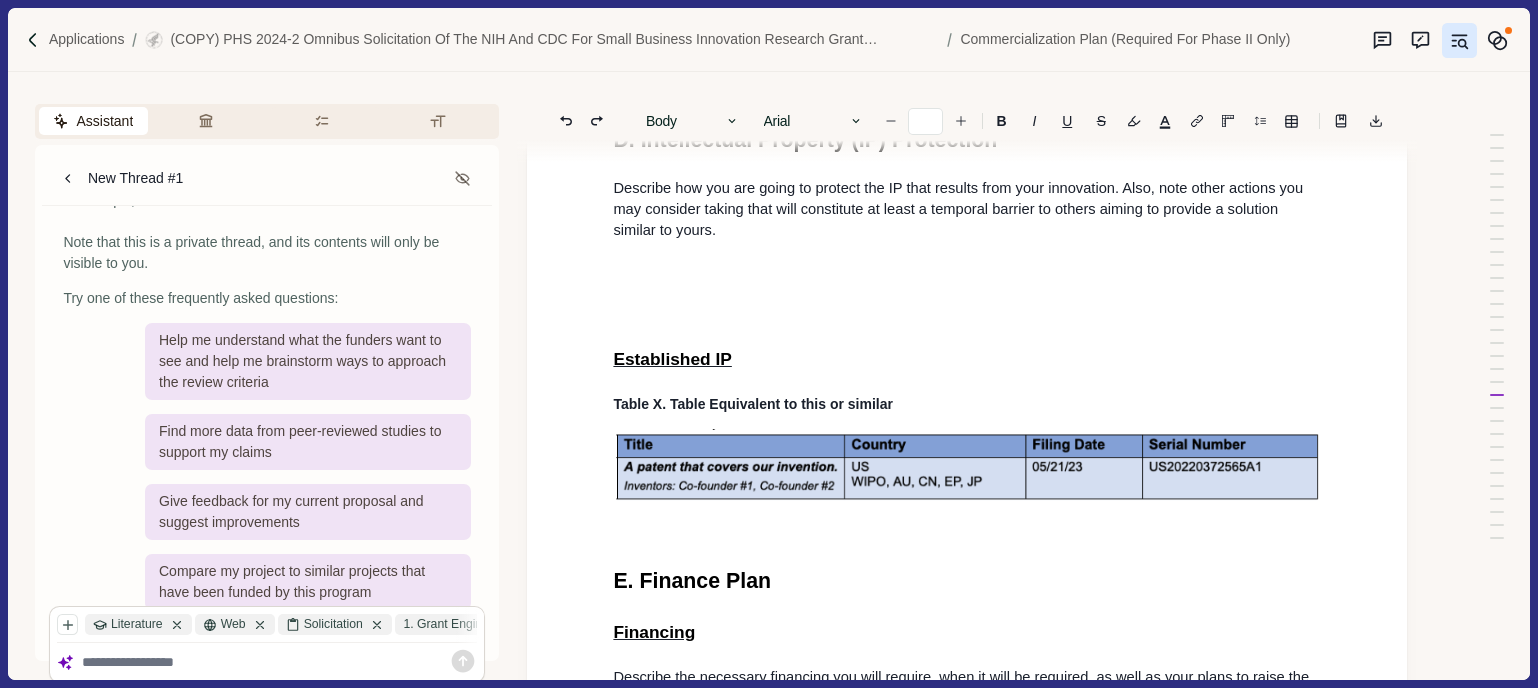 click on "Describe how you are going to protect the IP that results from your innovation. Also, note other actions you may consider taking that will constitute at least a temporal barrier to others aiming to provide a solution similar to yours." at bounding box center (960, 209) 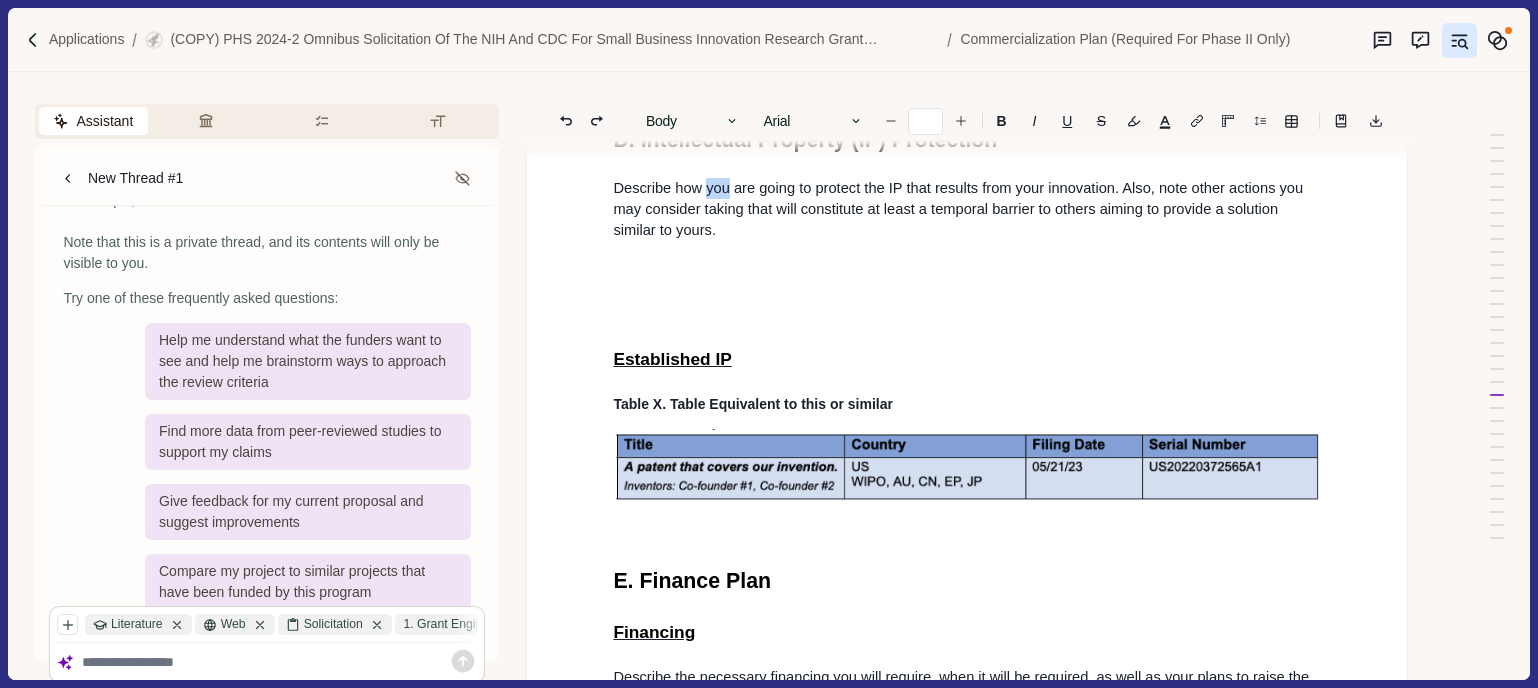 click on "Describe how you are going to protect the IP that results from your innovation. Also, note other actions you may consider taking that will constitute at least a temporal barrier to others aiming to provide a solution similar to yours." at bounding box center [960, 209] 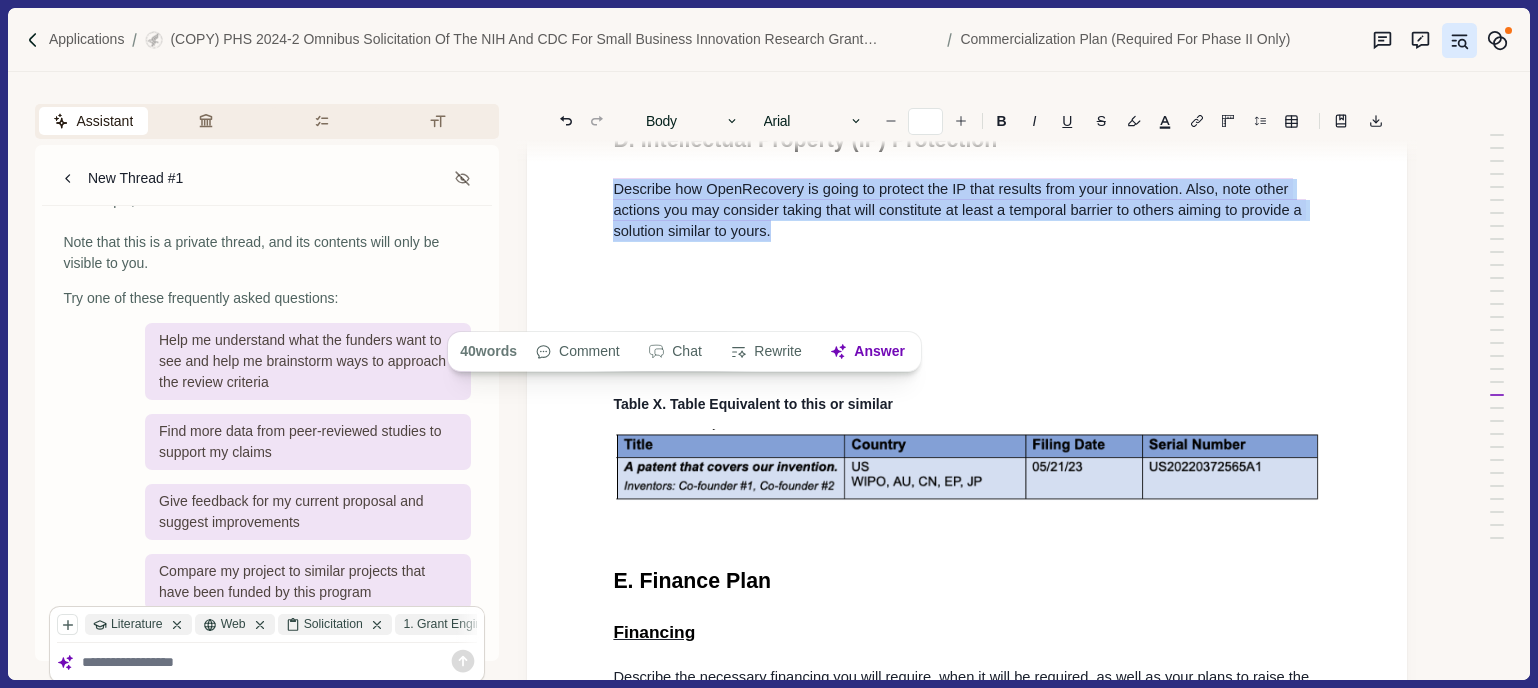 drag, startPoint x: 613, startPoint y: 270, endPoint x: 790, endPoint y: 319, distance: 183.65729 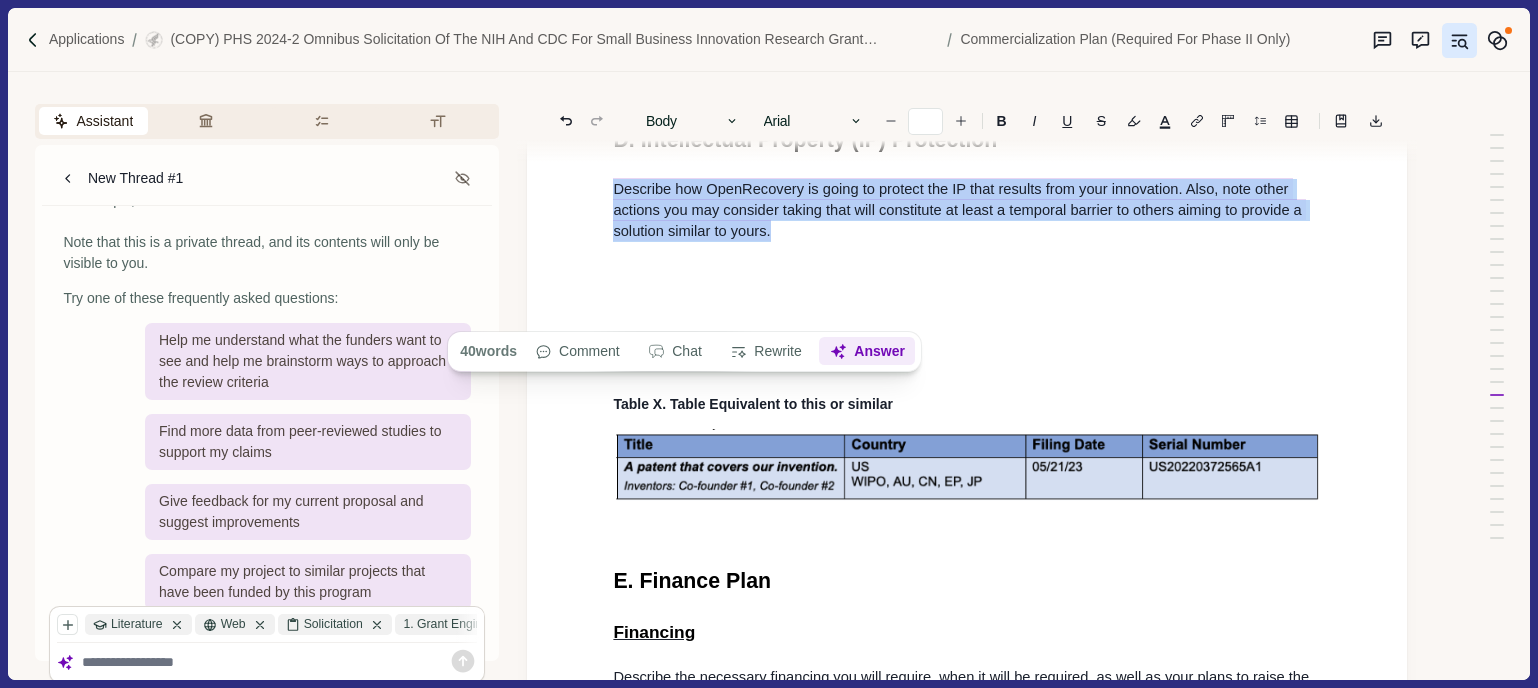 click on "Answer" at bounding box center (868, 352) 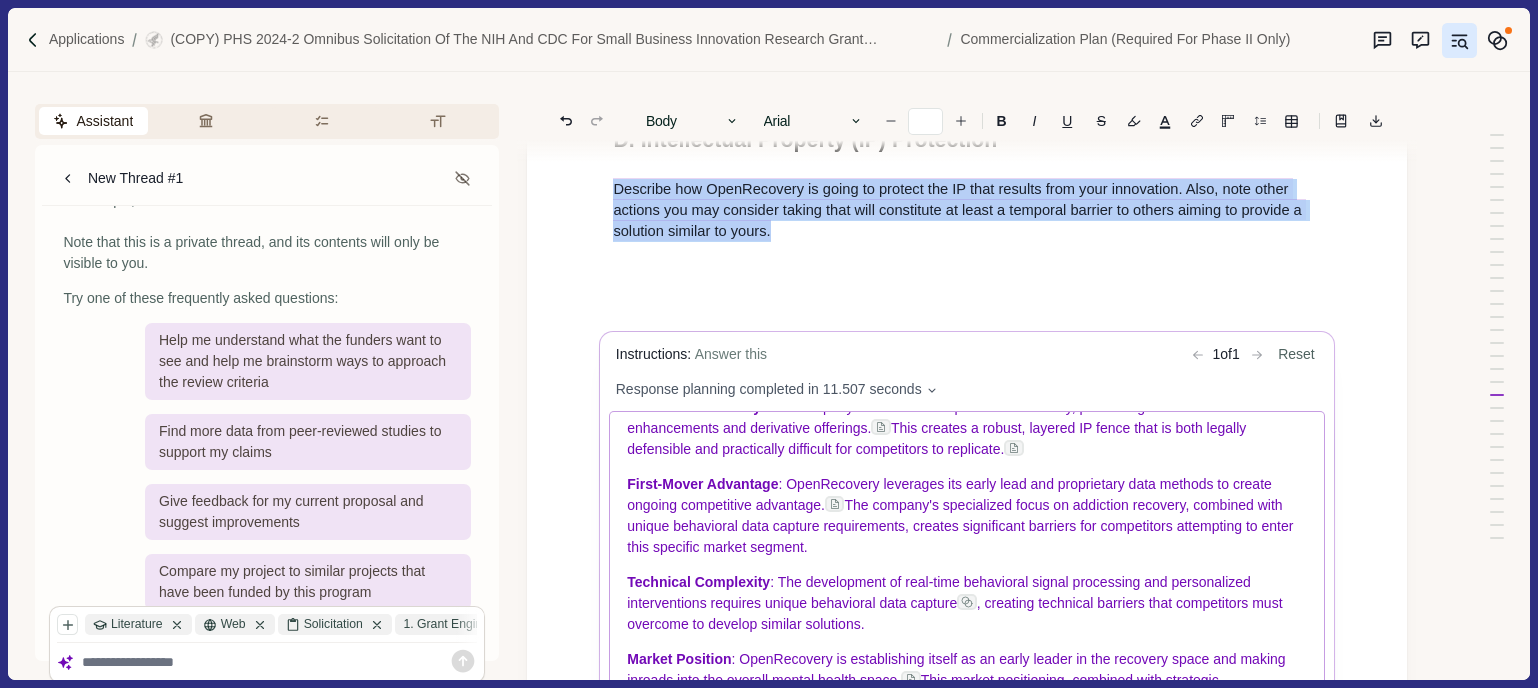 scroll, scrollTop: 736, scrollLeft: 0, axis: vertical 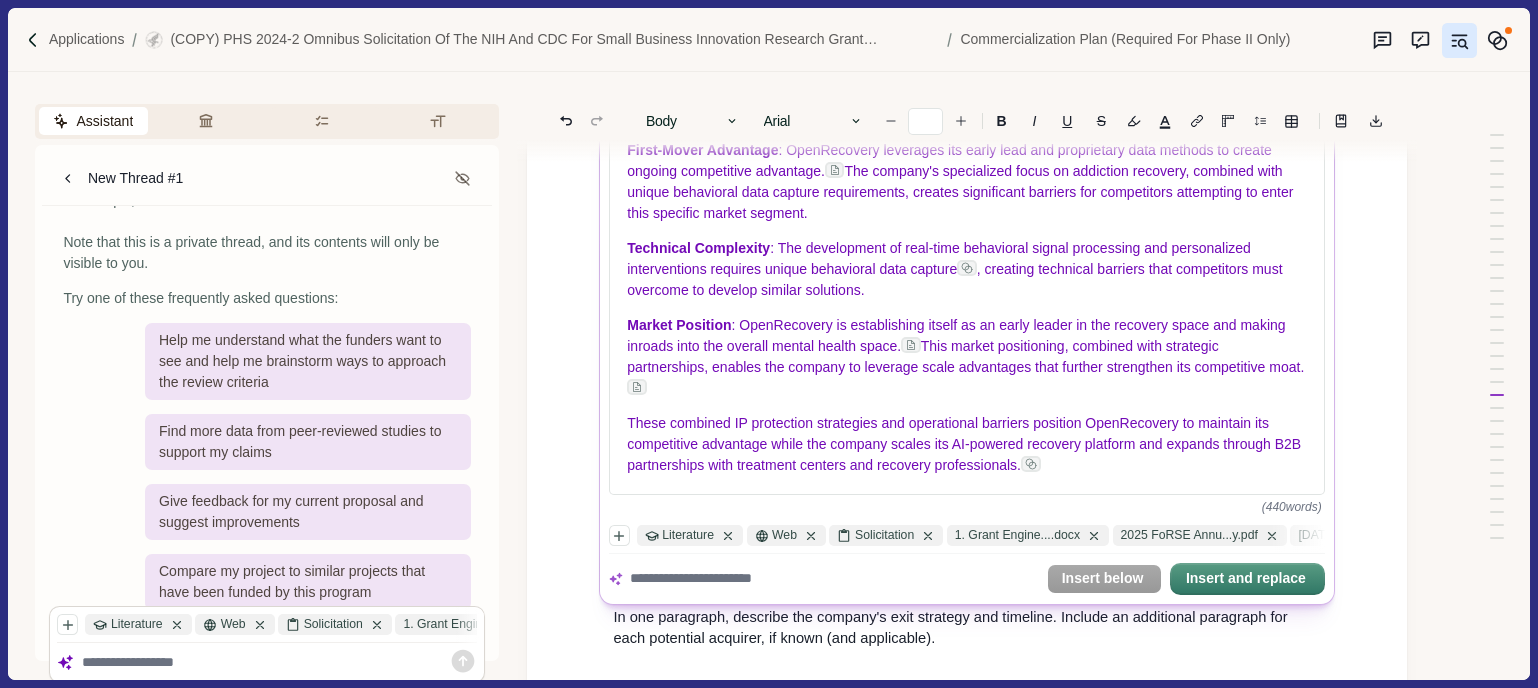 click at bounding box center [834, 579] 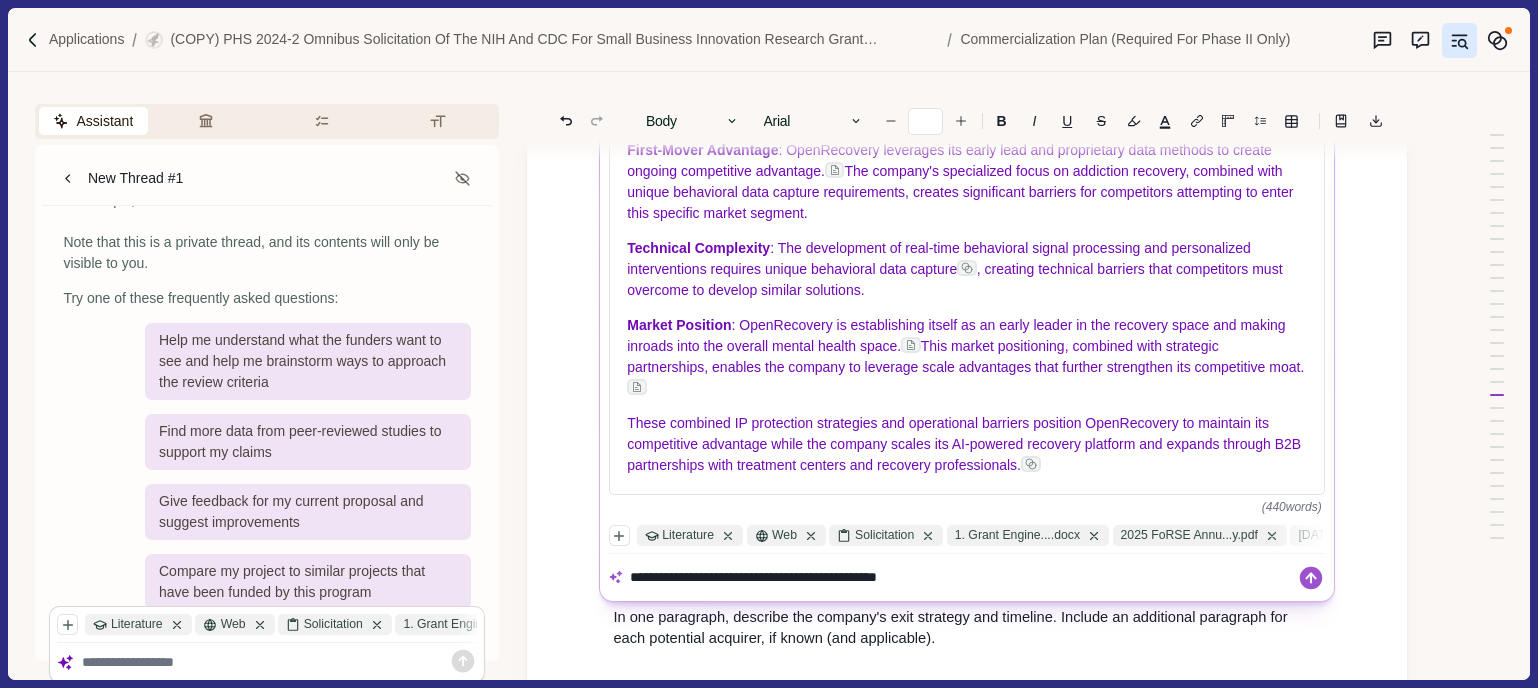 type on "**********" 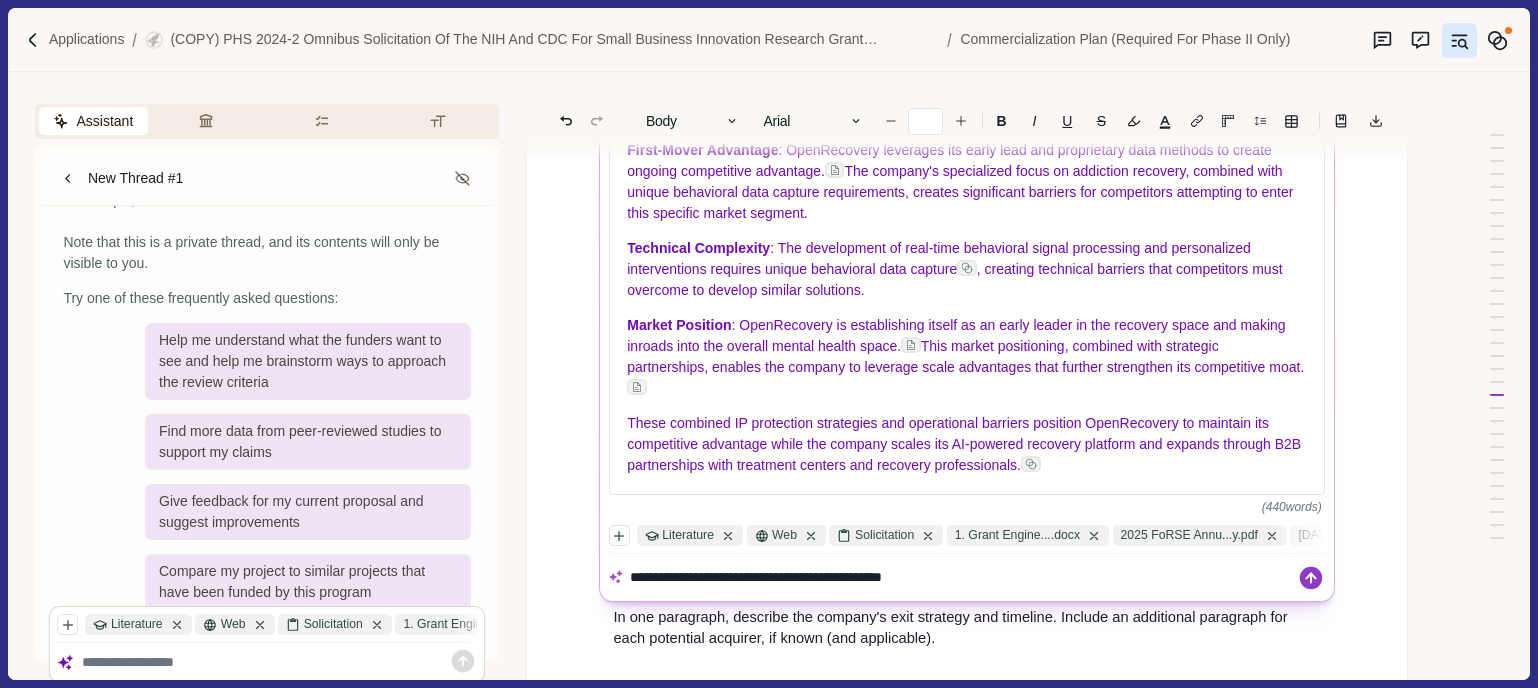 click 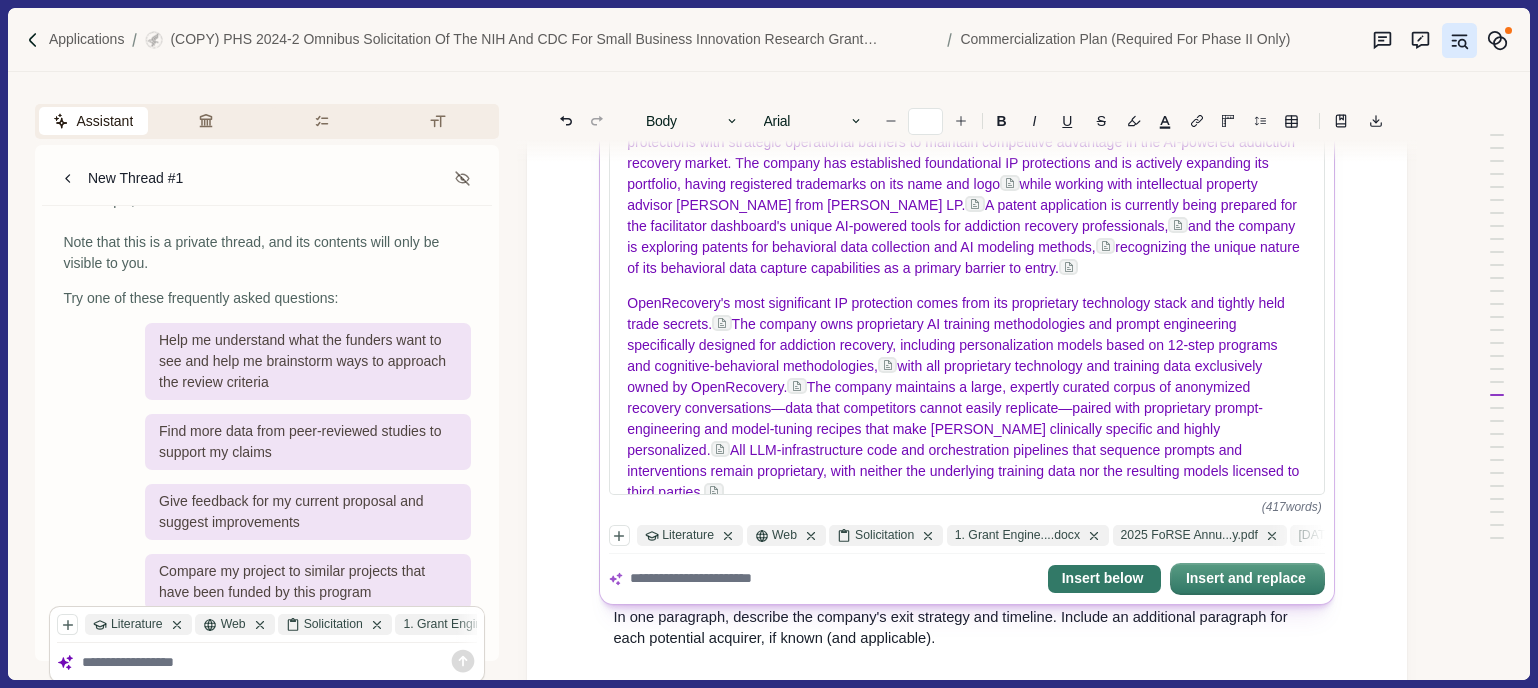 click on "Insert below" at bounding box center (1104, 579) 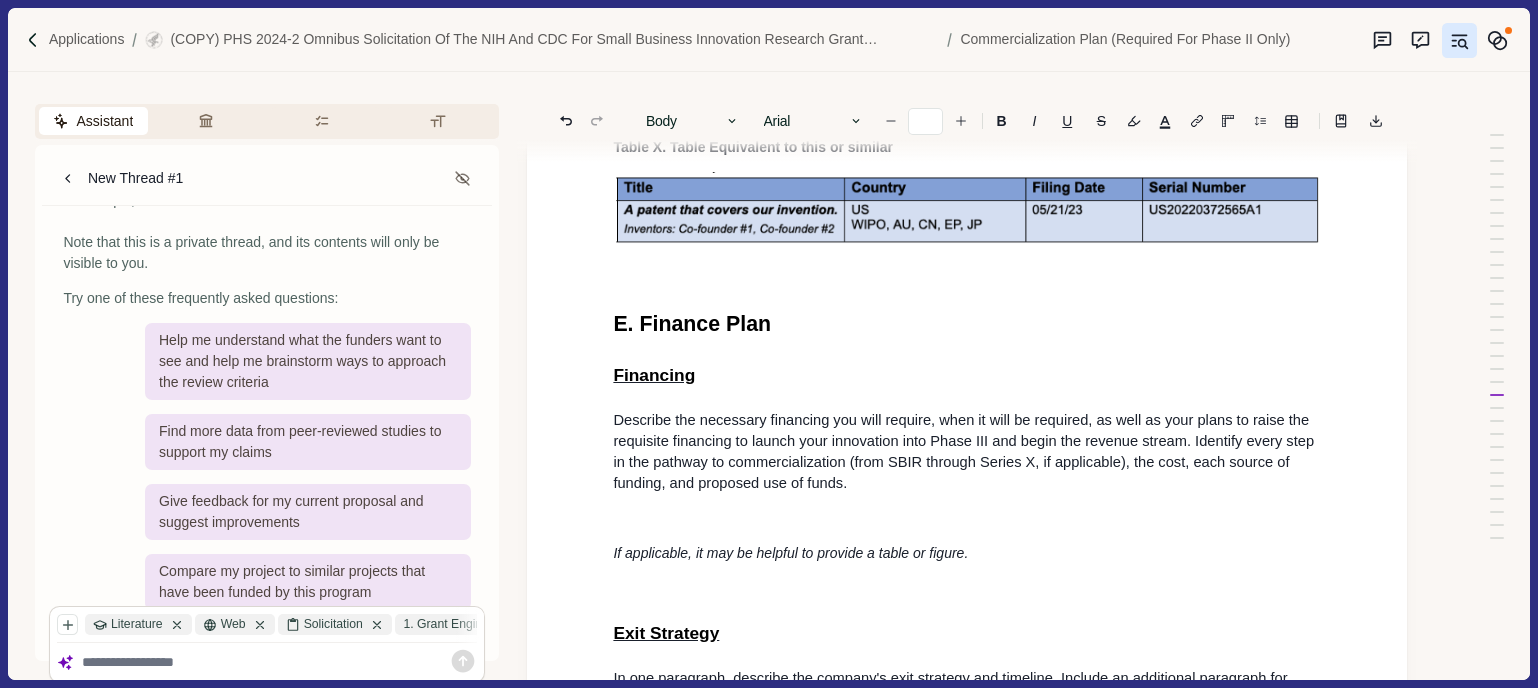 scroll, scrollTop: 13384, scrollLeft: 1, axis: both 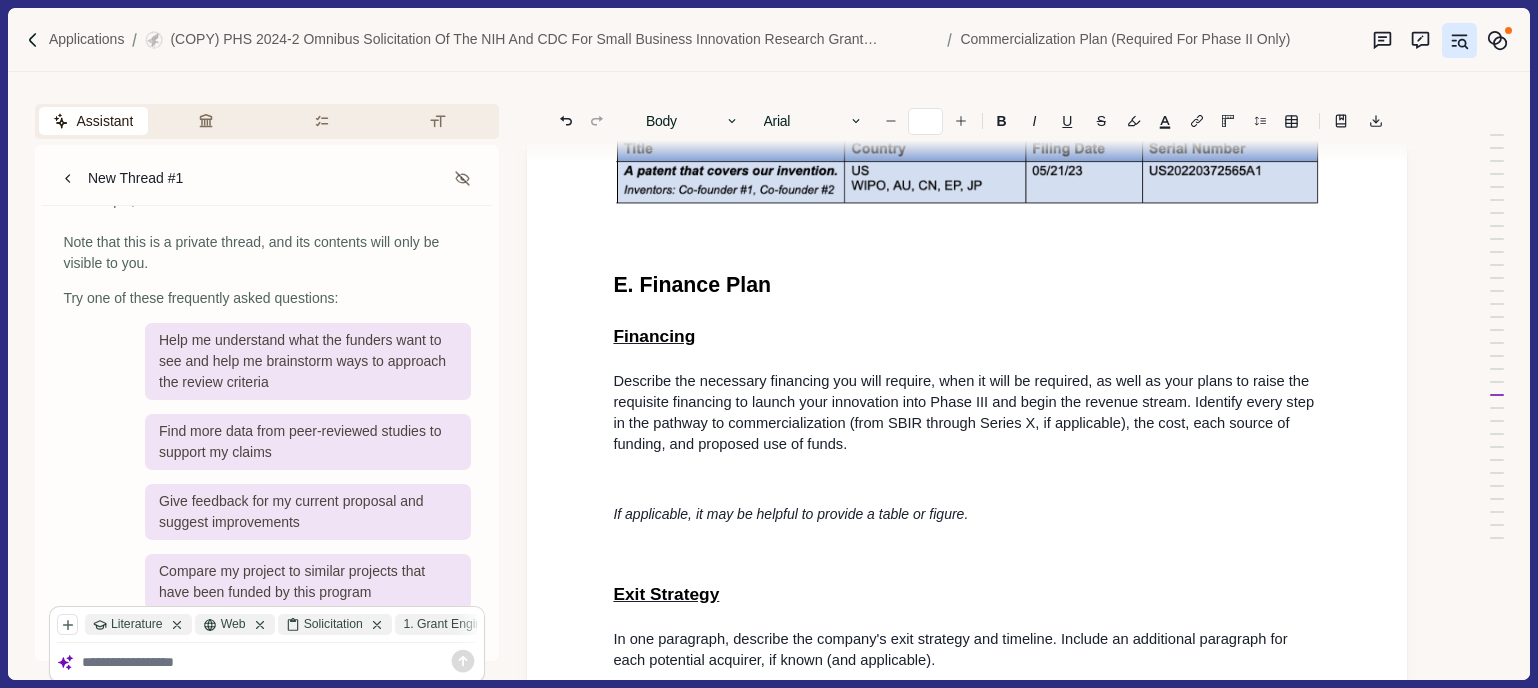 click on "A. Value of the SBIR Project, Expected Outcomes, and Impact Project Overview Write one paragraph describing the problem that the proposed product solves. Specify weaknesses in the current approaches to meet this need. In two to three paragraphs, describe the product, process, or service to be developed in Phase III. Detail the product's innovation and how it addresses the problem. Highlight the impact to be made if the proposed product is commercialized. In two to three paragraphs describe, in layperson's terms, the proposed project and its key technology objectives. State the product, process, or service to be developed in this SBIR project. Clarify the need that is addressed, specifying weaknesses in the current approaches to meet this need. In addition, describe the commercial applications of the research and the innovation inherent in this application and its overall impact. , potentially transforming how addiction recovery services are delivered and accessed across diverse populations. PHASE I Aim 1.   :" at bounding box center [967, -5648] 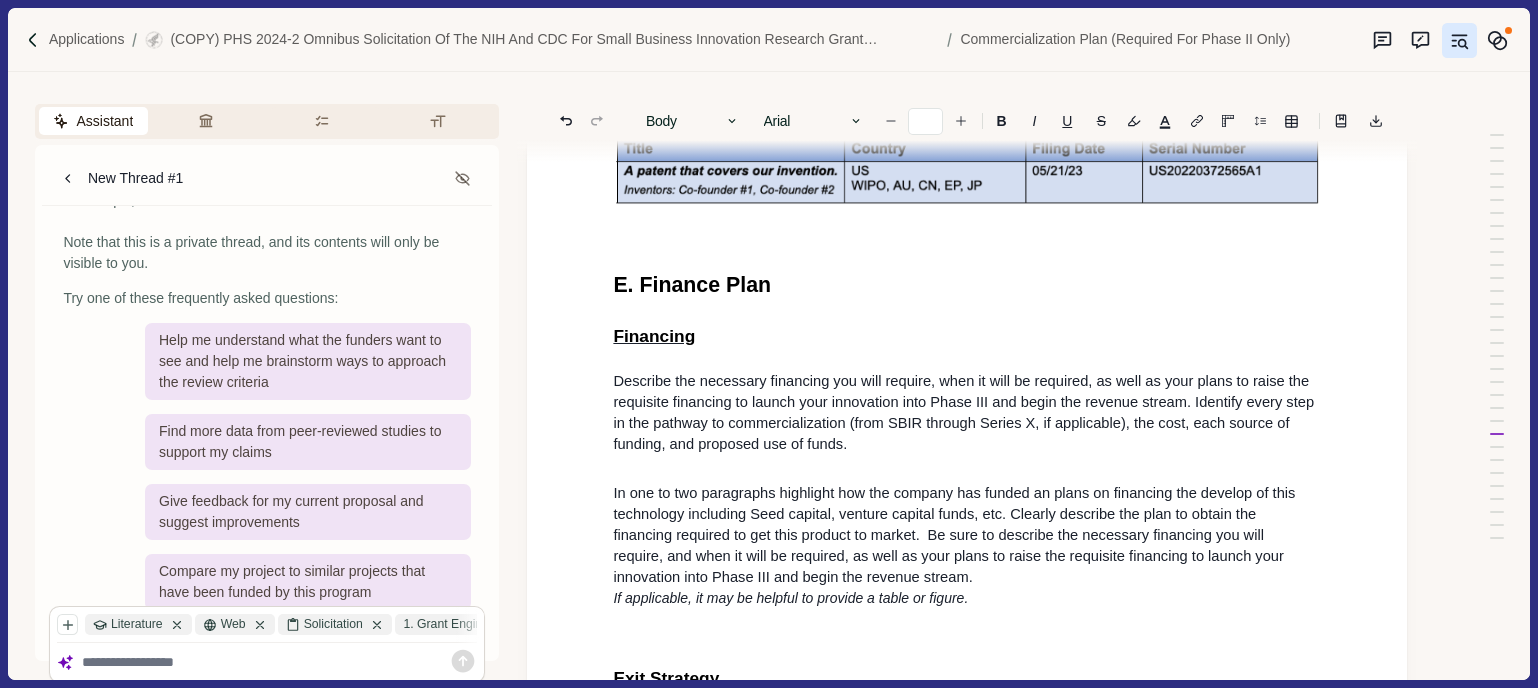 scroll, scrollTop: 13454, scrollLeft: 1, axis: both 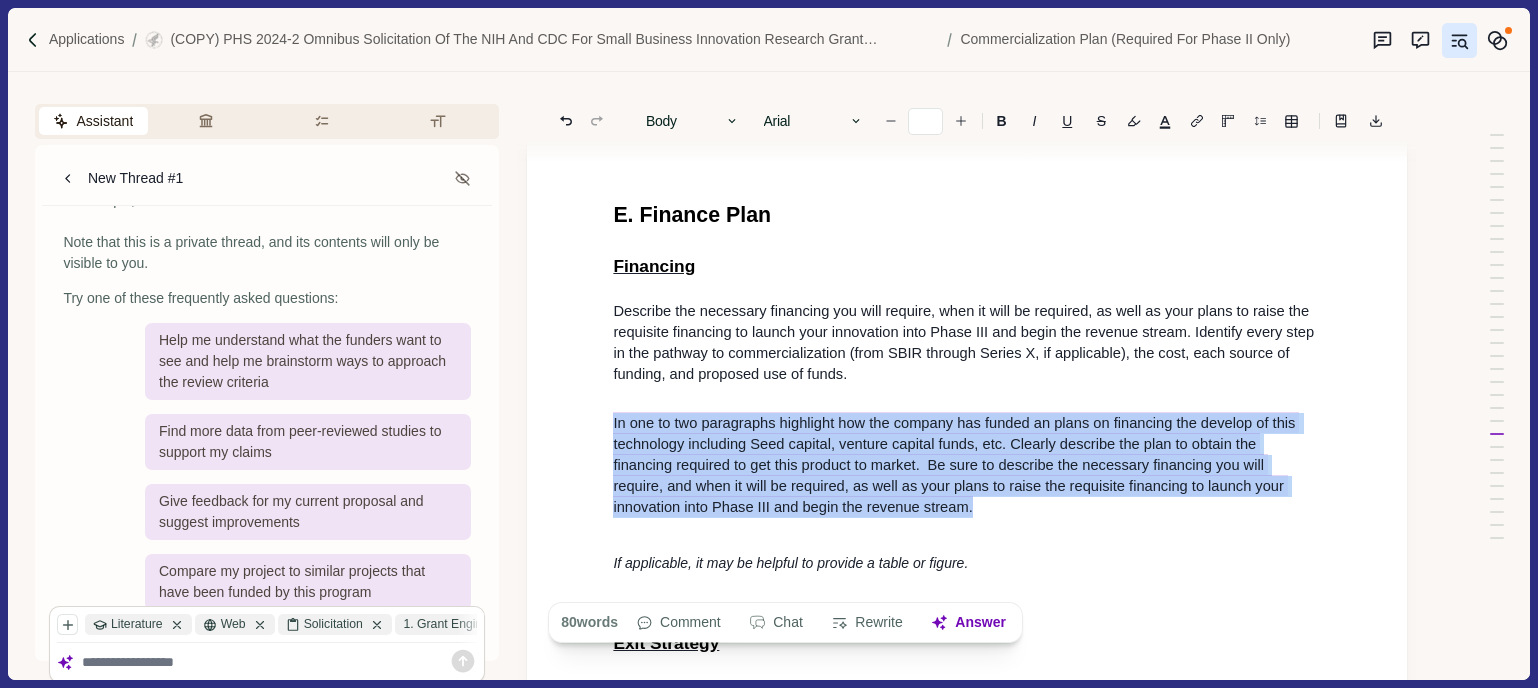drag, startPoint x: 615, startPoint y: 501, endPoint x: 975, endPoint y: 586, distance: 369.89862 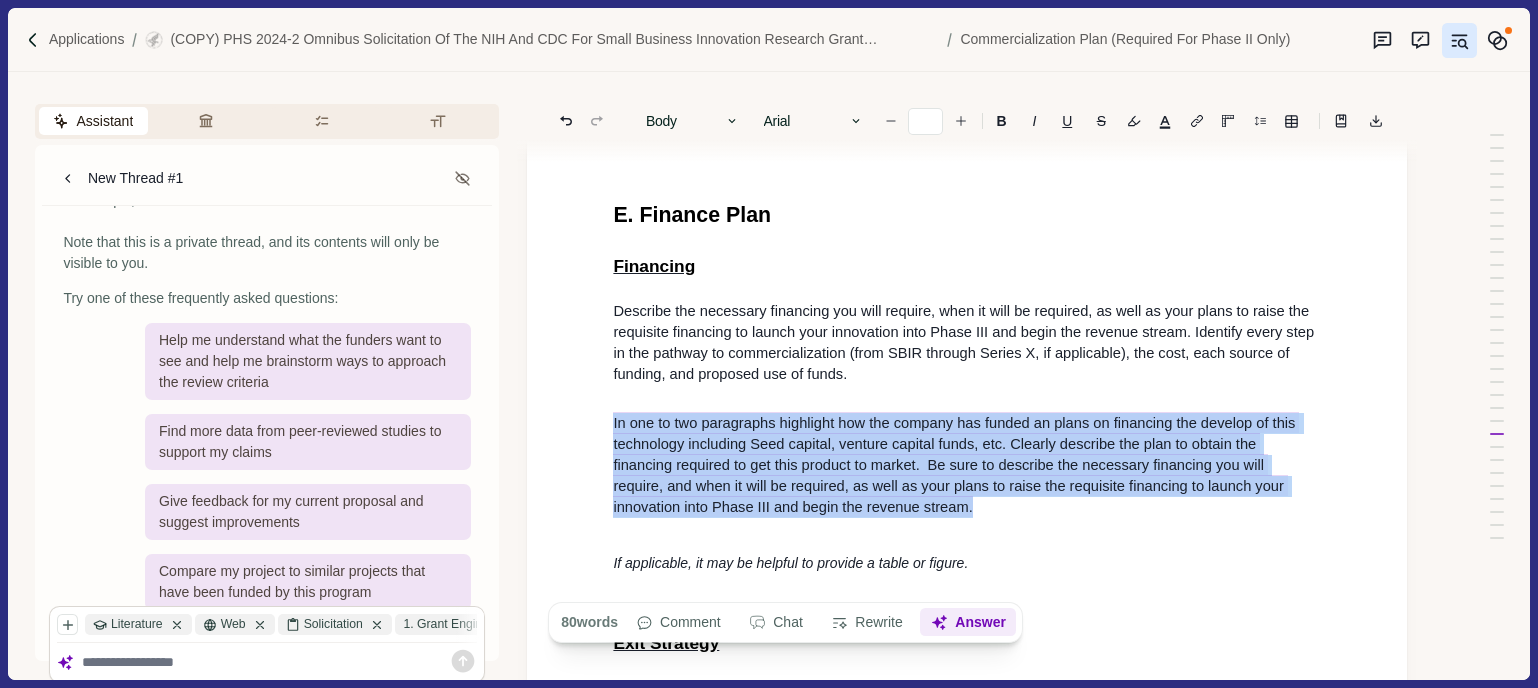 click on "Answer" at bounding box center [969, 623] 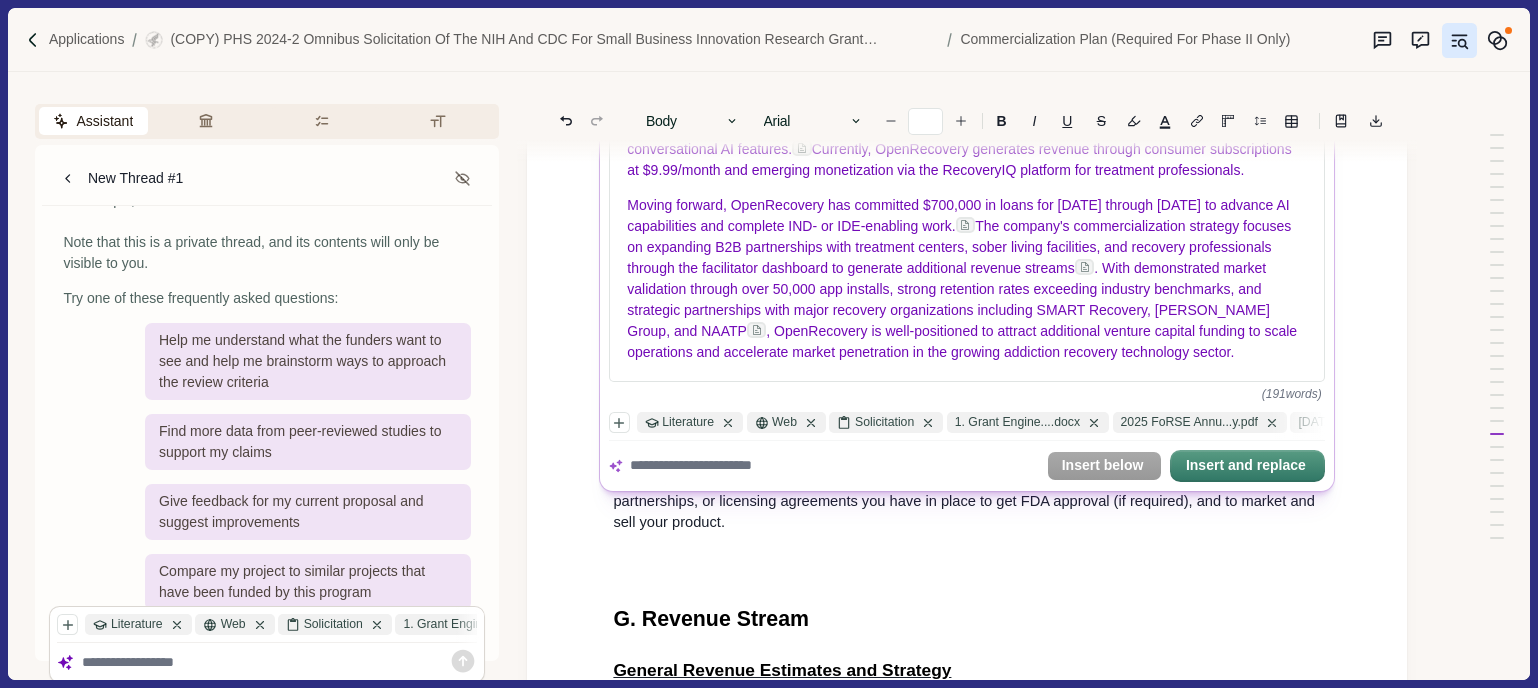 scroll, scrollTop: 14104, scrollLeft: 1, axis: both 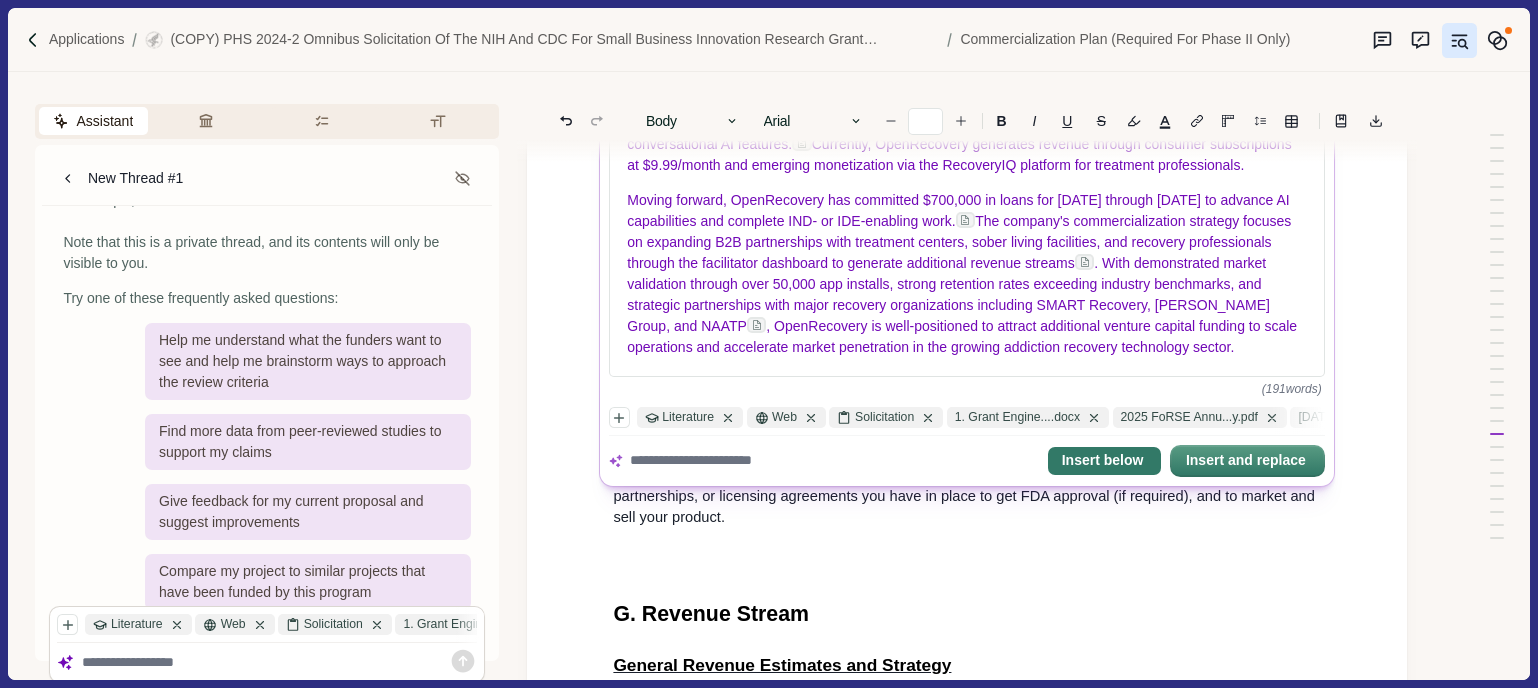 click on "Insert below" at bounding box center (1104, 461) 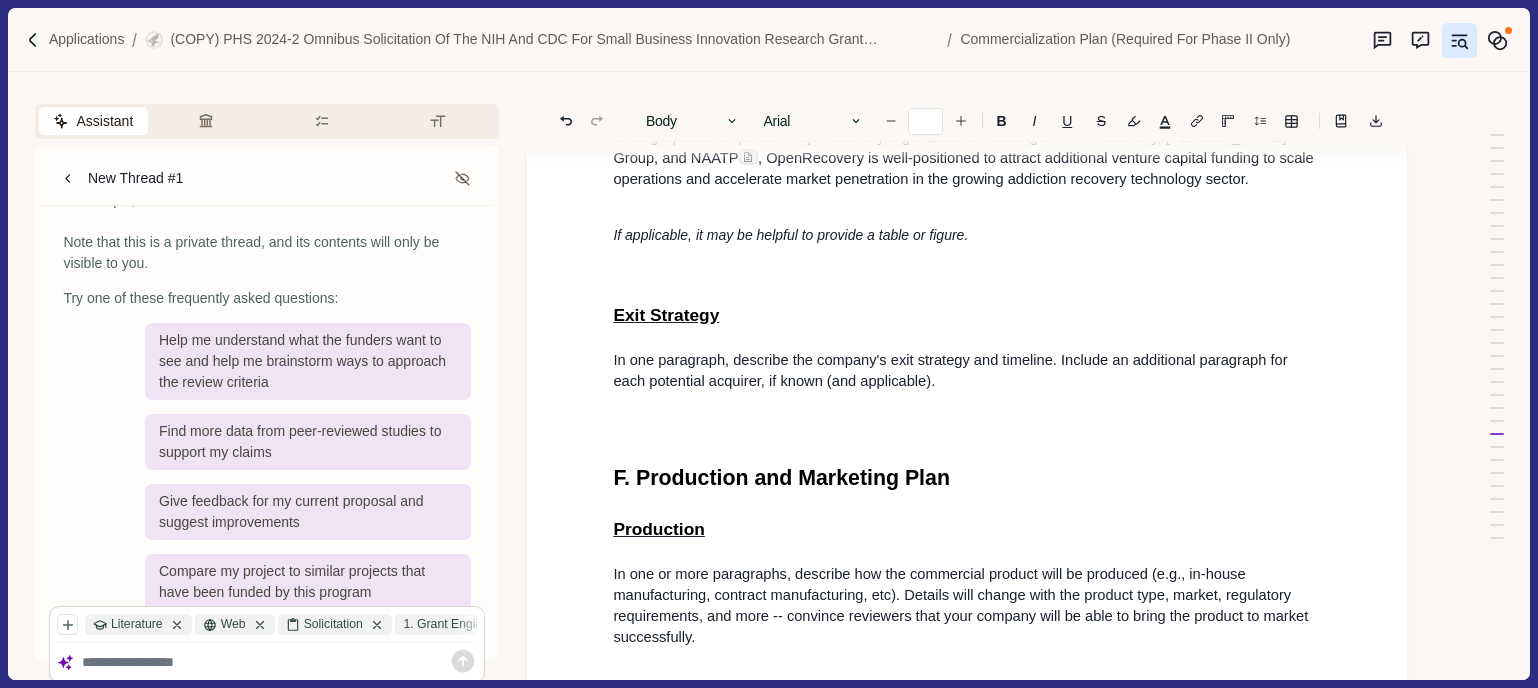 click at bounding box center (967, 430) 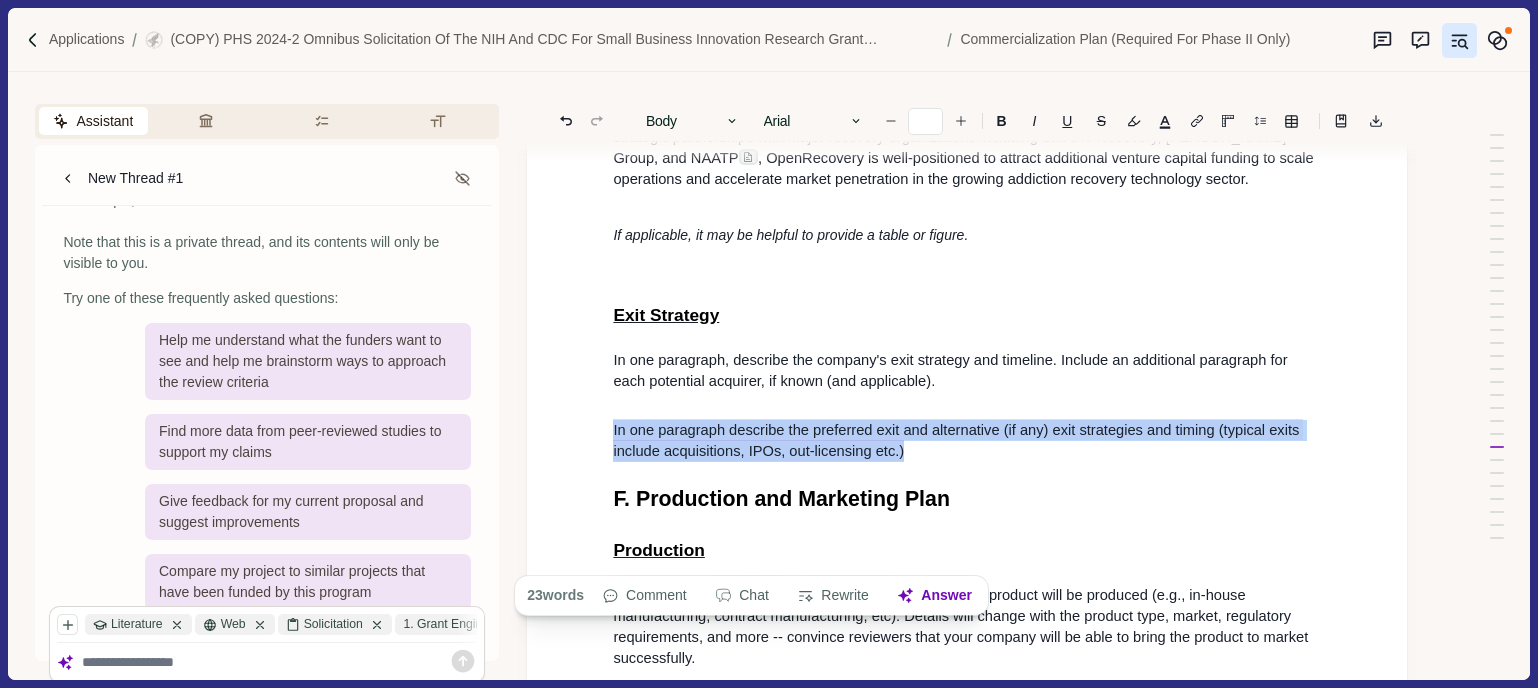 drag, startPoint x: 613, startPoint y: 534, endPoint x: 912, endPoint y: 564, distance: 300.50125 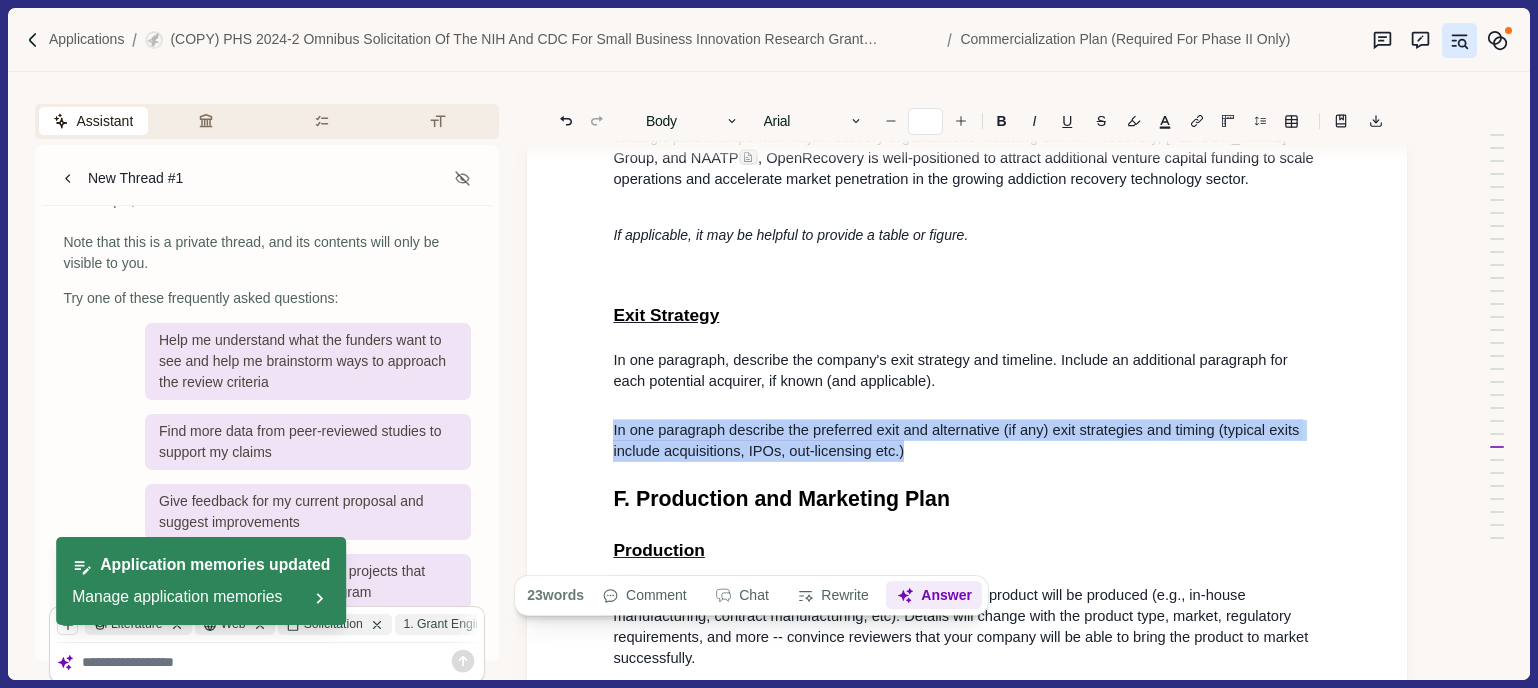click on "Answer" at bounding box center (935, 596) 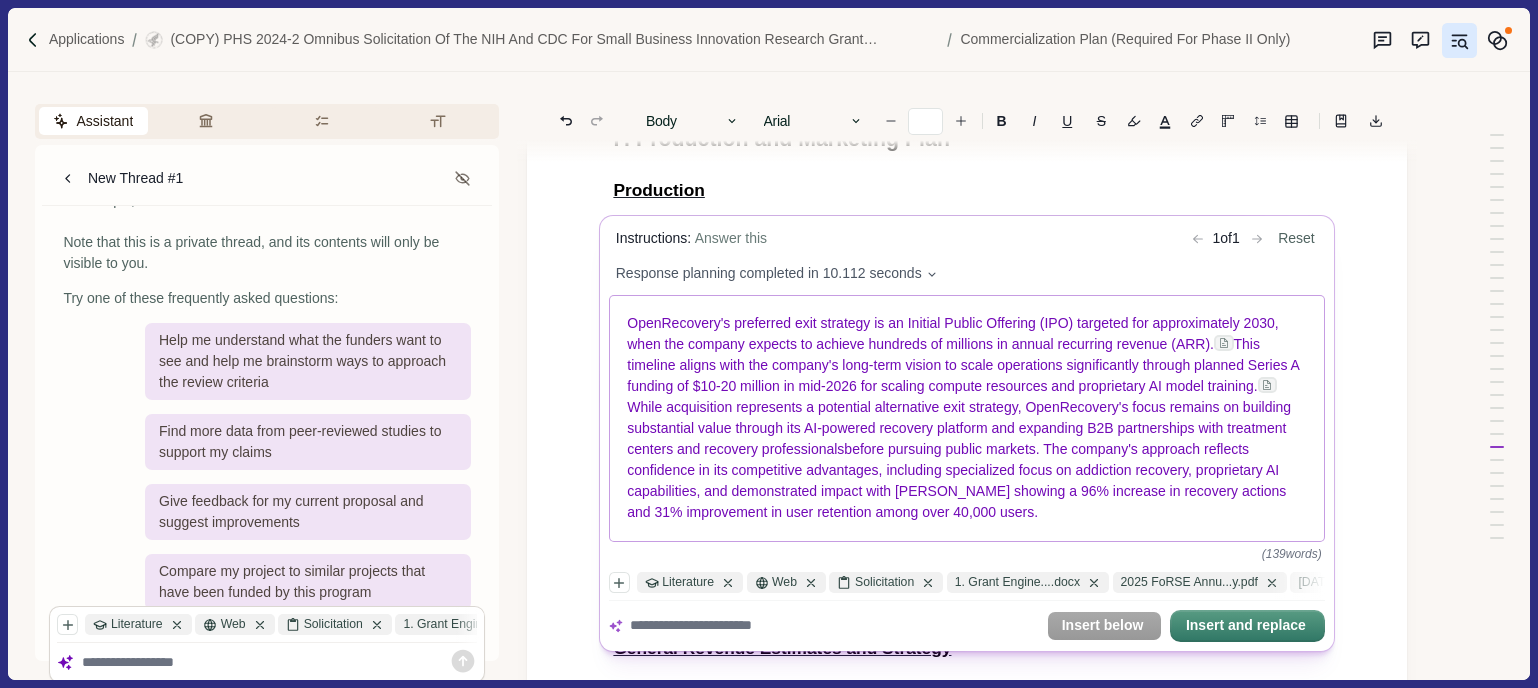 scroll, scrollTop: 14508, scrollLeft: 1, axis: both 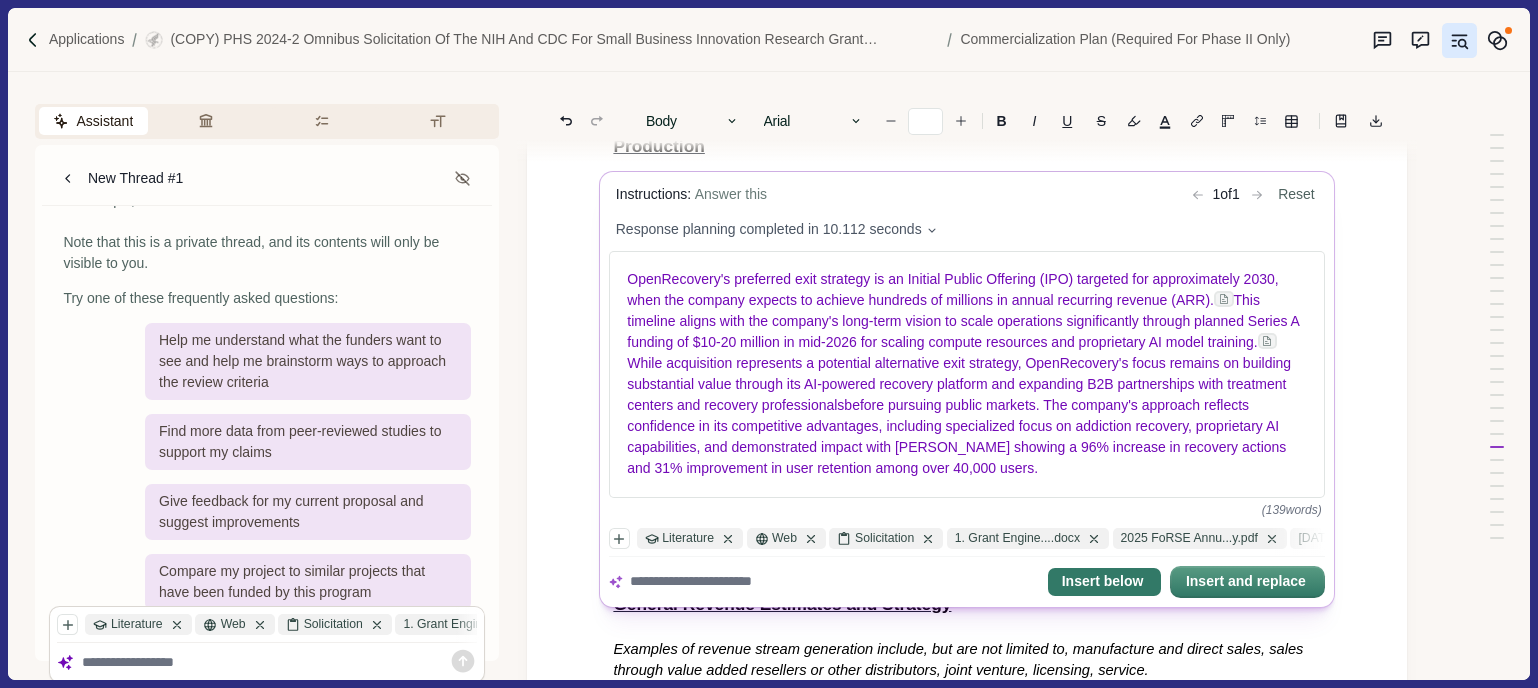 click on "Insert below" at bounding box center [1104, 582] 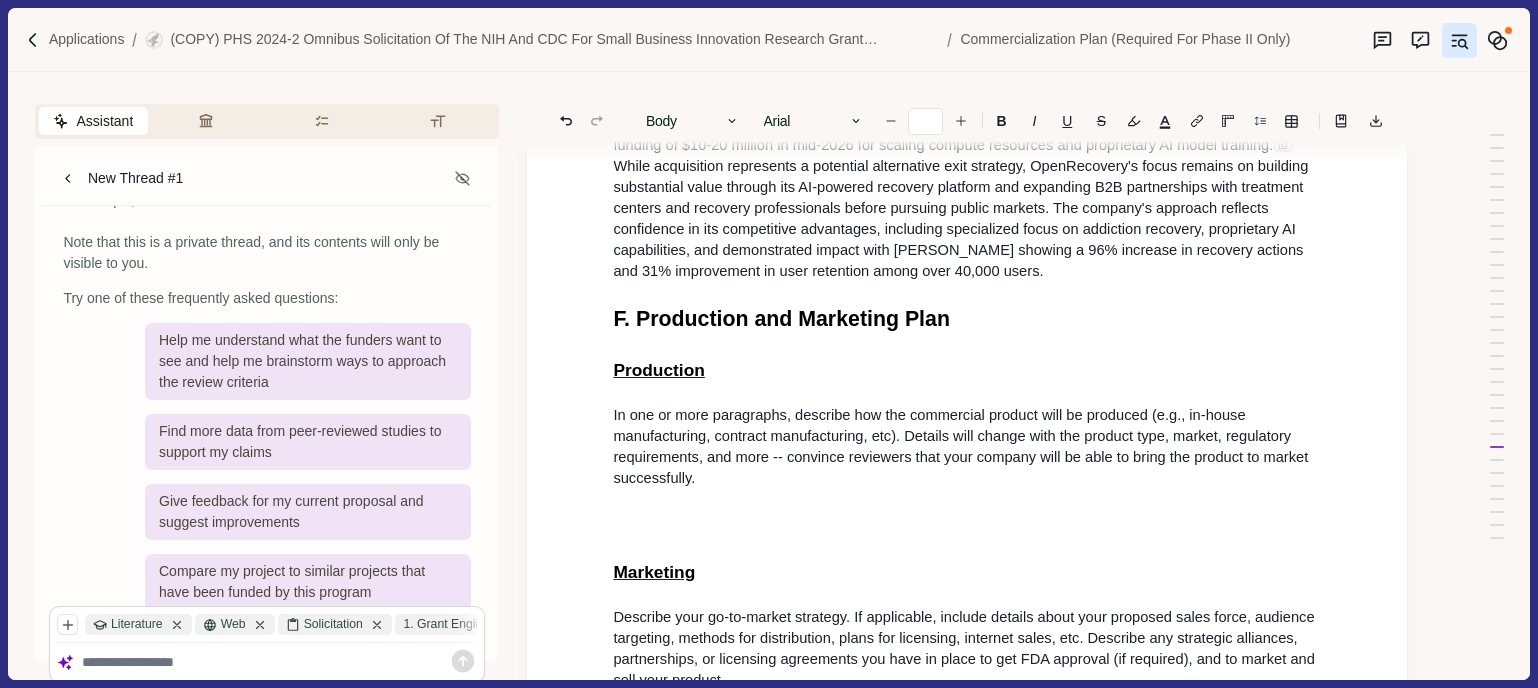 scroll, scrollTop: 14613, scrollLeft: 1, axis: both 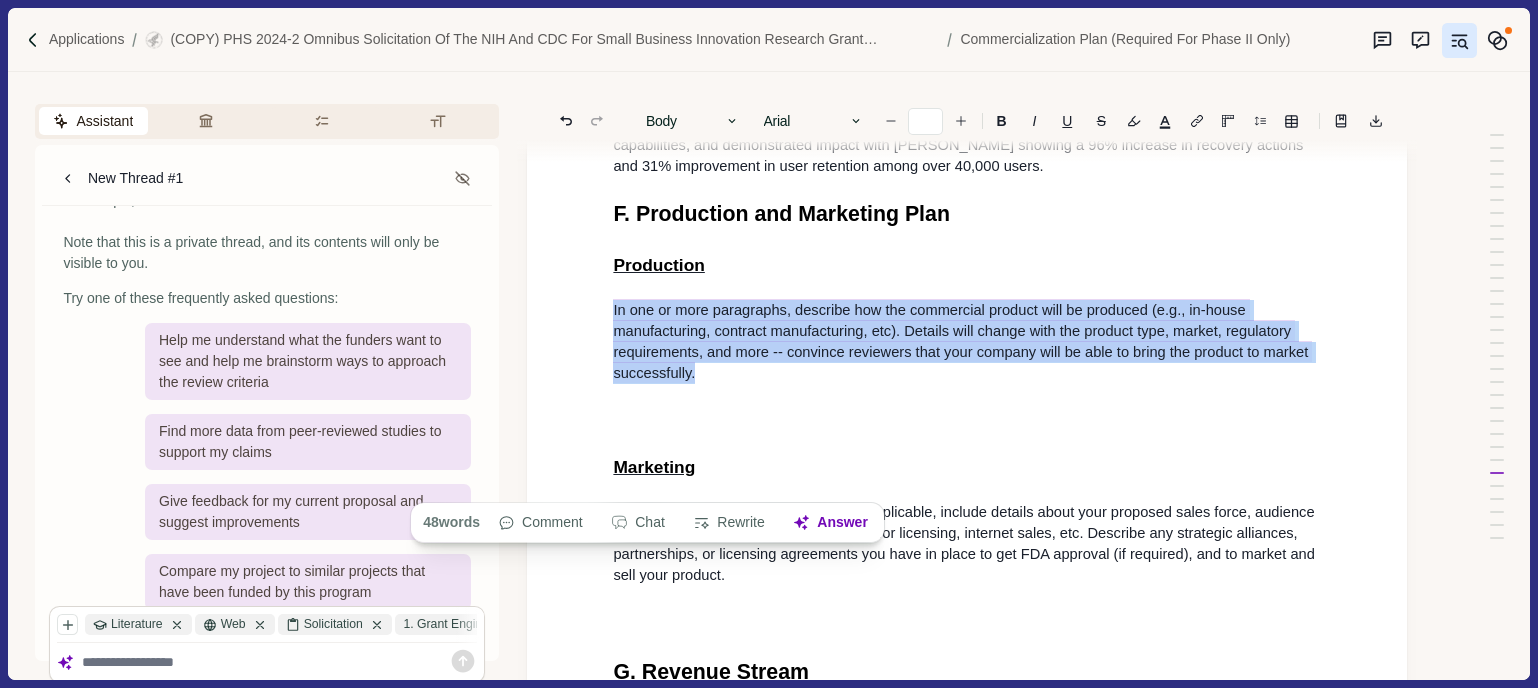 drag, startPoint x: 612, startPoint y: 418, endPoint x: 708, endPoint y: 479, distance: 113.74094 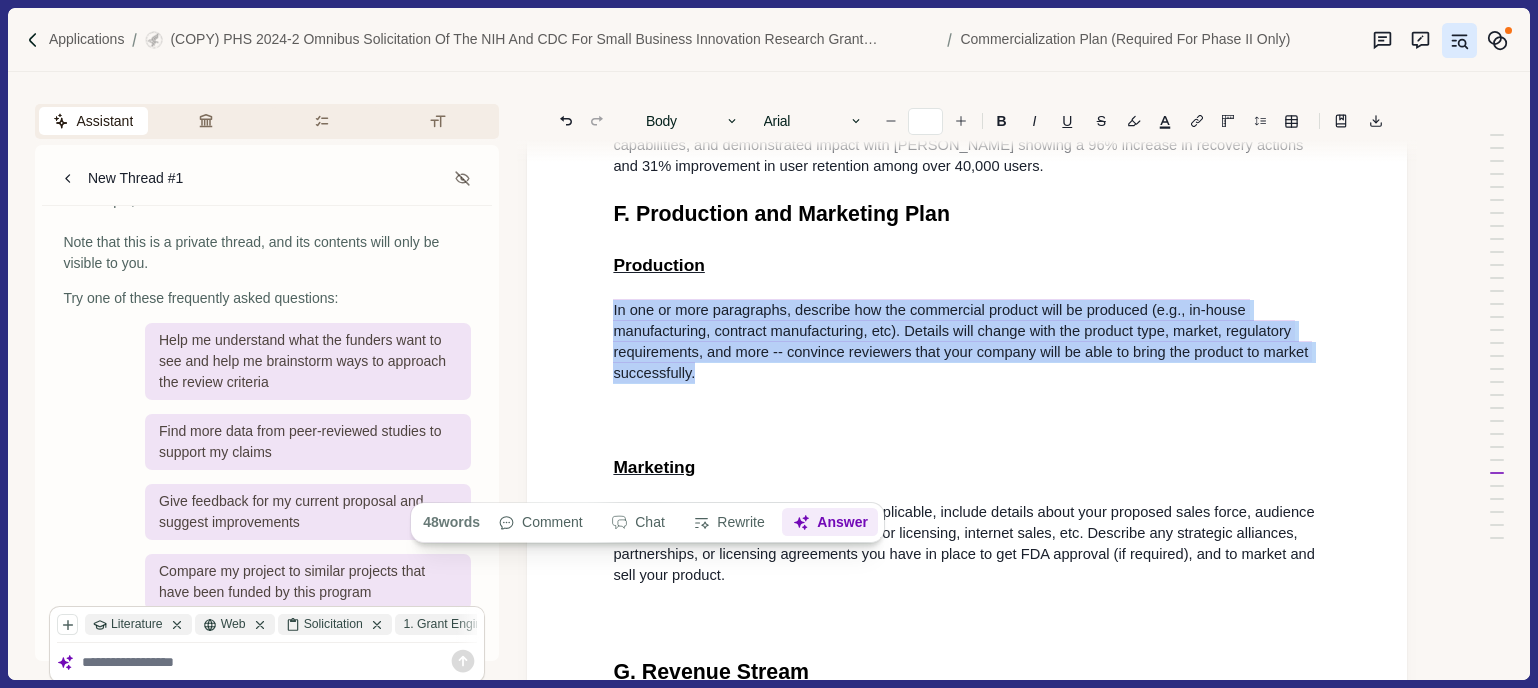 click on "Answer" at bounding box center [831, 523] 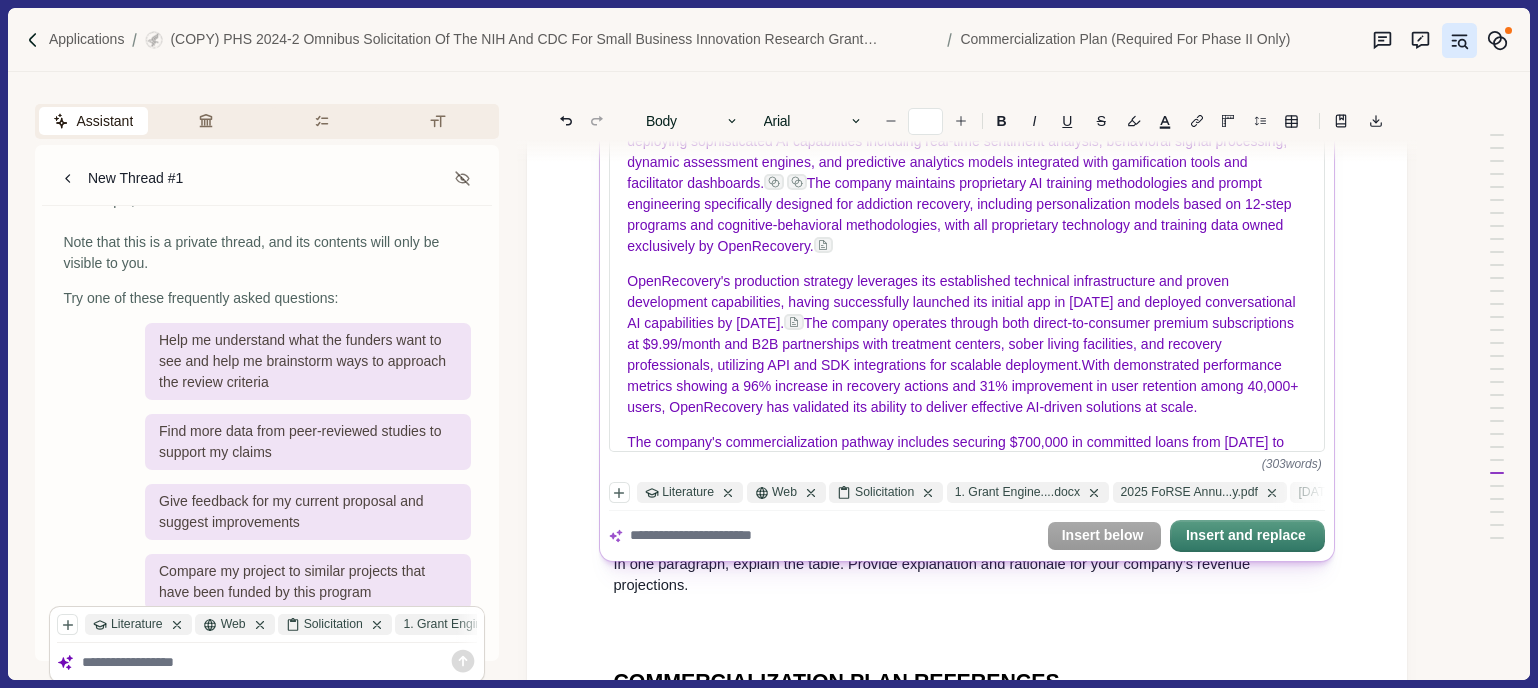 scroll, scrollTop: 15129, scrollLeft: 1, axis: both 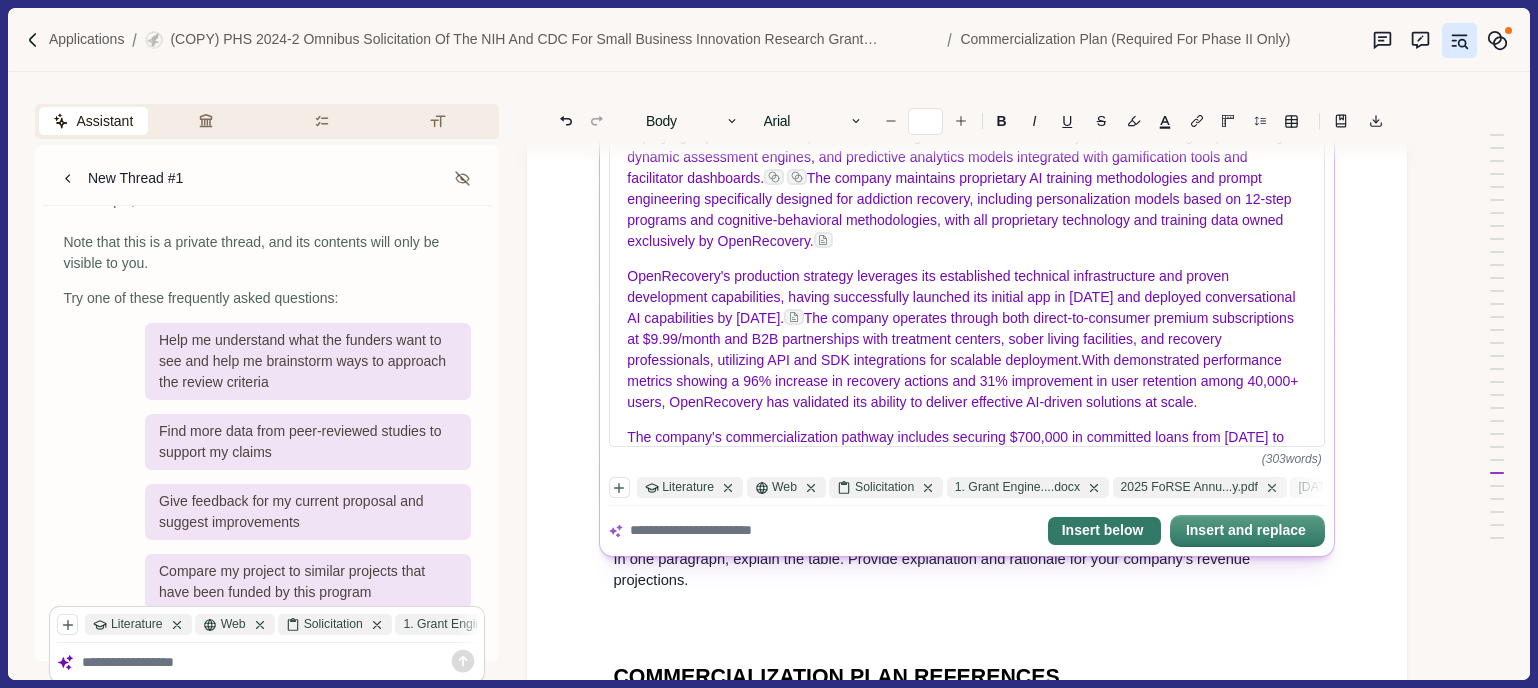 click on "Insert below" at bounding box center (1104, 531) 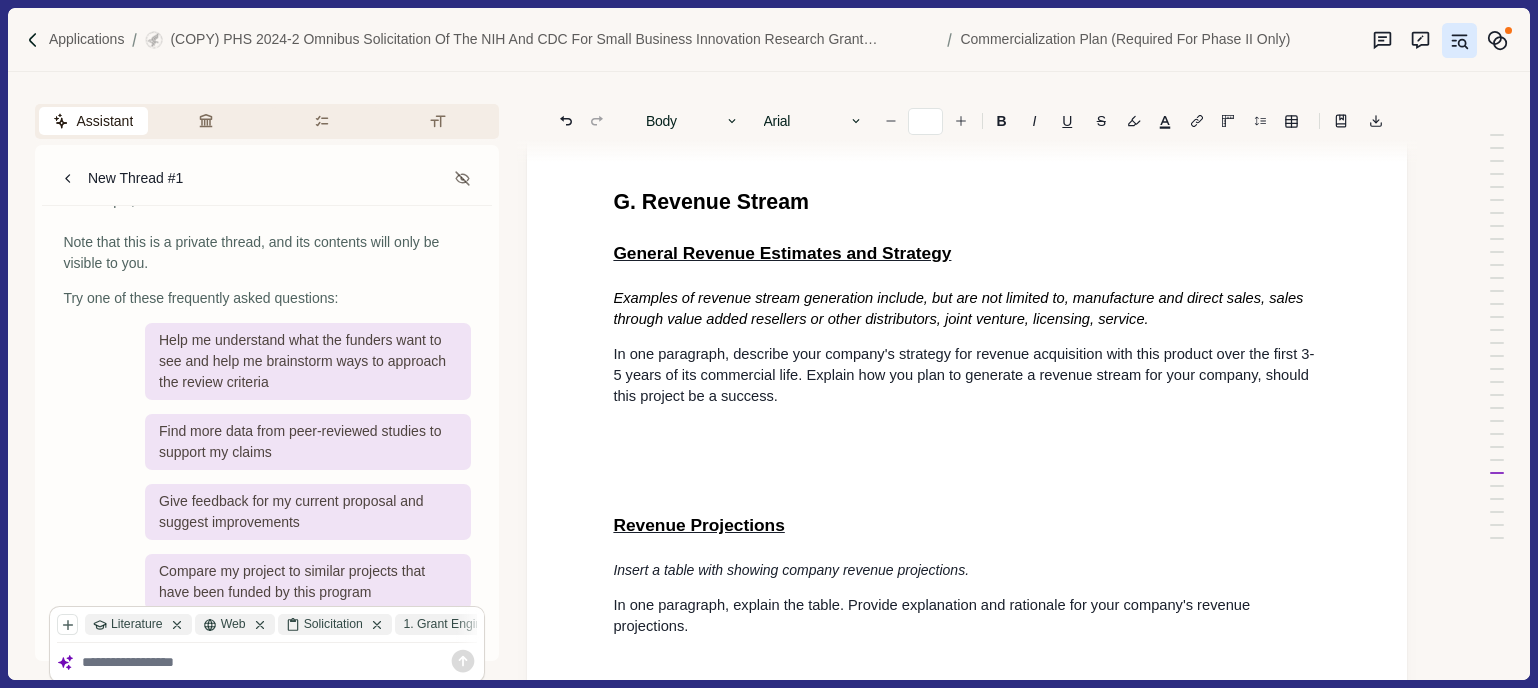 scroll, scrollTop: 15632, scrollLeft: 1, axis: both 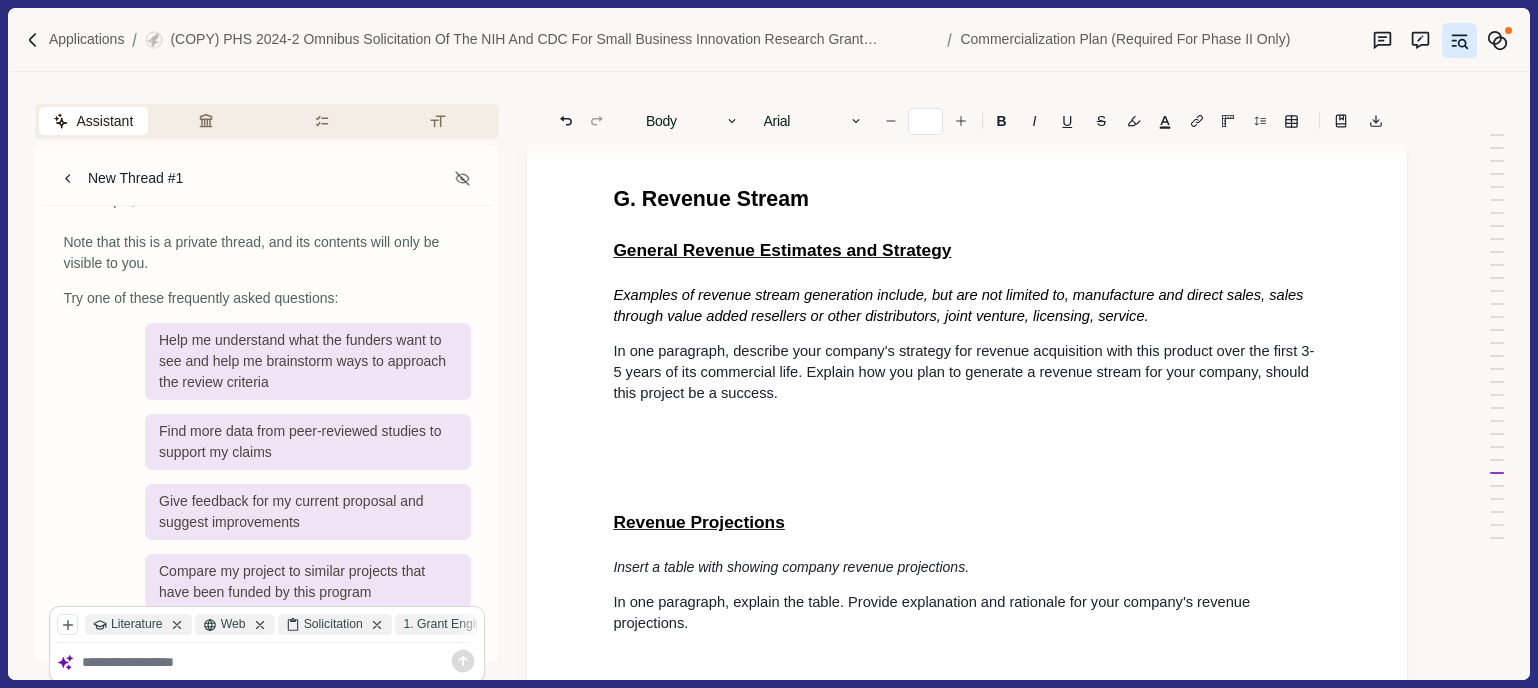 click at bounding box center [967, 151] 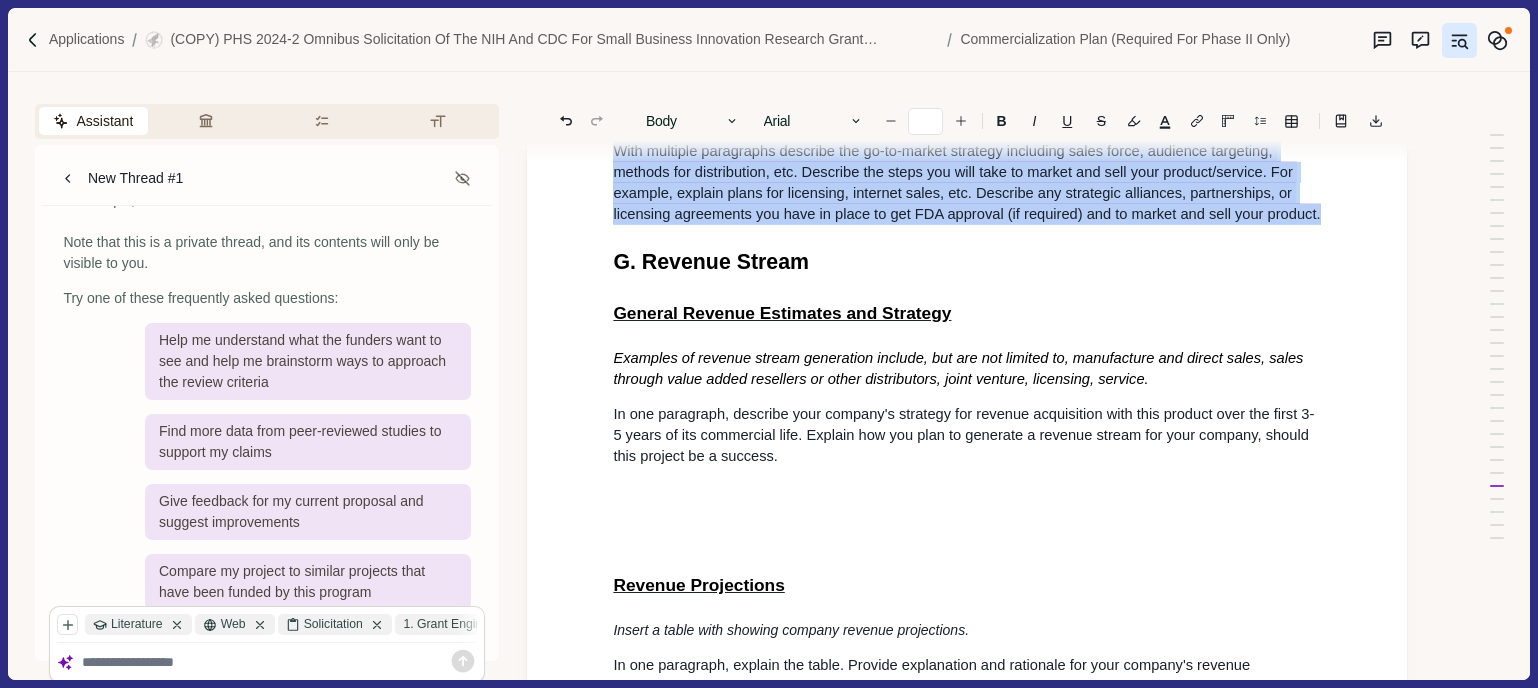 drag, startPoint x: 618, startPoint y: 298, endPoint x: 1337, endPoint y: 364, distance: 722.0228 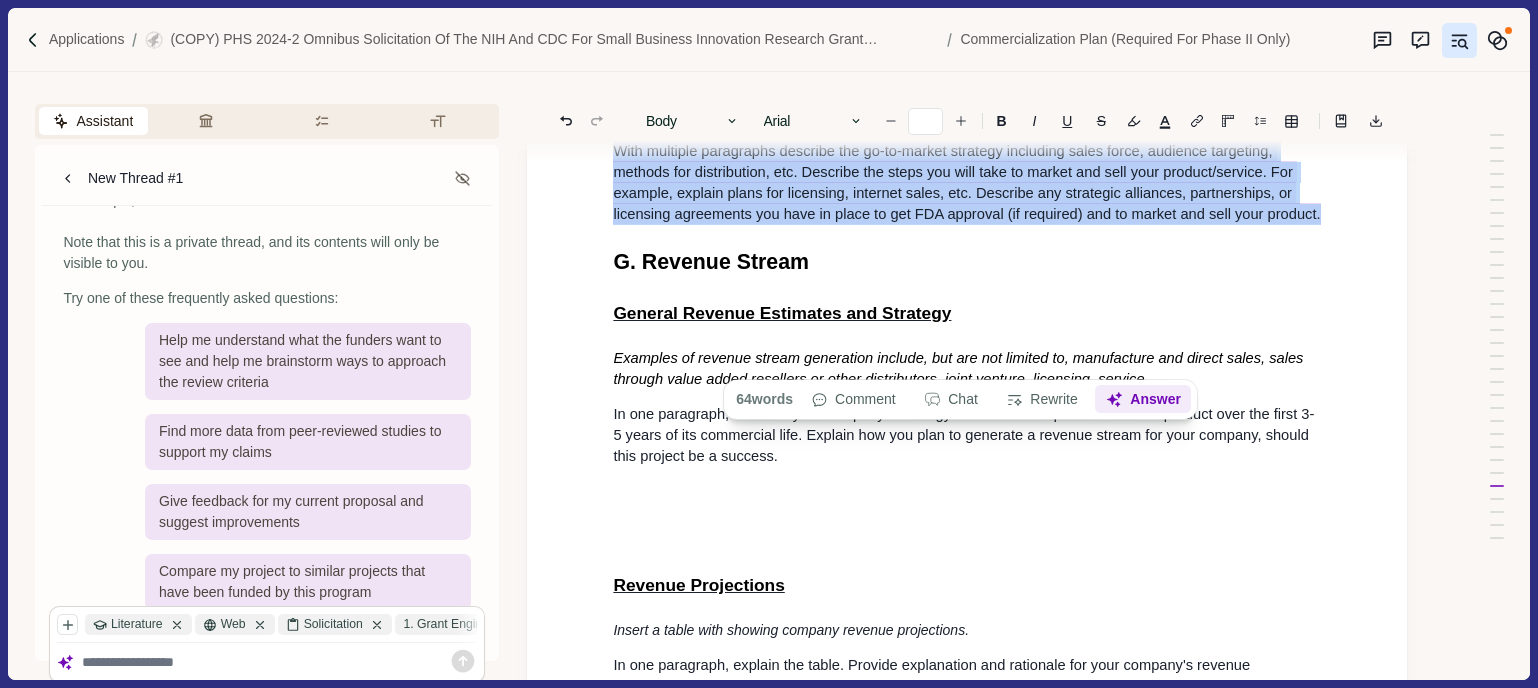 click on "Answer" at bounding box center [1144, 400] 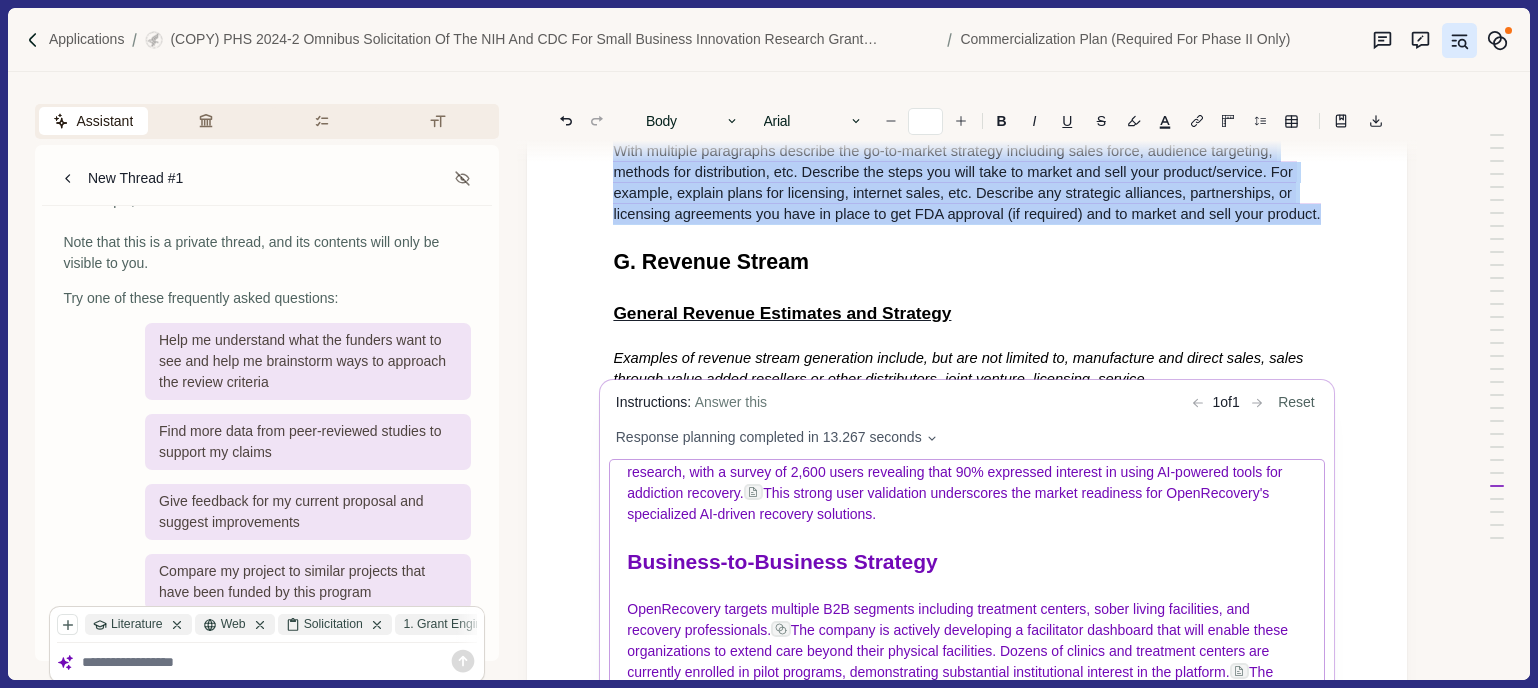 scroll, scrollTop: 296, scrollLeft: 0, axis: vertical 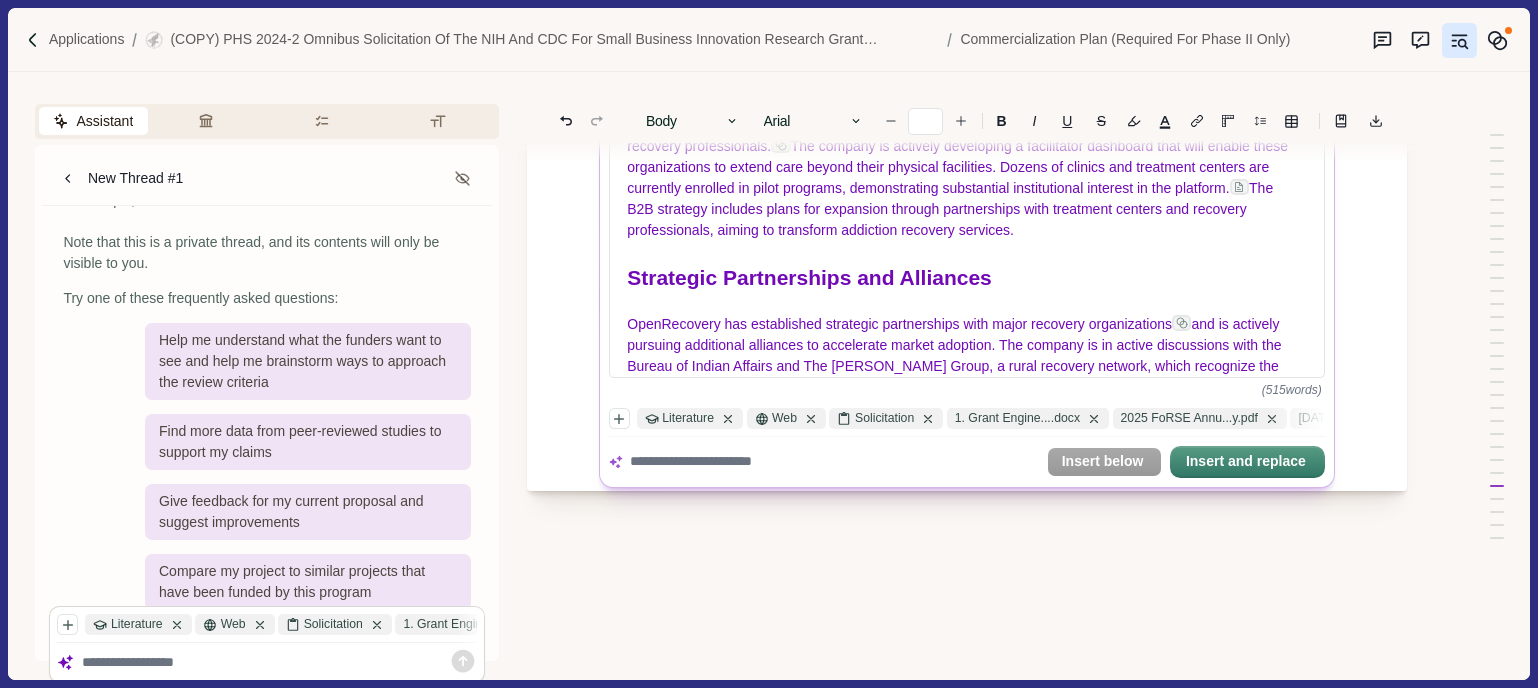 click at bounding box center [834, 462] 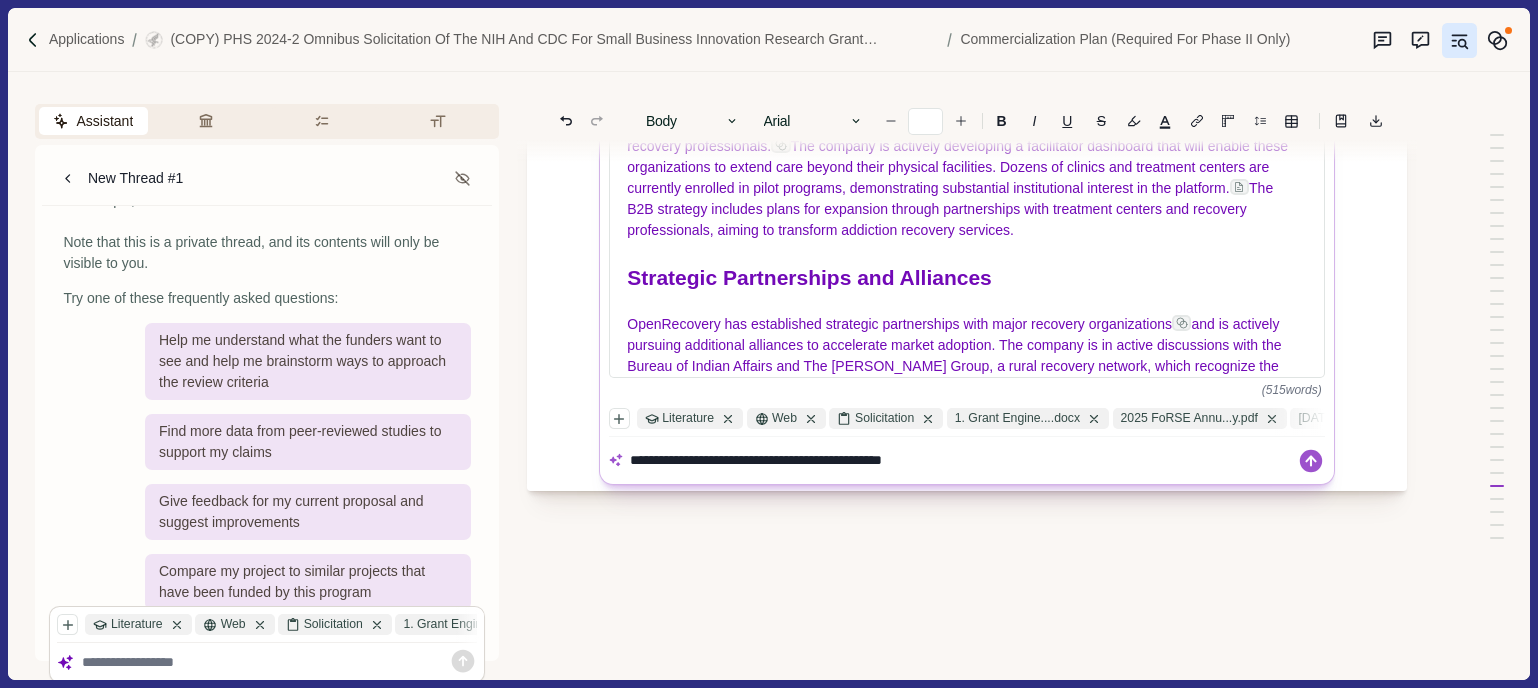 type on "**********" 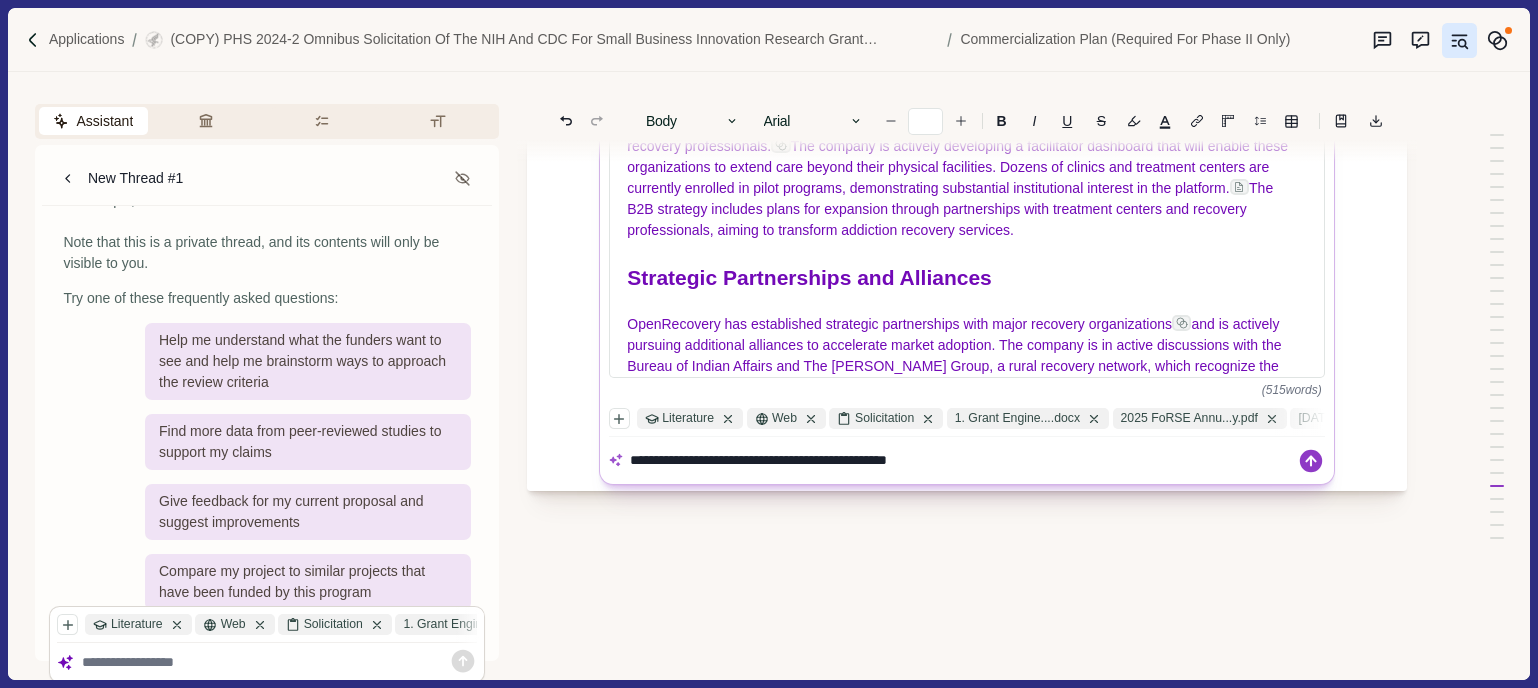 click 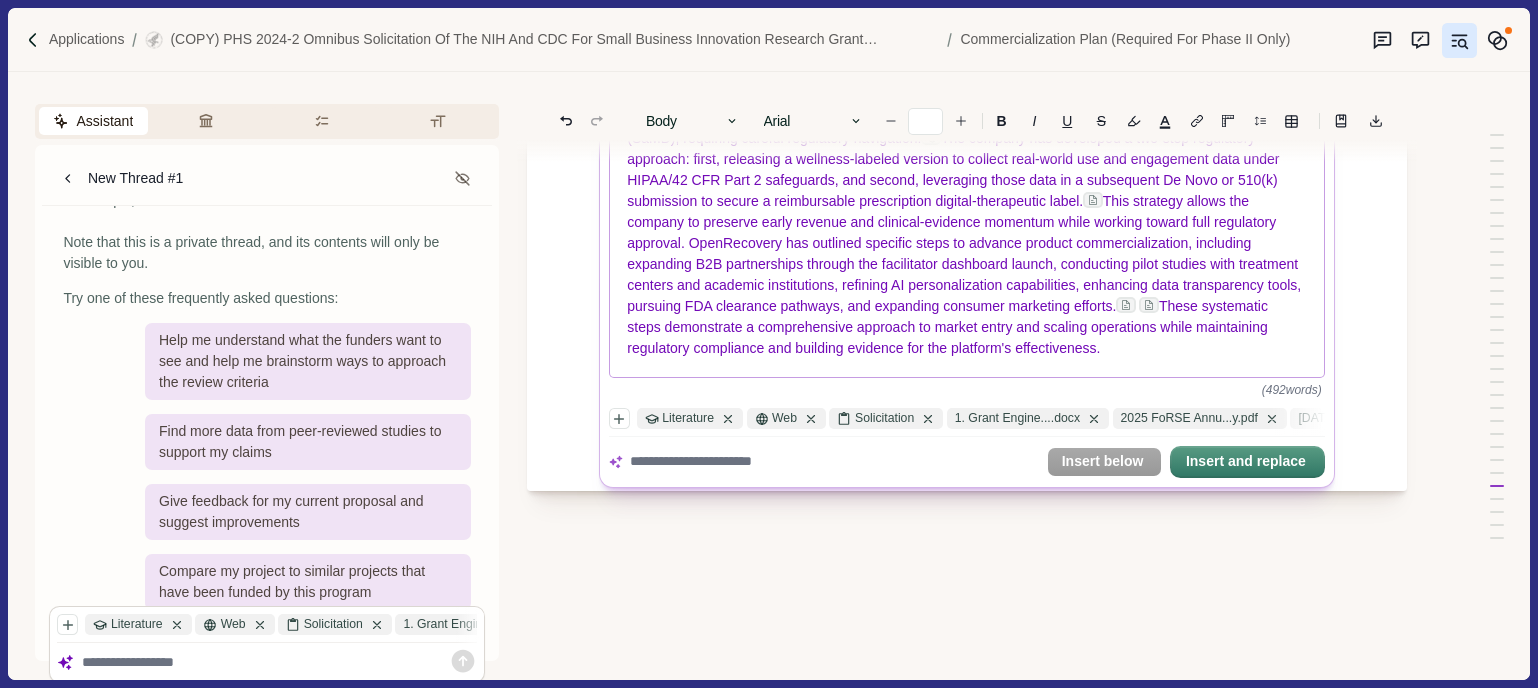 scroll, scrollTop: 437, scrollLeft: 0, axis: vertical 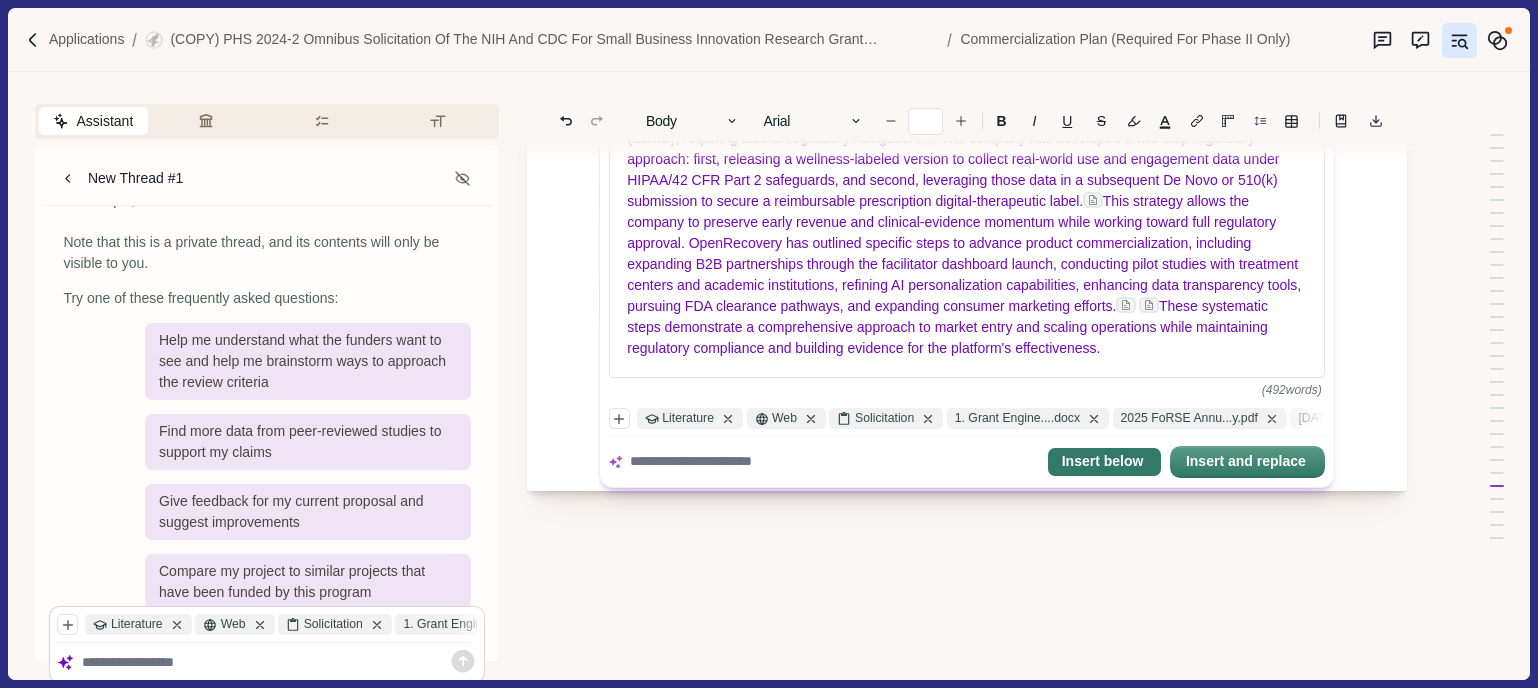click on "Insert below" at bounding box center (1104, 462) 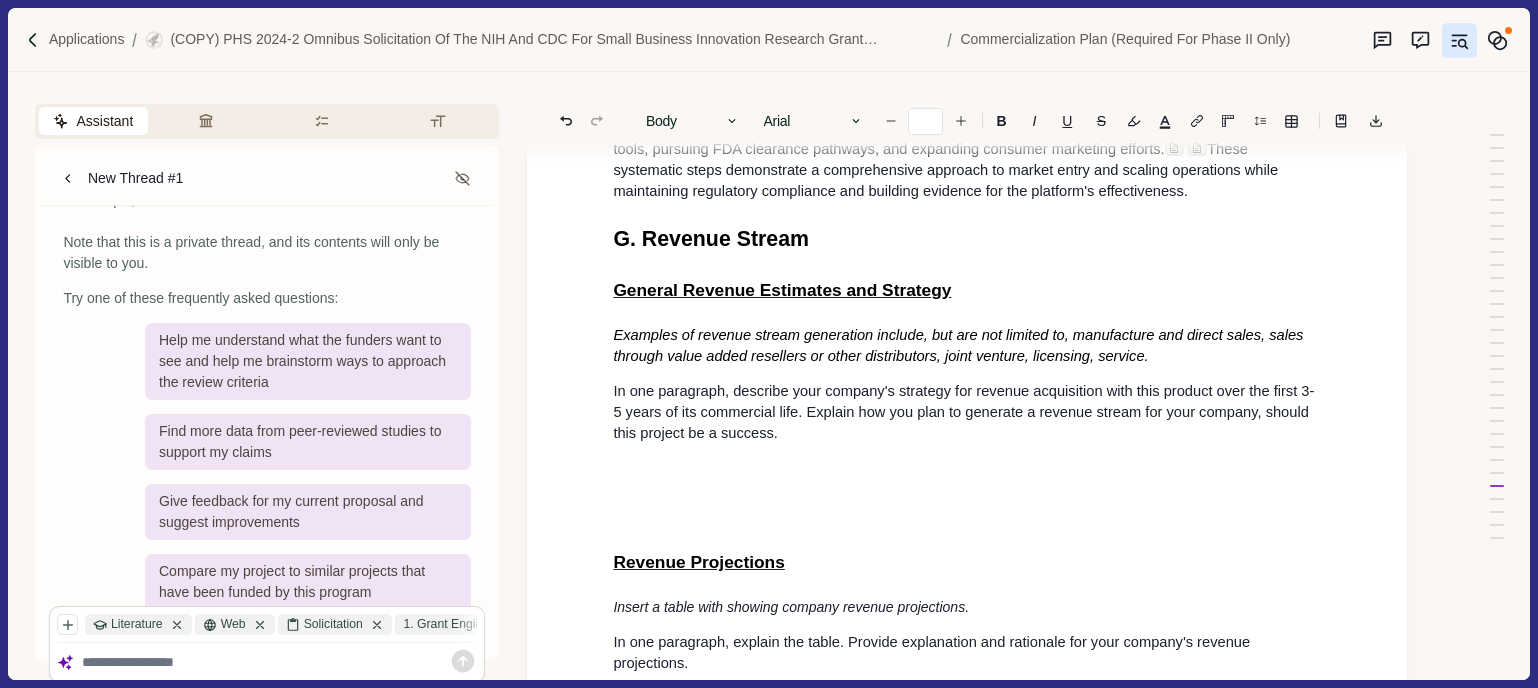 scroll, scrollTop: 16454, scrollLeft: 1, axis: both 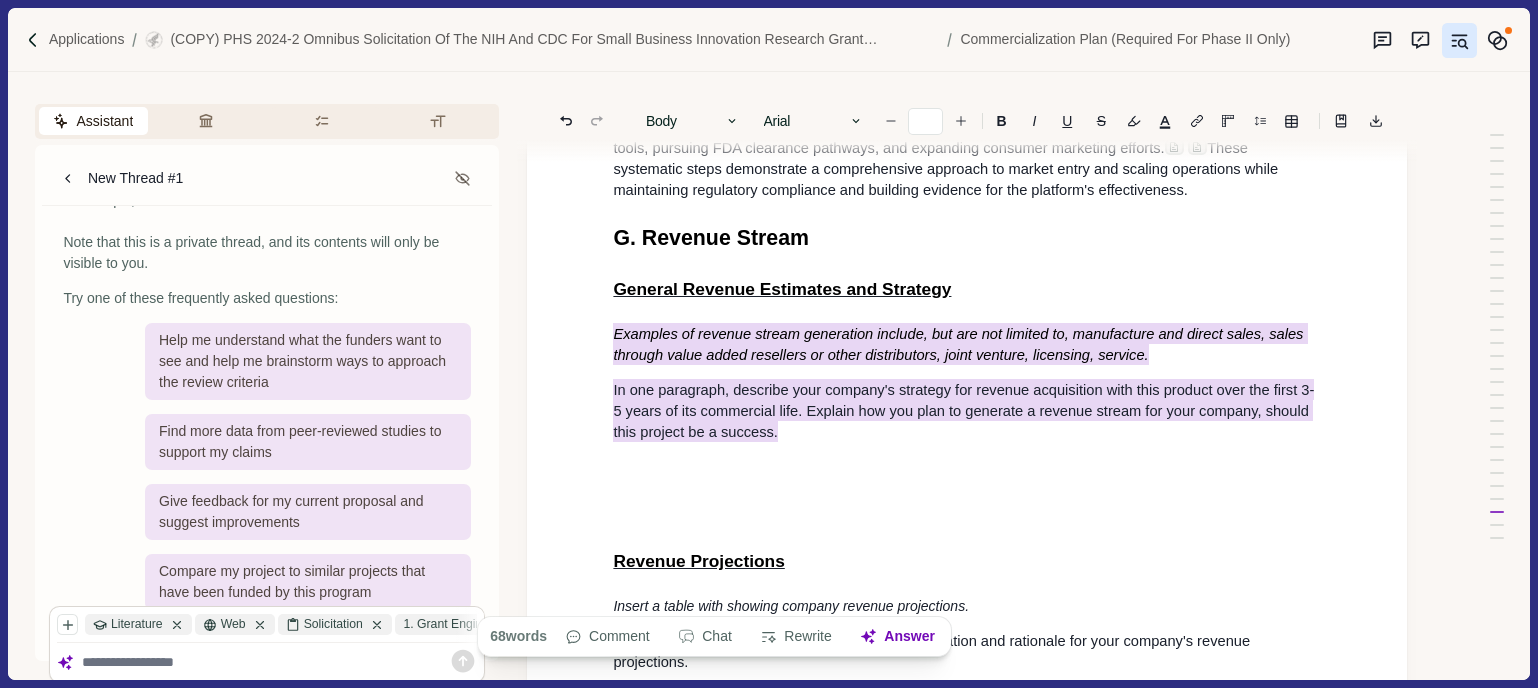 drag, startPoint x: 617, startPoint y: 499, endPoint x: 851, endPoint y: 593, distance: 252.17455 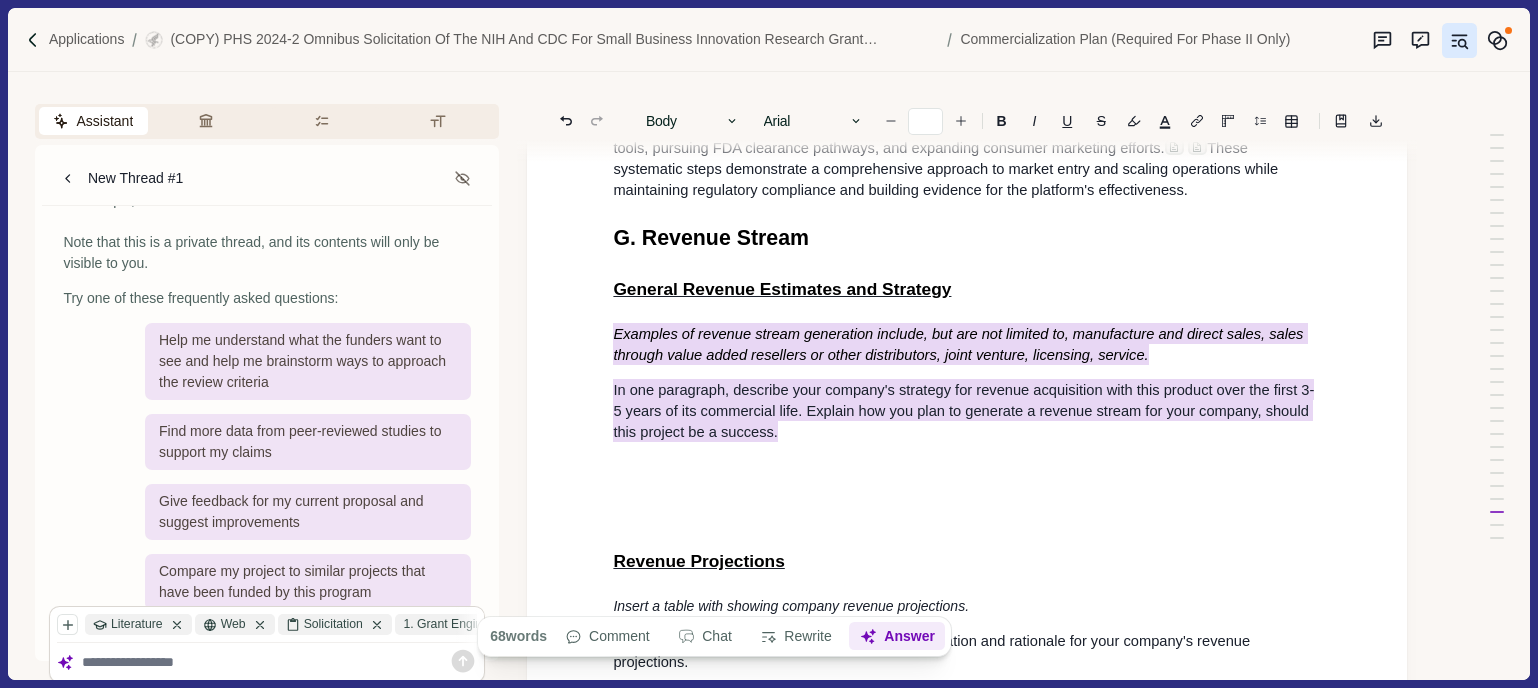 click on "Answer" at bounding box center (898, 637) 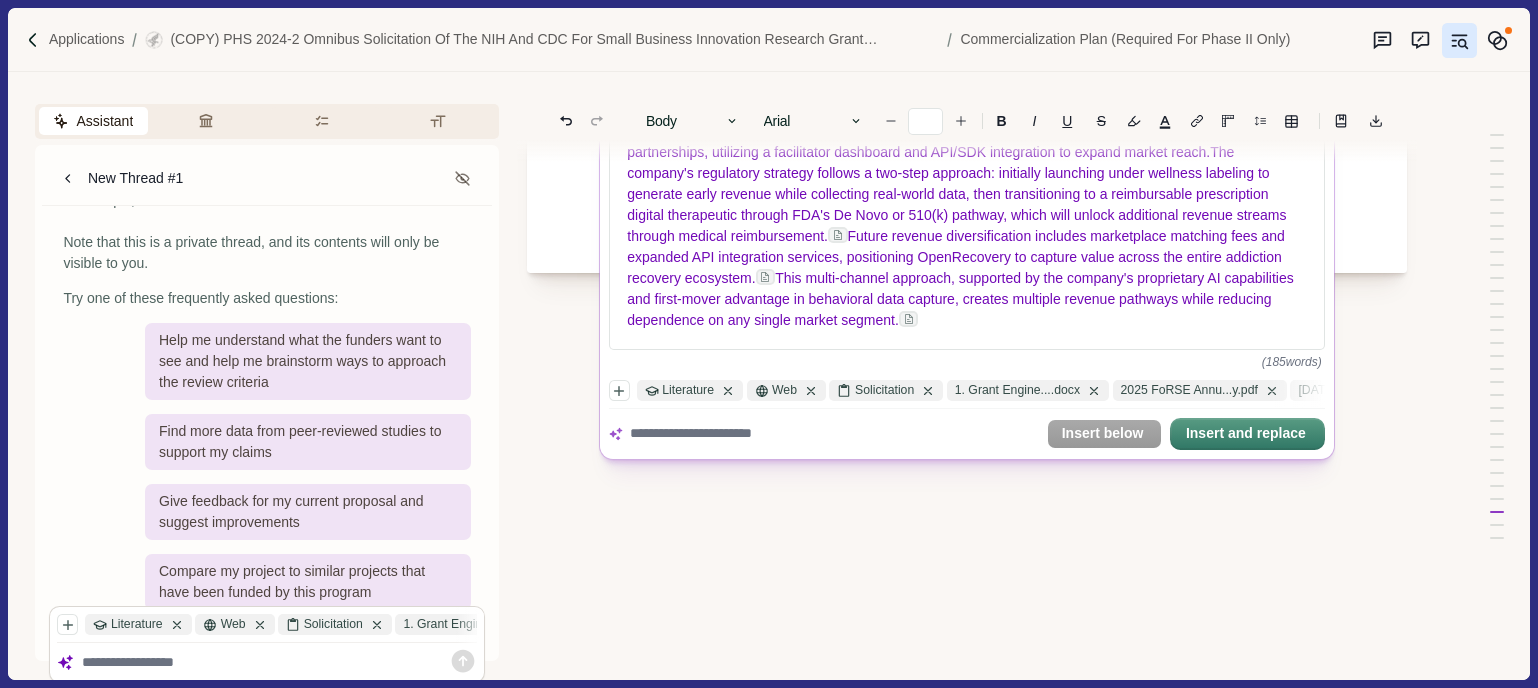 scroll, scrollTop: 17144, scrollLeft: 1, axis: both 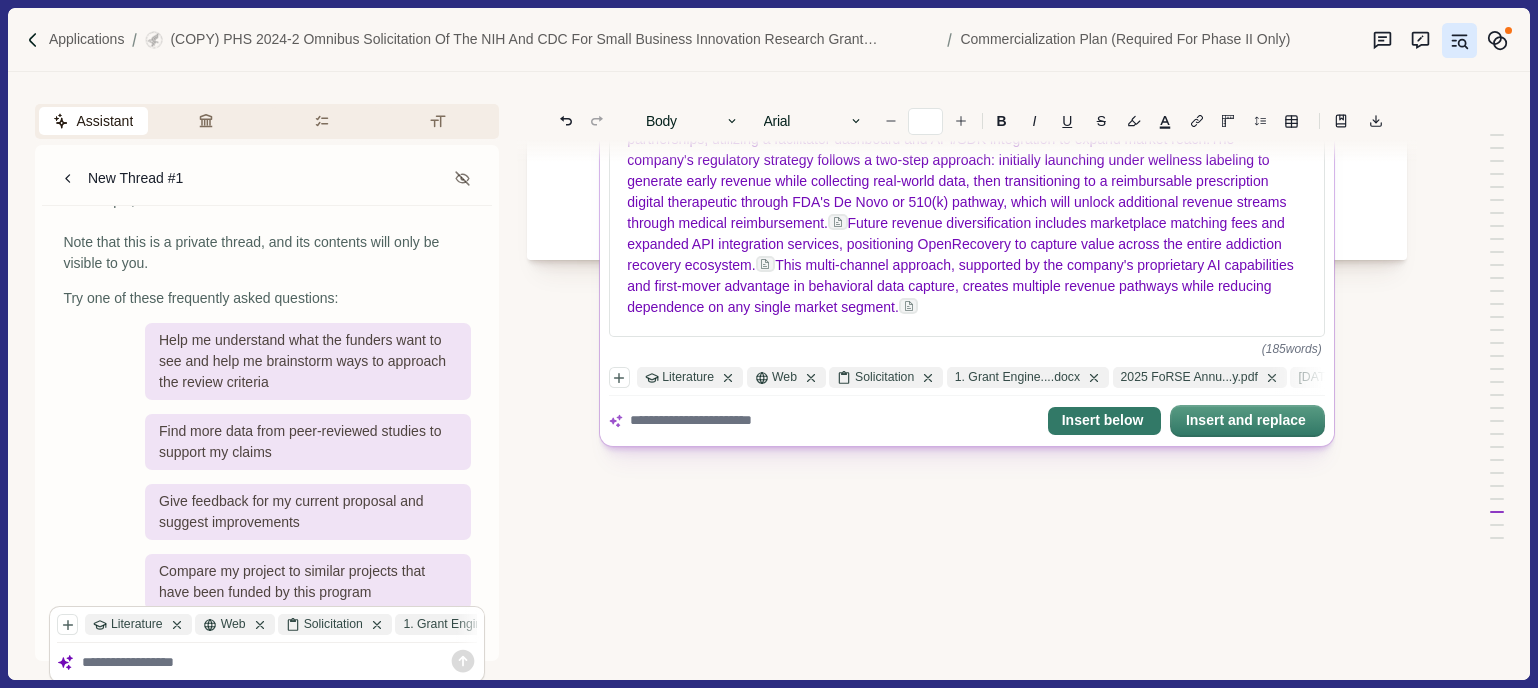 click on "Insert below" at bounding box center [1104, 421] 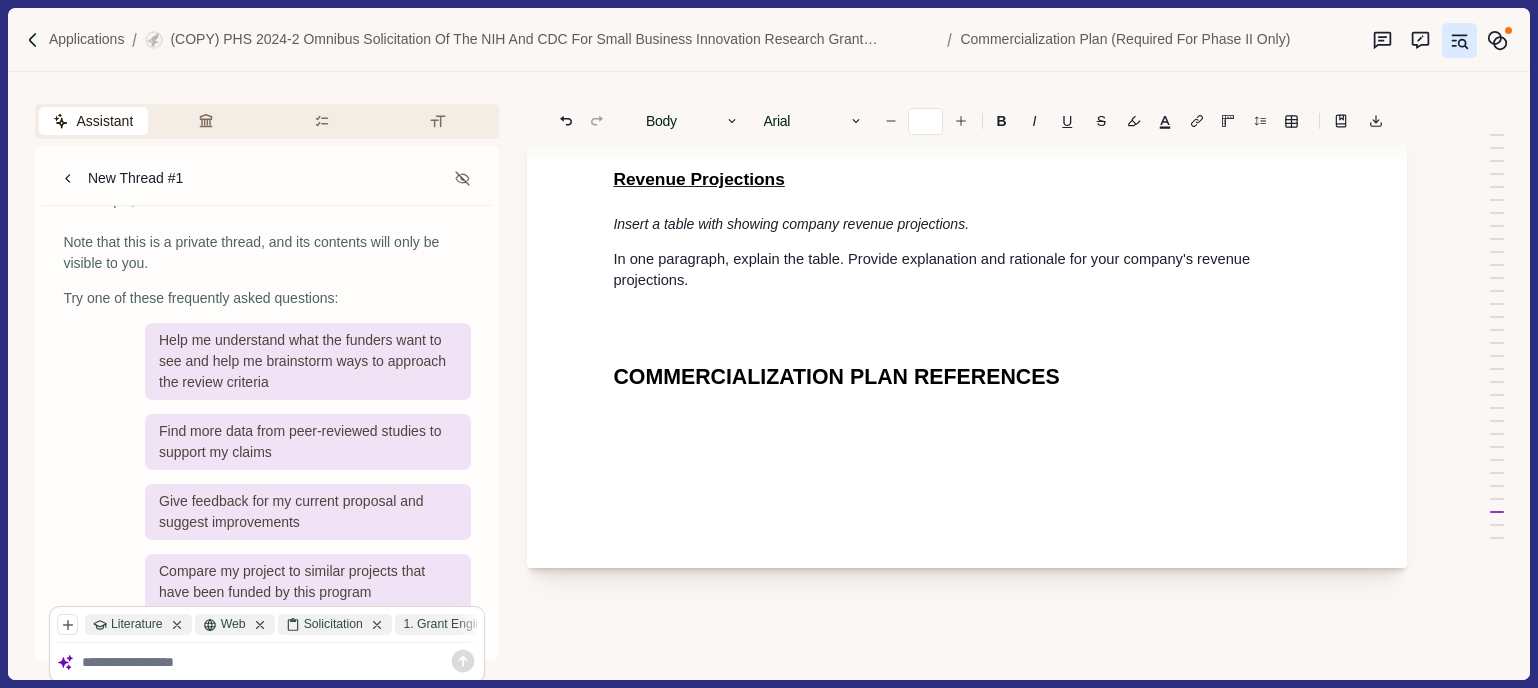 click at bounding box center (967, 329) 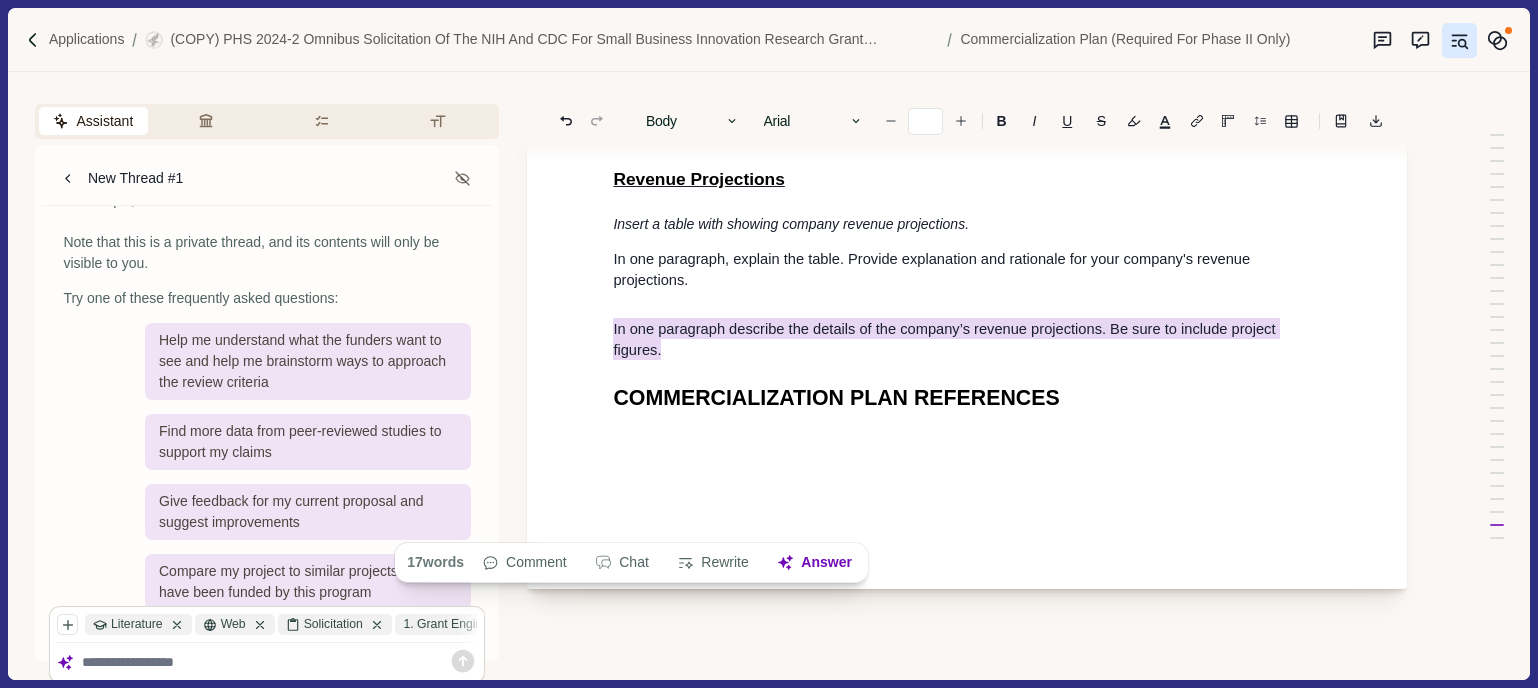 drag, startPoint x: 612, startPoint y: 503, endPoint x: 685, endPoint y: 523, distance: 75.690155 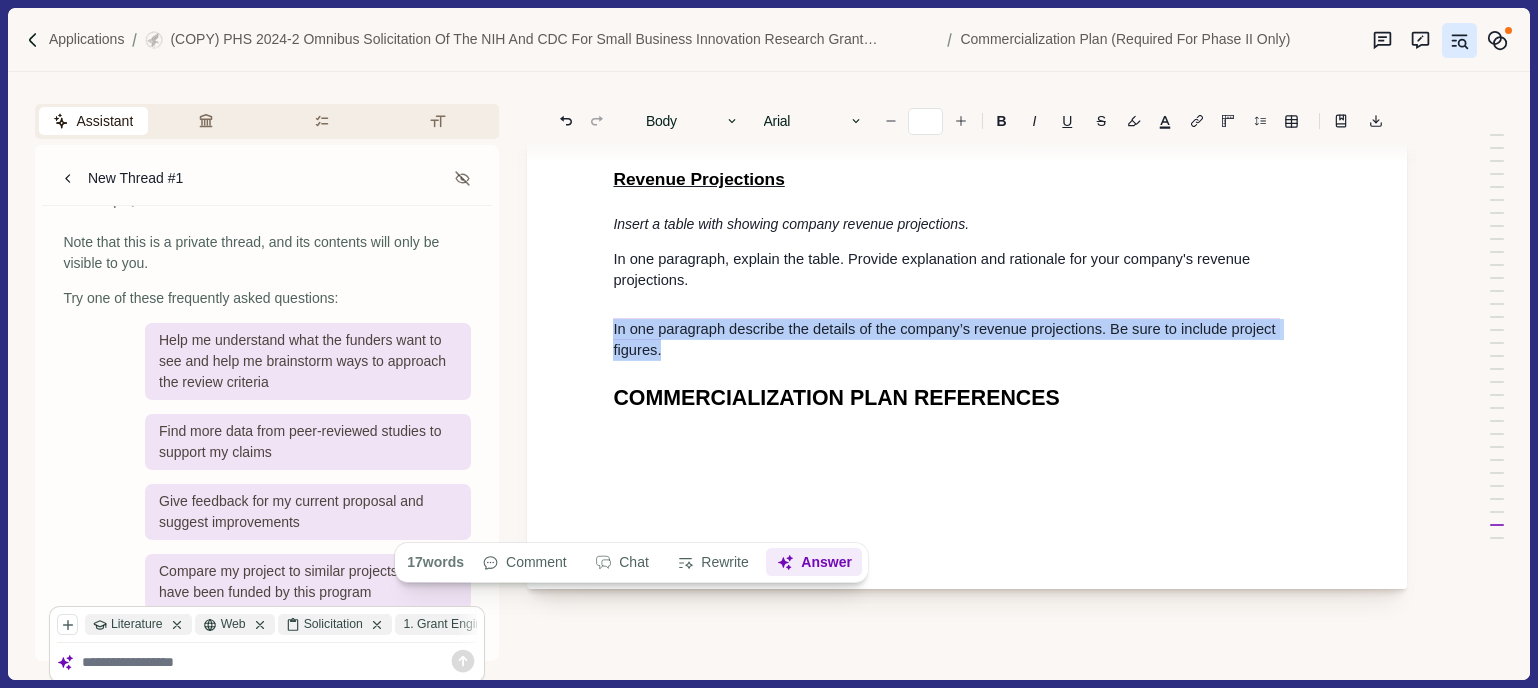 click on "Answer" at bounding box center [815, 563] 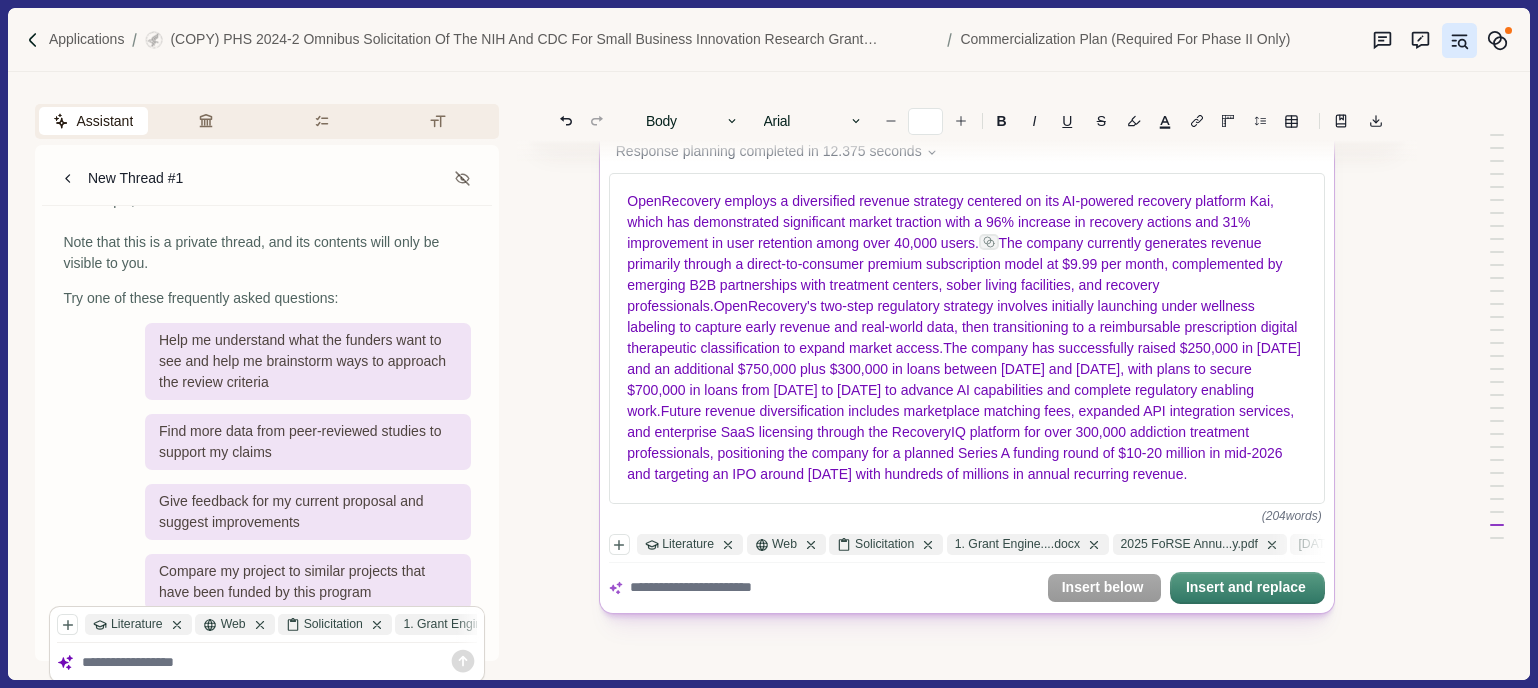 scroll, scrollTop: 17657, scrollLeft: 1, axis: both 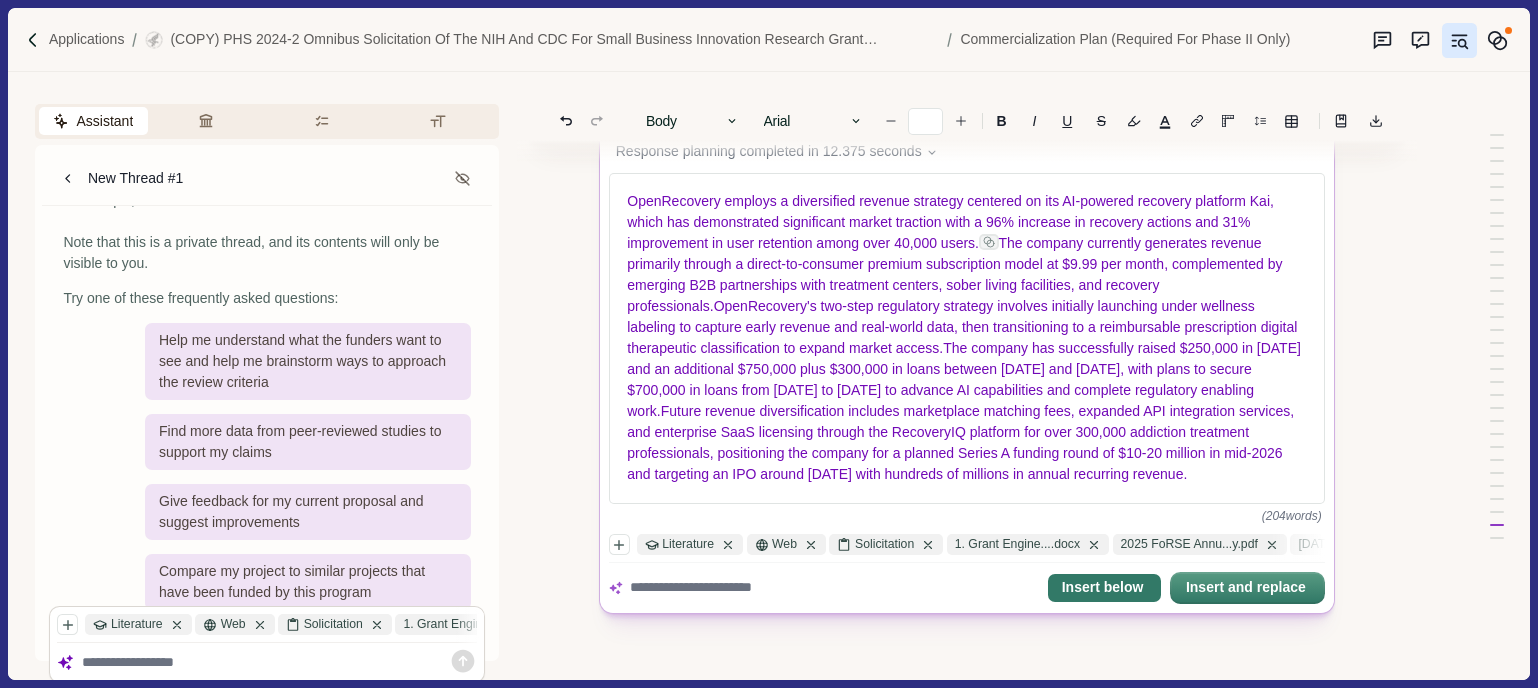 click on "Insert below" at bounding box center [1104, 588] 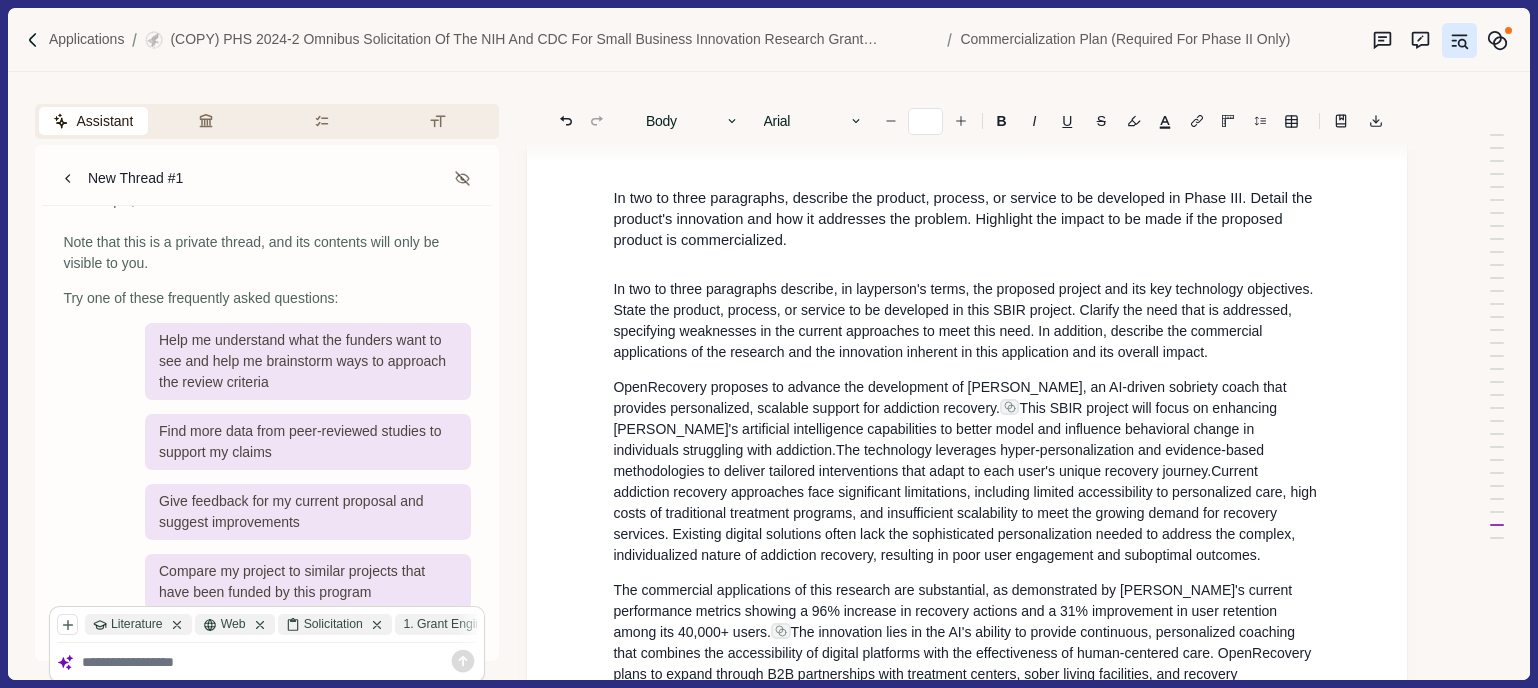 scroll, scrollTop: 0, scrollLeft: 1, axis: horizontal 